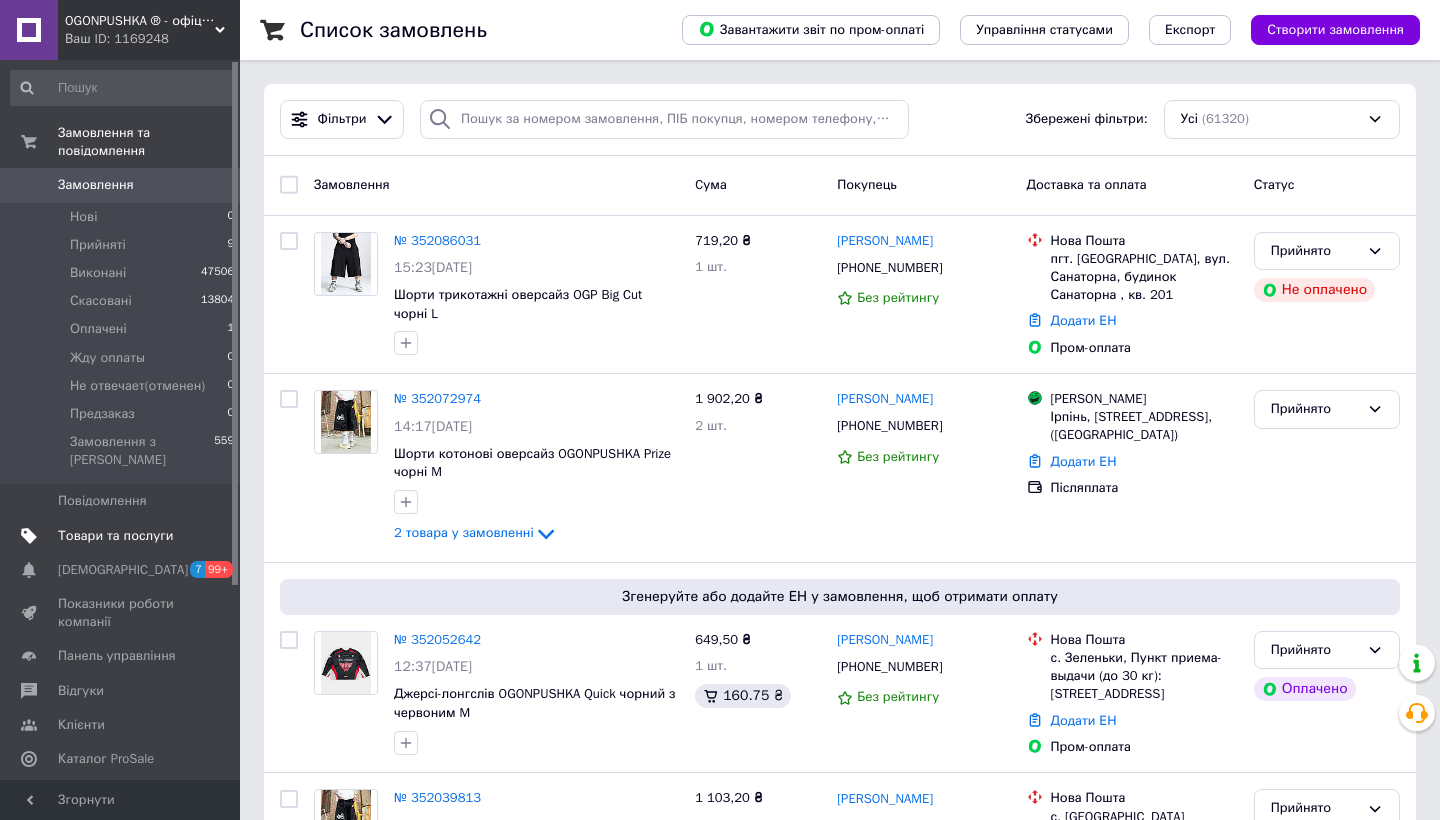 click on "Товари та послуги" at bounding box center [123, 536] 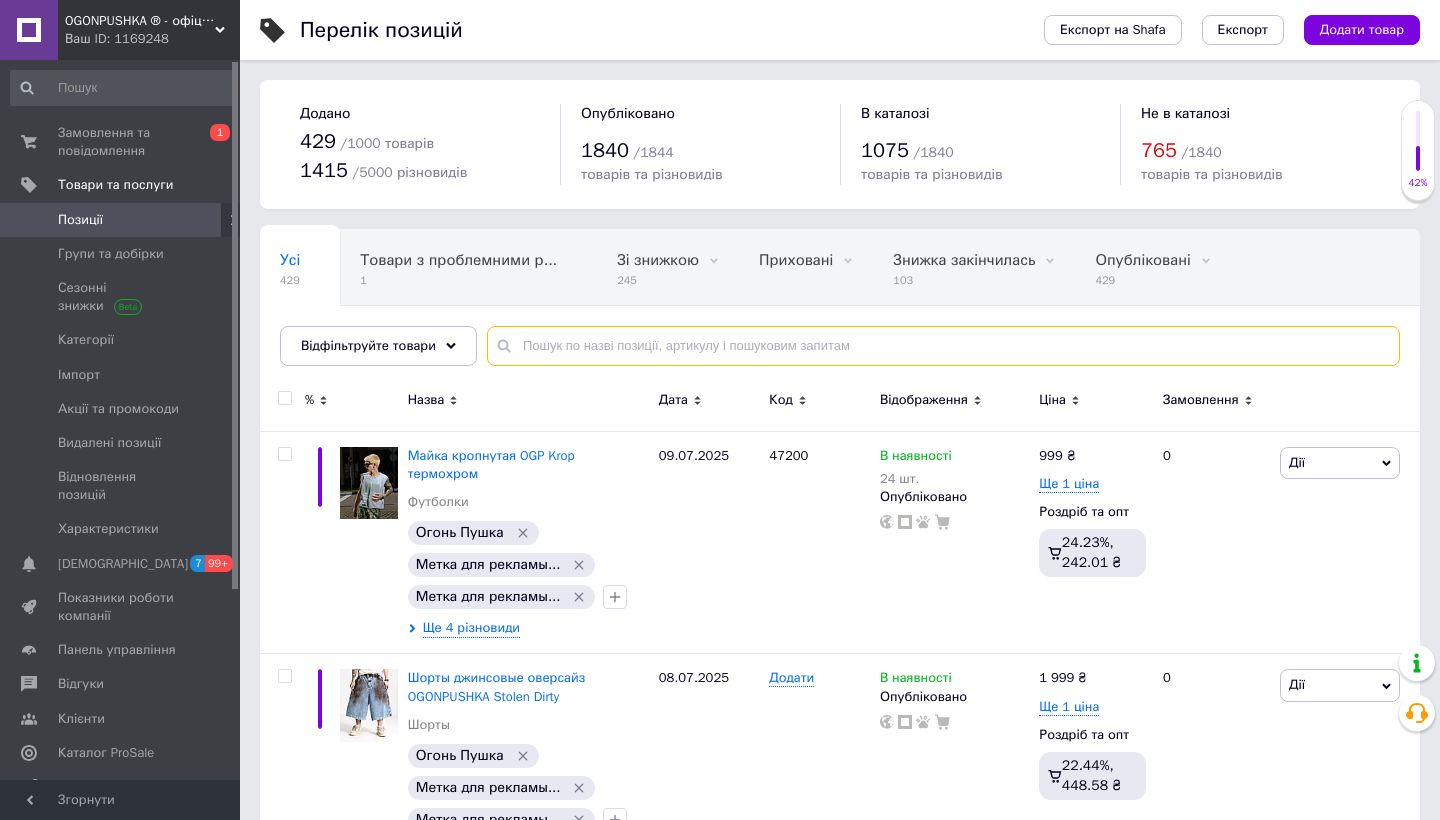 click at bounding box center (943, 346) 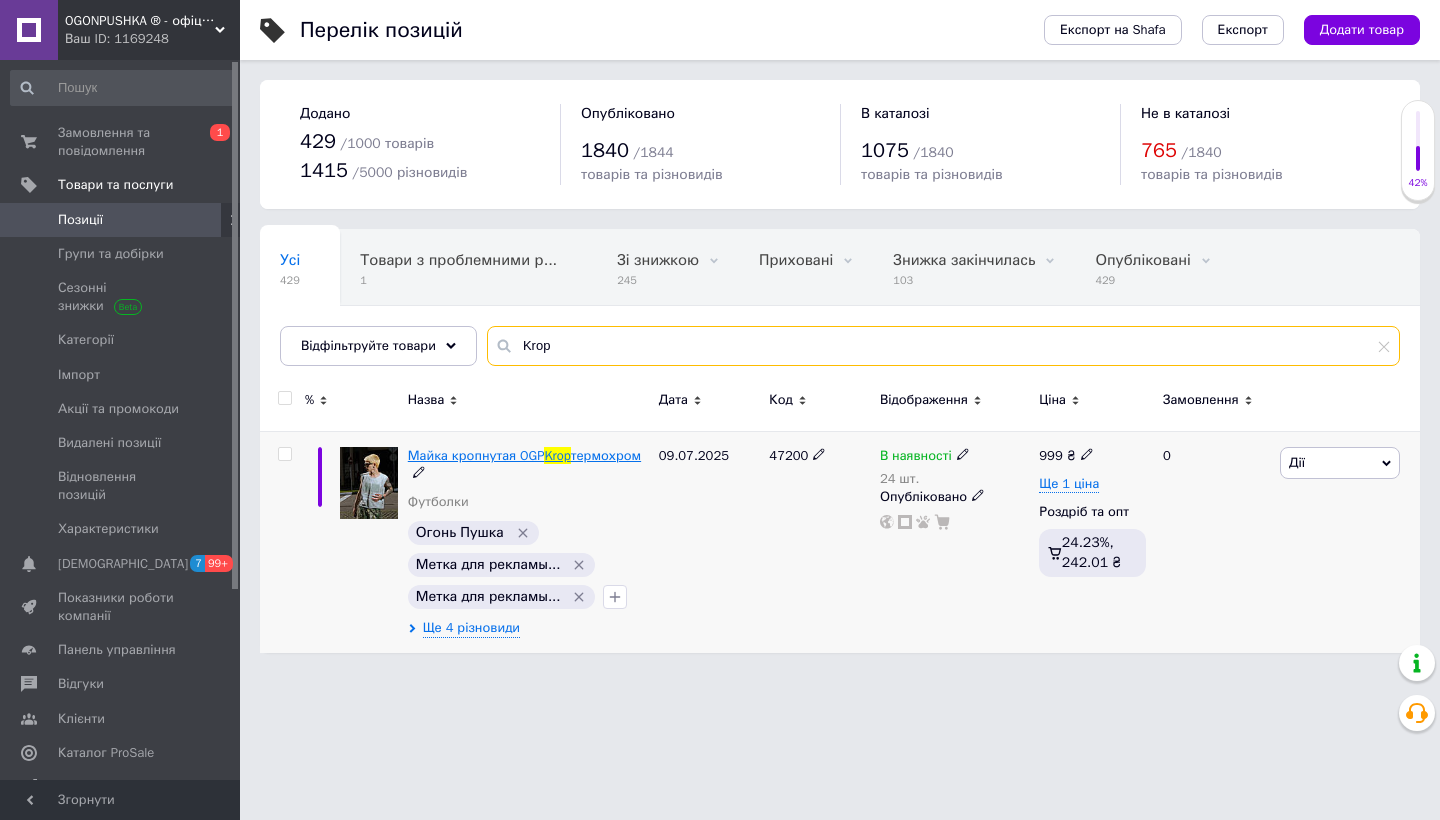 type on "Krop" 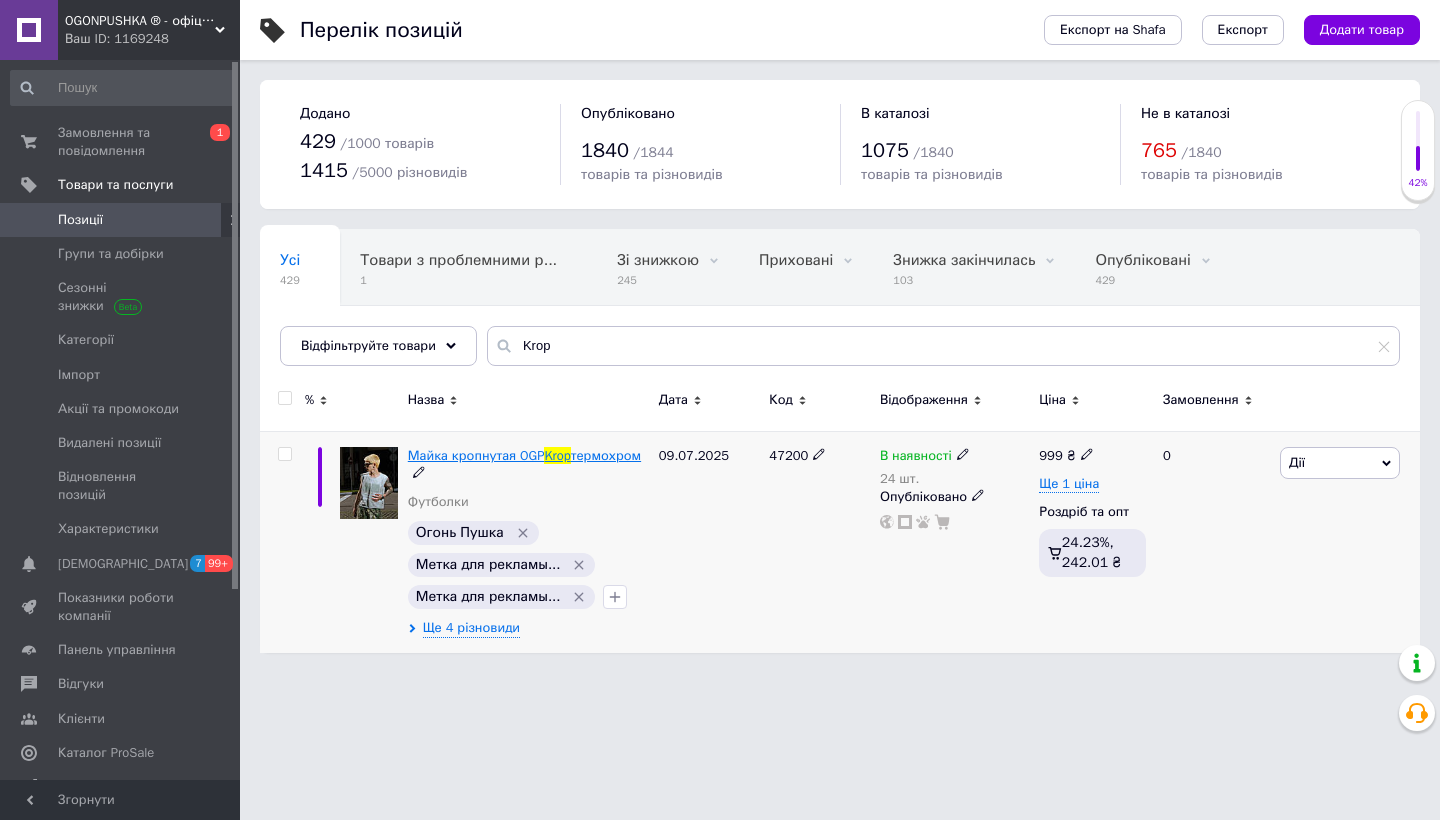click on "Майка кропнутая OGP" at bounding box center (476, 455) 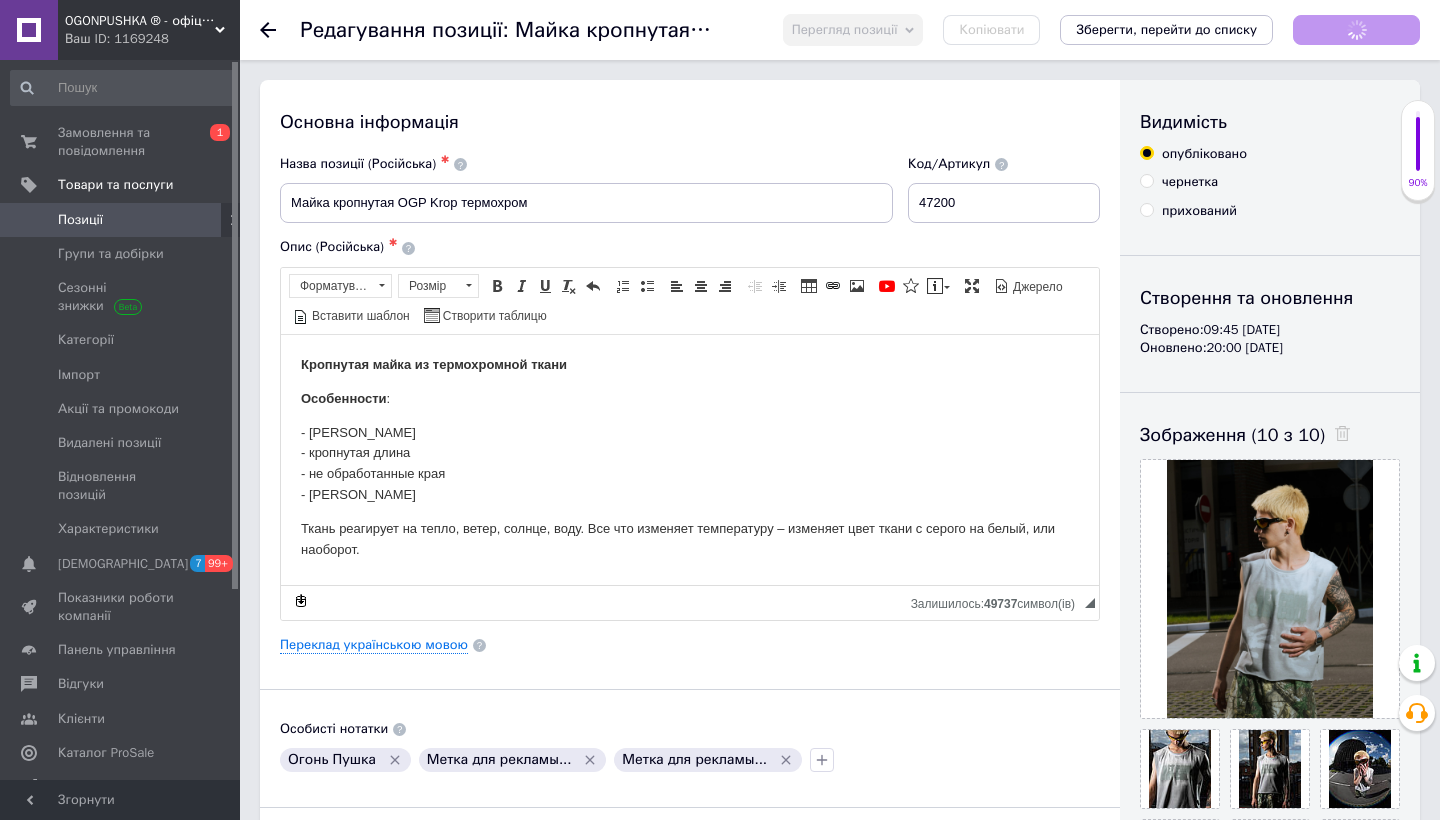 scroll, scrollTop: 0, scrollLeft: 0, axis: both 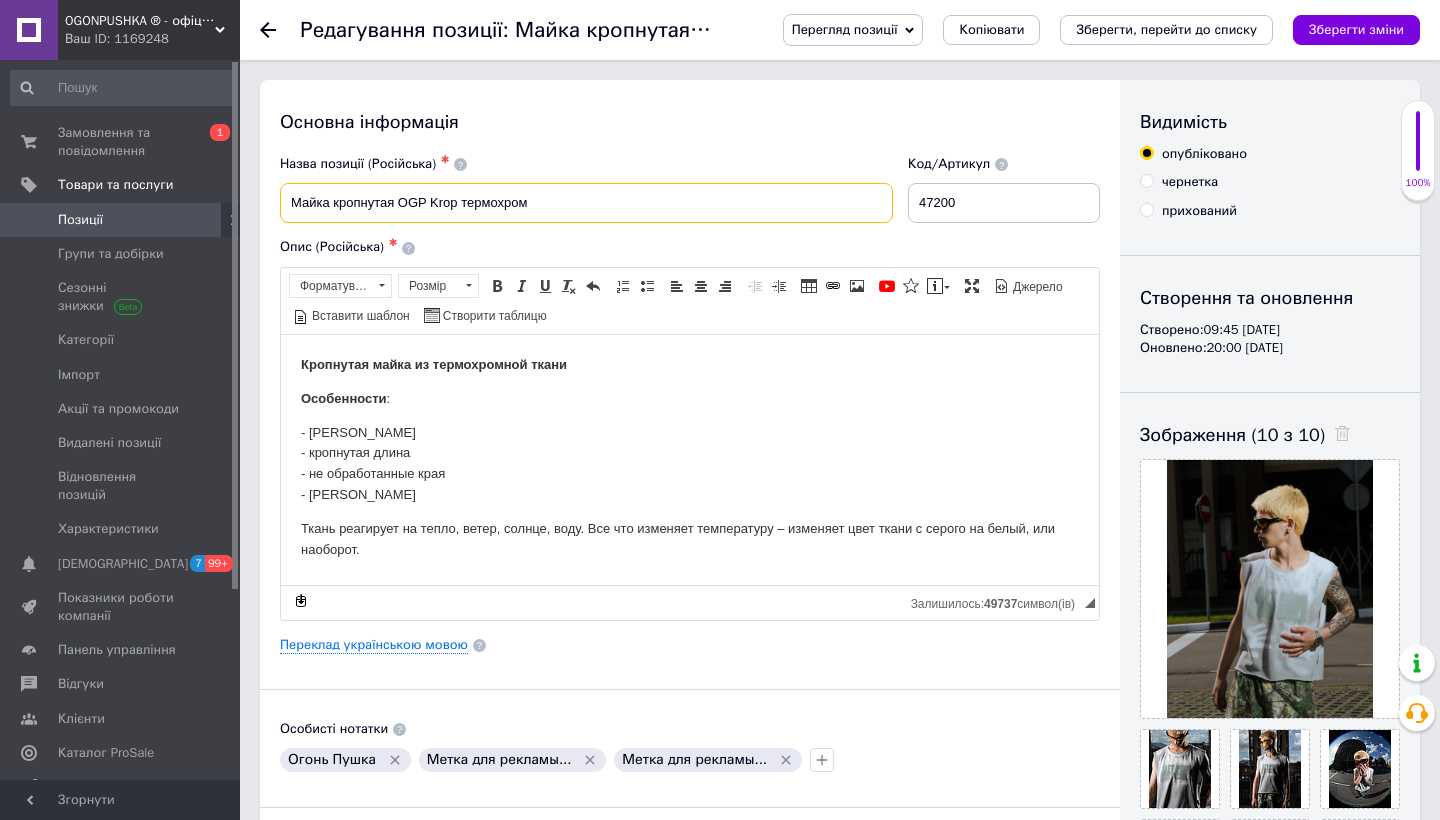 drag, startPoint x: 550, startPoint y: 203, endPoint x: 248, endPoint y: 192, distance: 302.20026 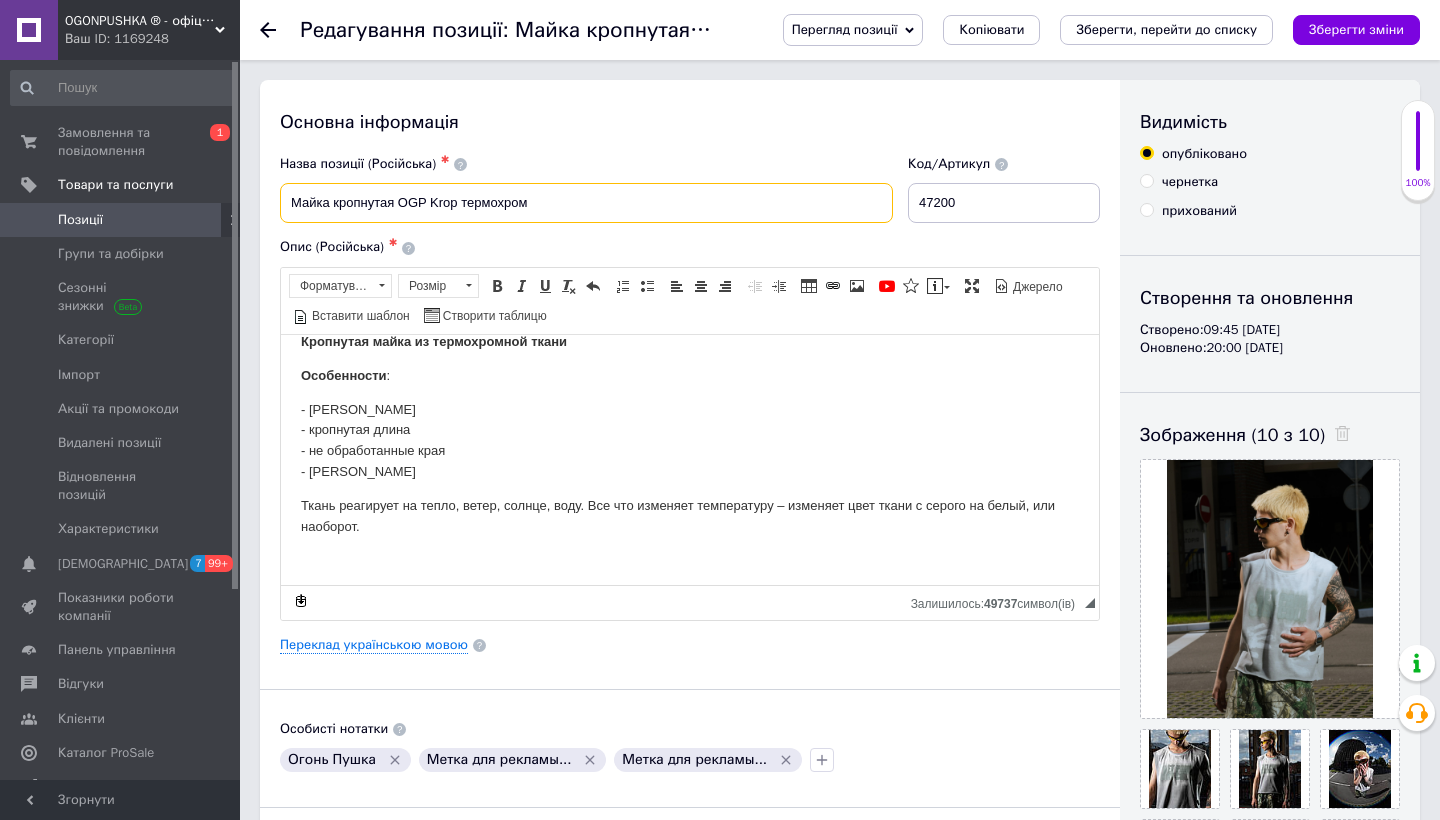 scroll, scrollTop: 22, scrollLeft: 0, axis: vertical 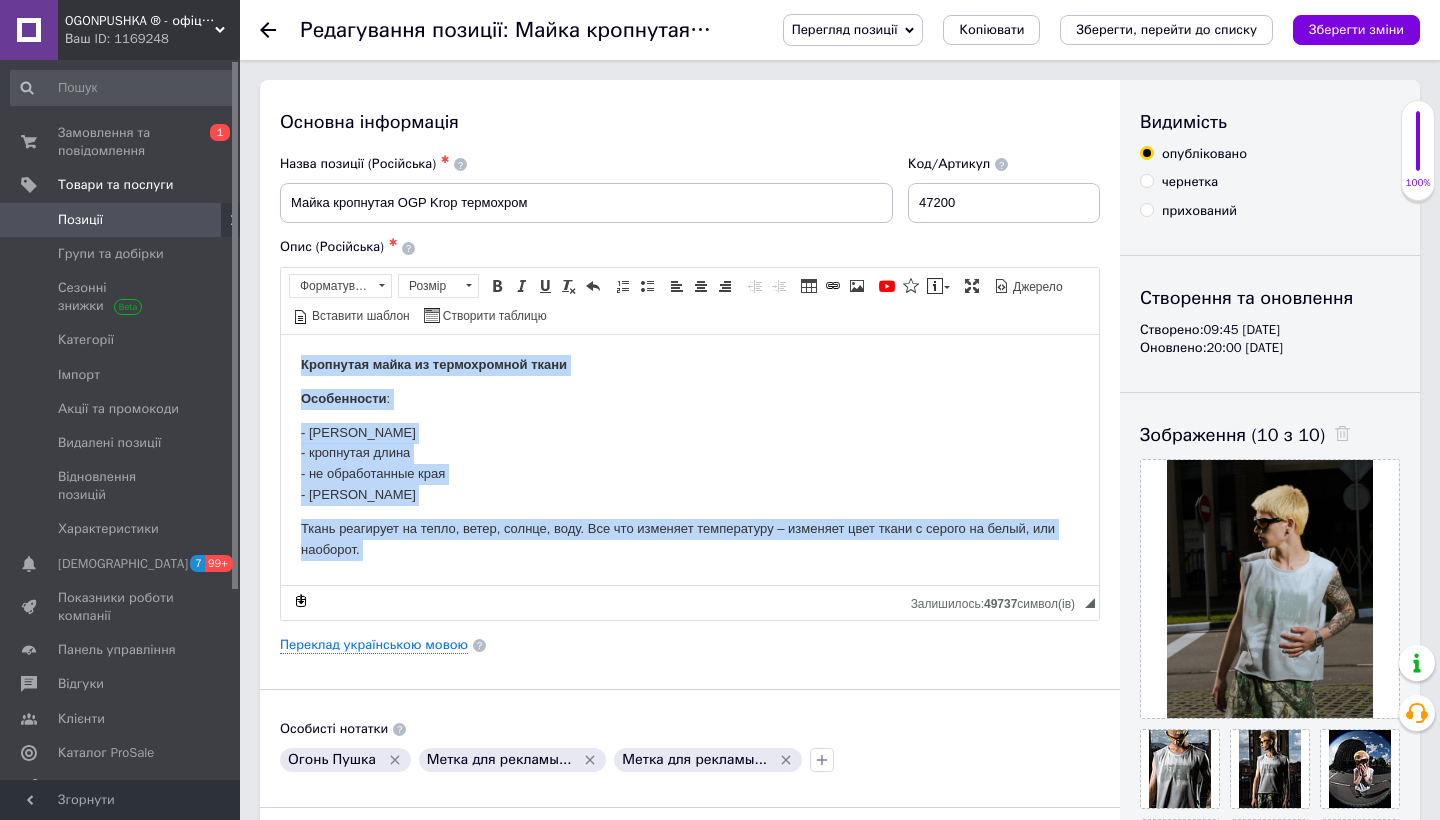 drag, startPoint x: 331, startPoint y: 551, endPoint x: 289, endPoint y: 326, distance: 228.88643 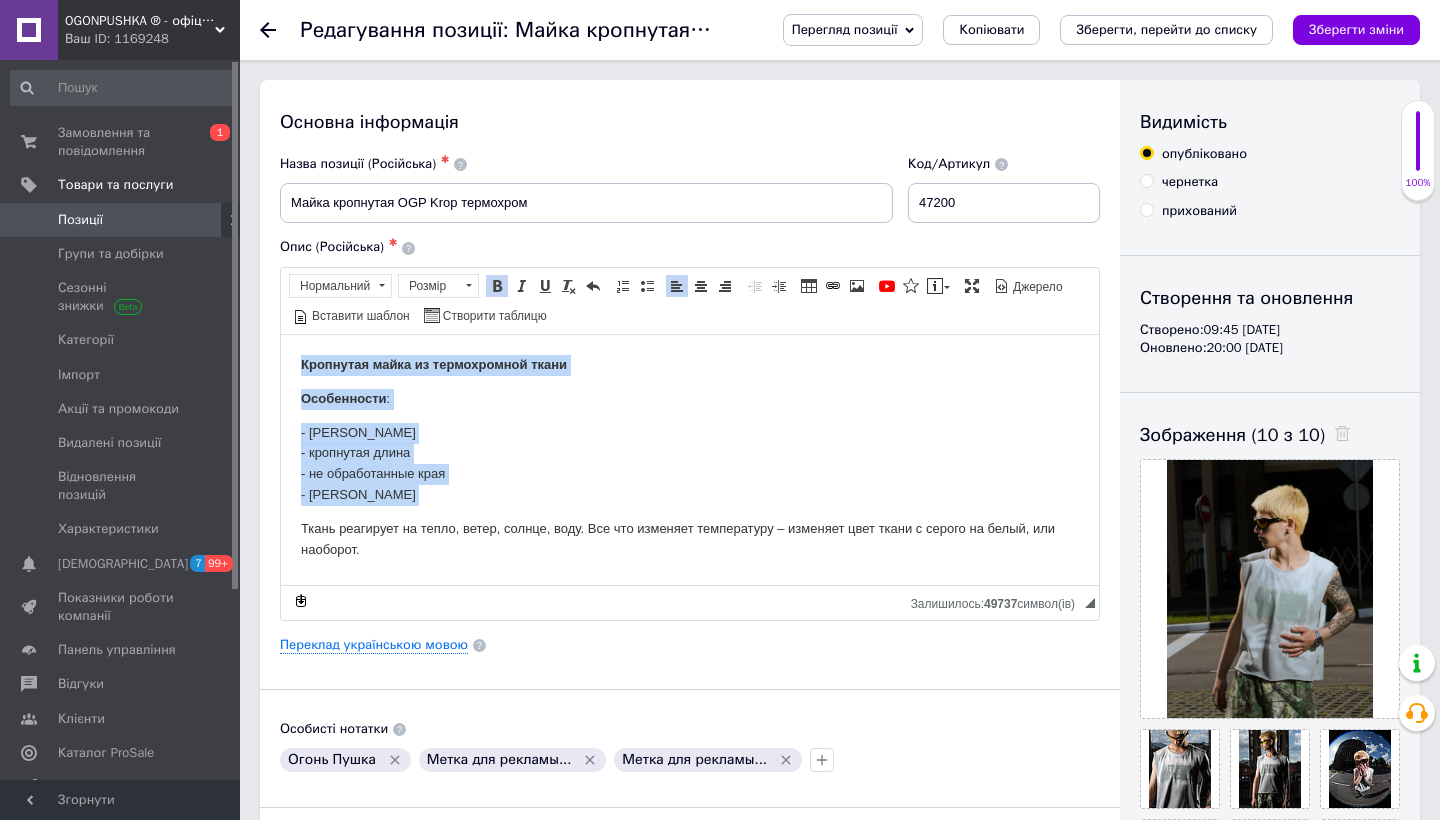 copy on "Кропнутая майка из термохромной ткани Особенности : - лого шелкопечать - кропнутая длина - не обработанные края - оверсайз крой" 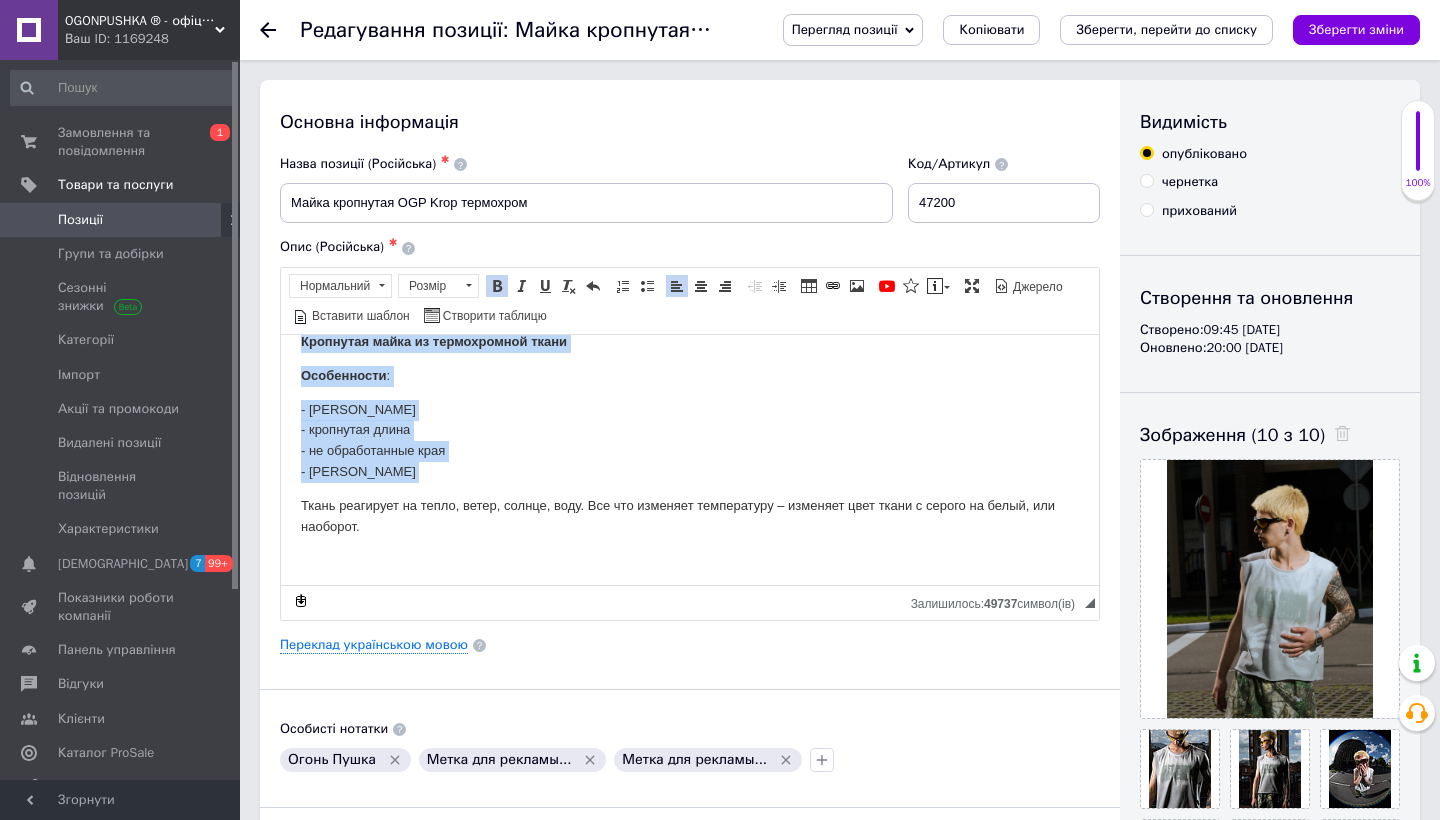 scroll, scrollTop: 22, scrollLeft: 0, axis: vertical 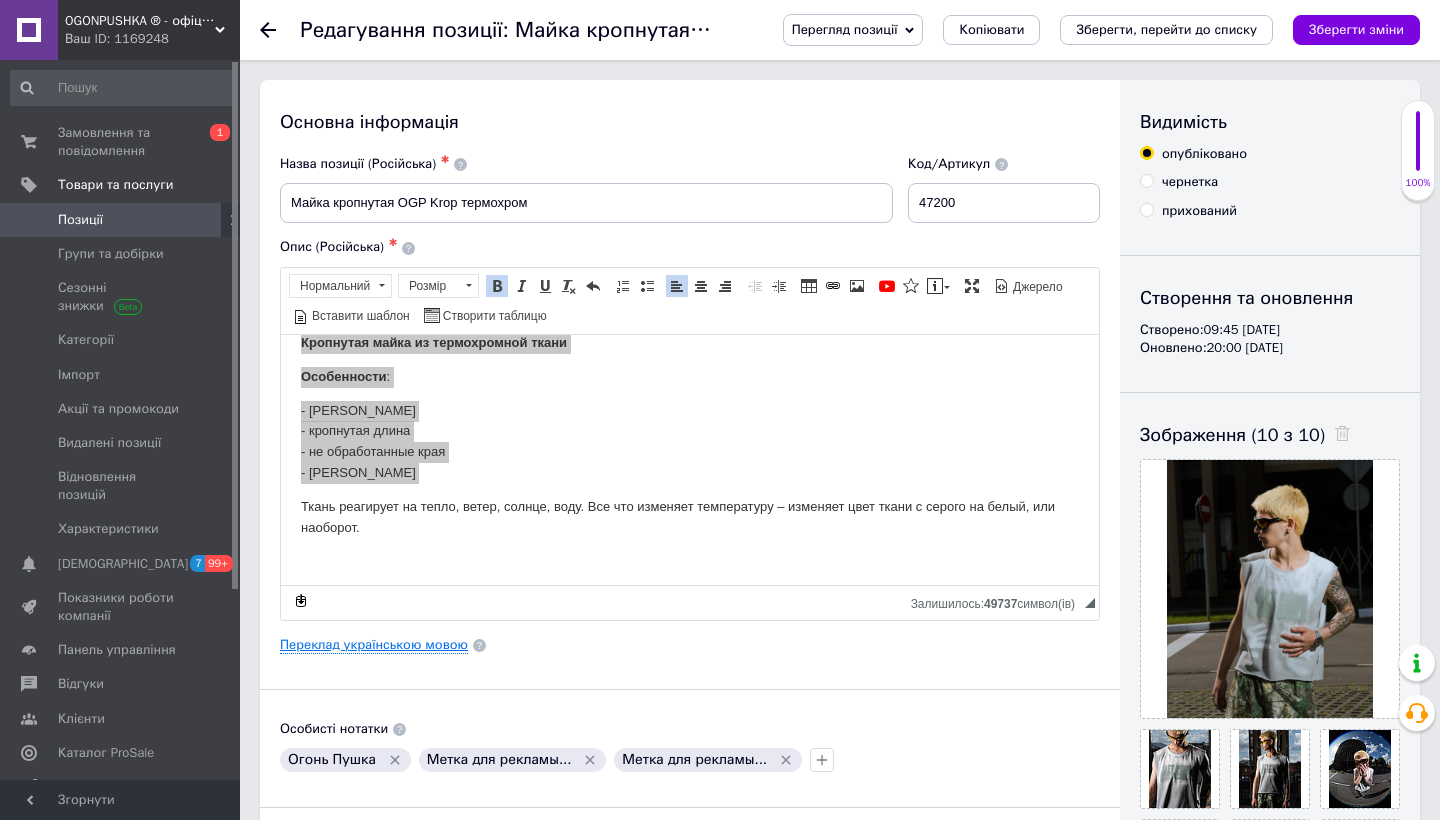 click on "Переклад українською мовою" at bounding box center (374, 645) 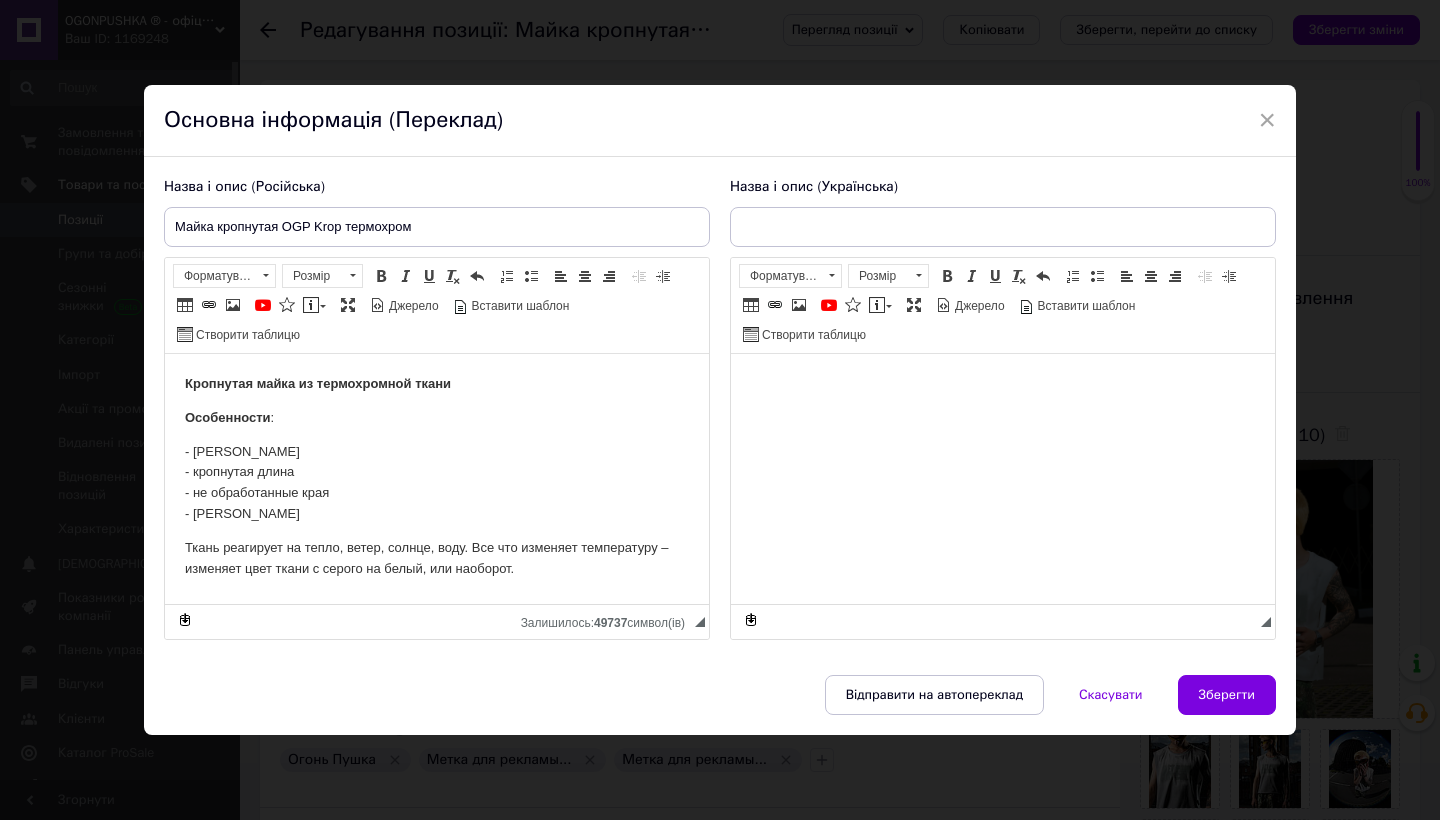 scroll, scrollTop: 0, scrollLeft: 0, axis: both 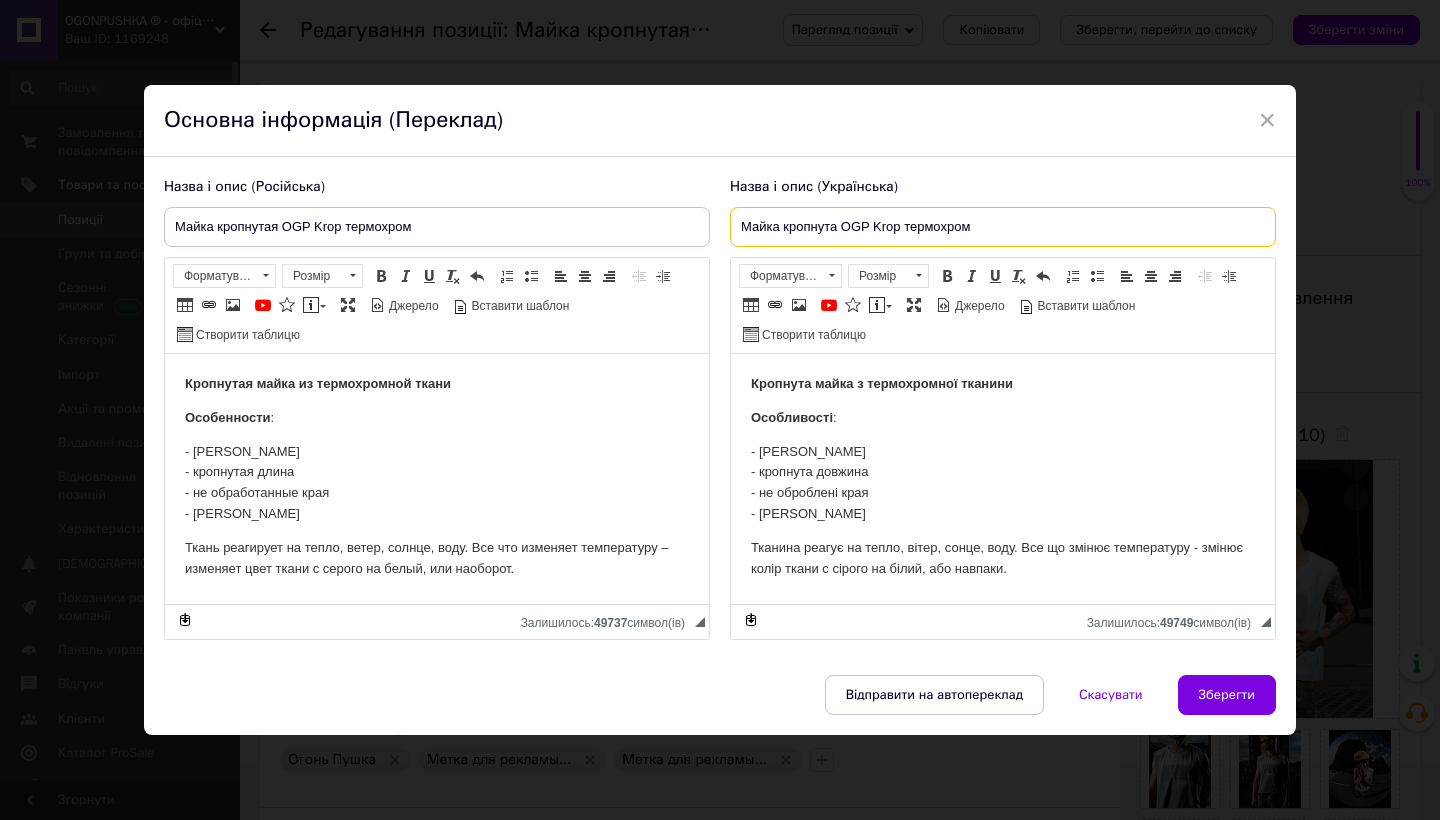 drag, startPoint x: 997, startPoint y: 230, endPoint x: 735, endPoint y: 224, distance: 262.0687 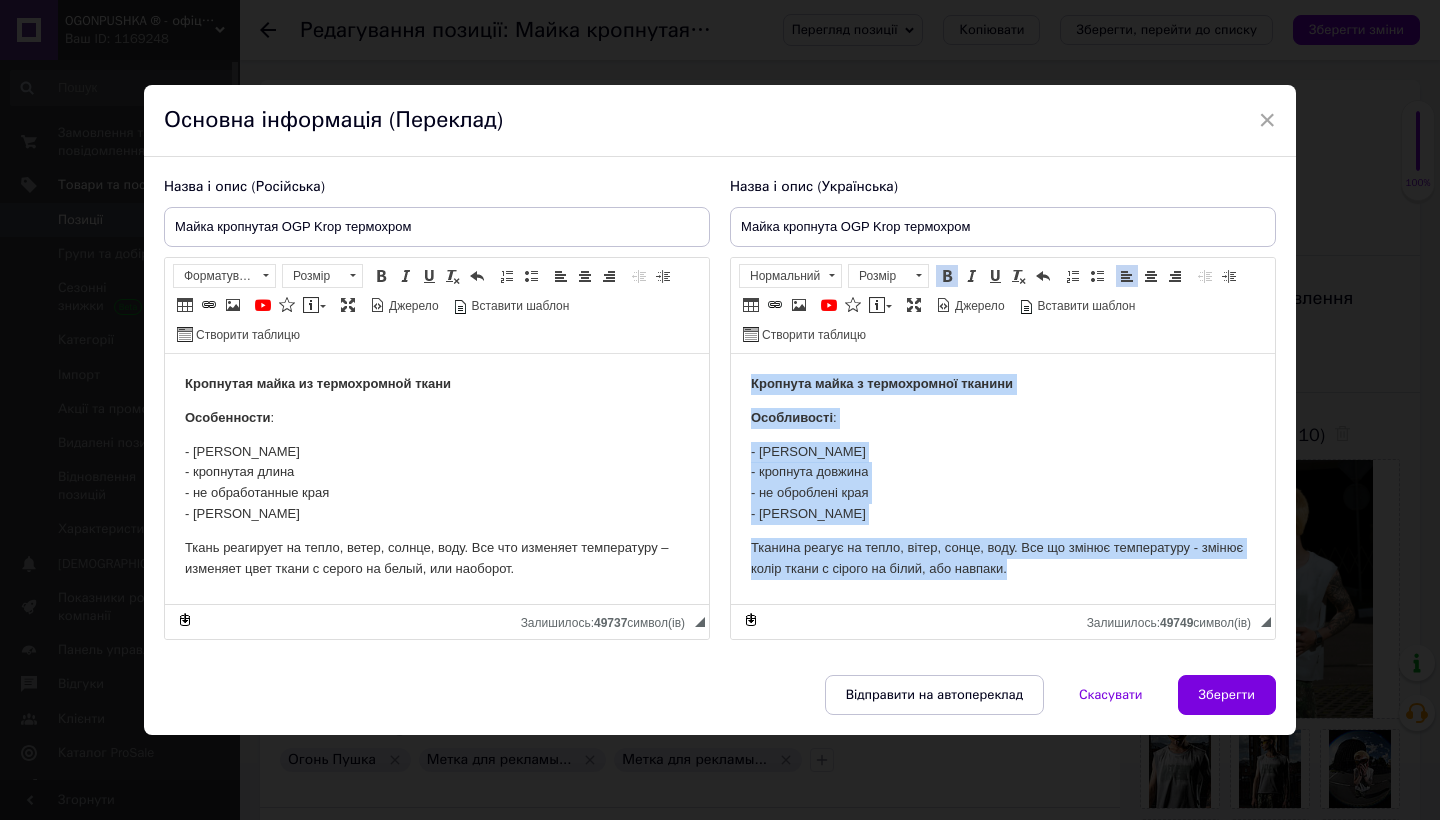 drag, startPoint x: 749, startPoint y: 377, endPoint x: 1029, endPoint y: 588, distance: 350.60092 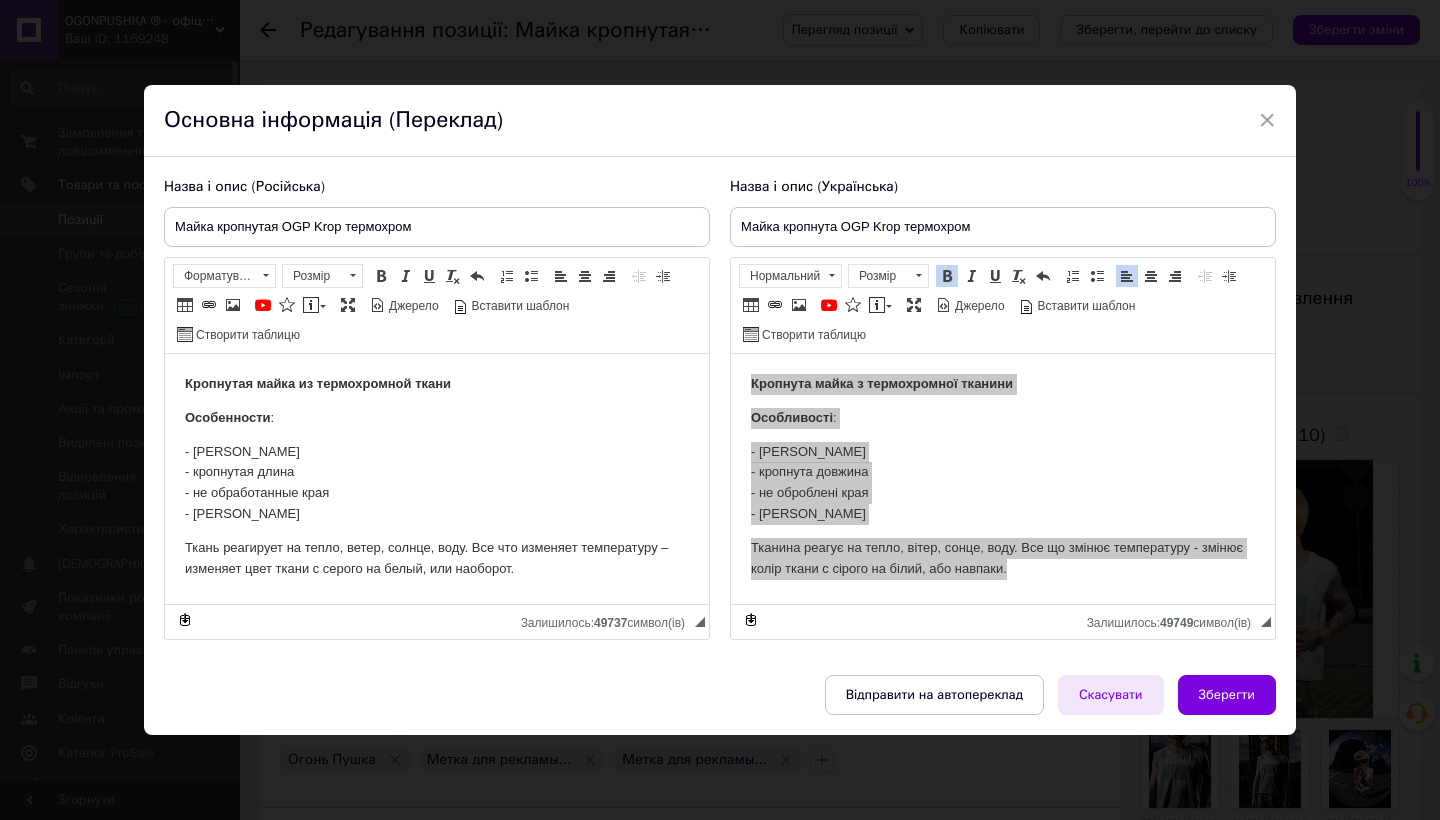 click on "Скасувати" at bounding box center (1111, 695) 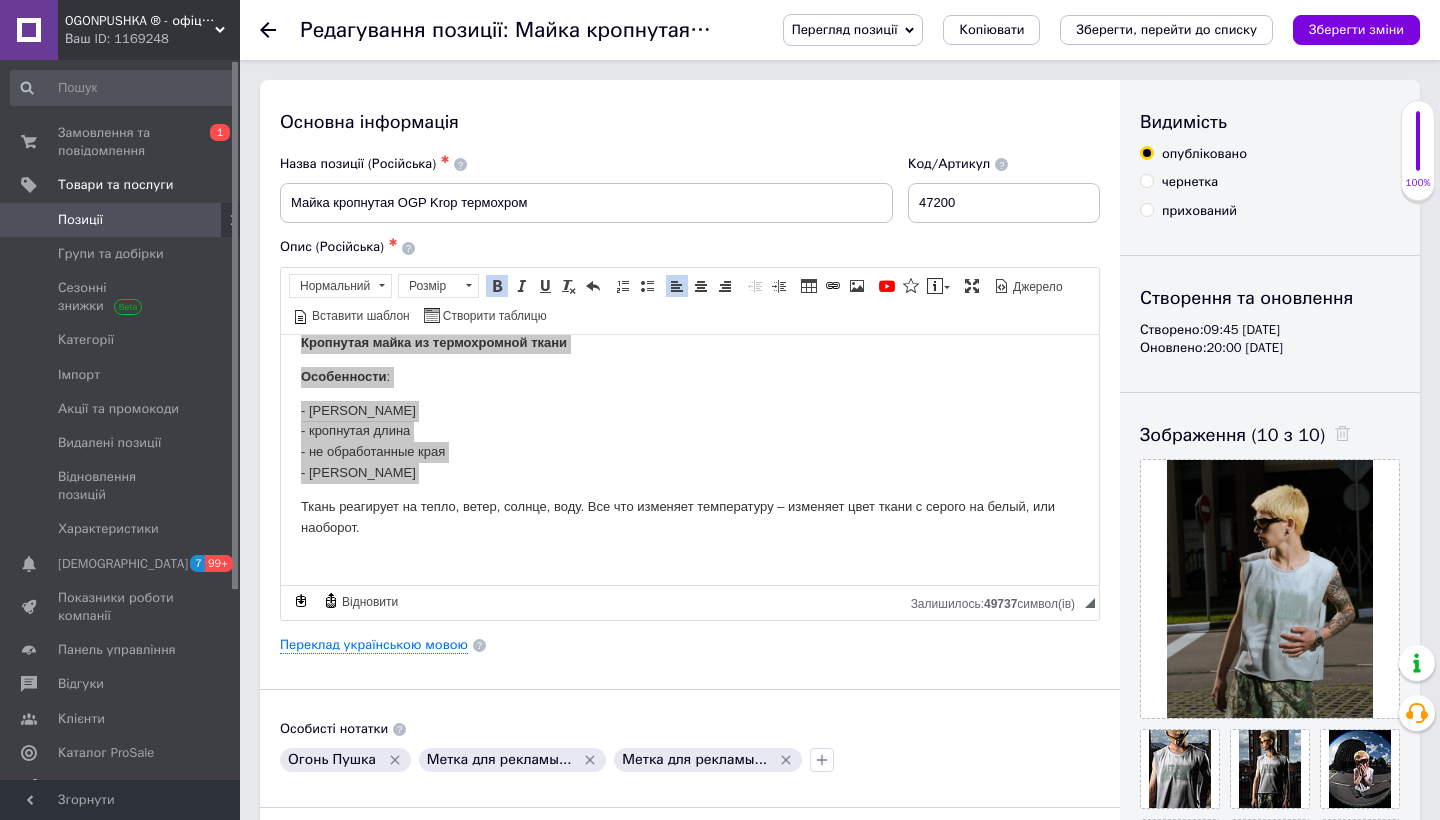 click on "Позиції" at bounding box center [121, 220] 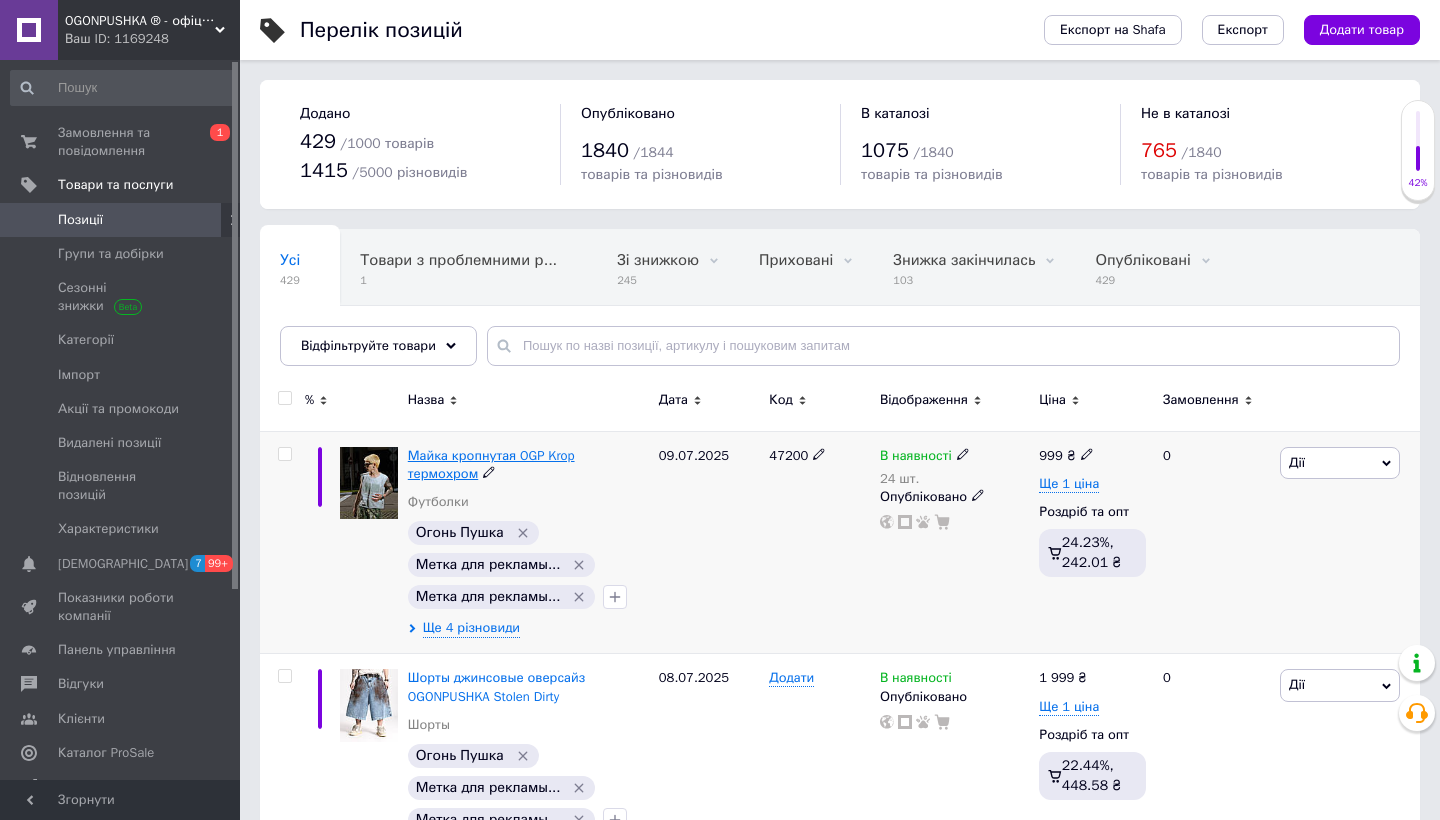click on "Майка кропнутая OGP Krop термохром" at bounding box center (491, 464) 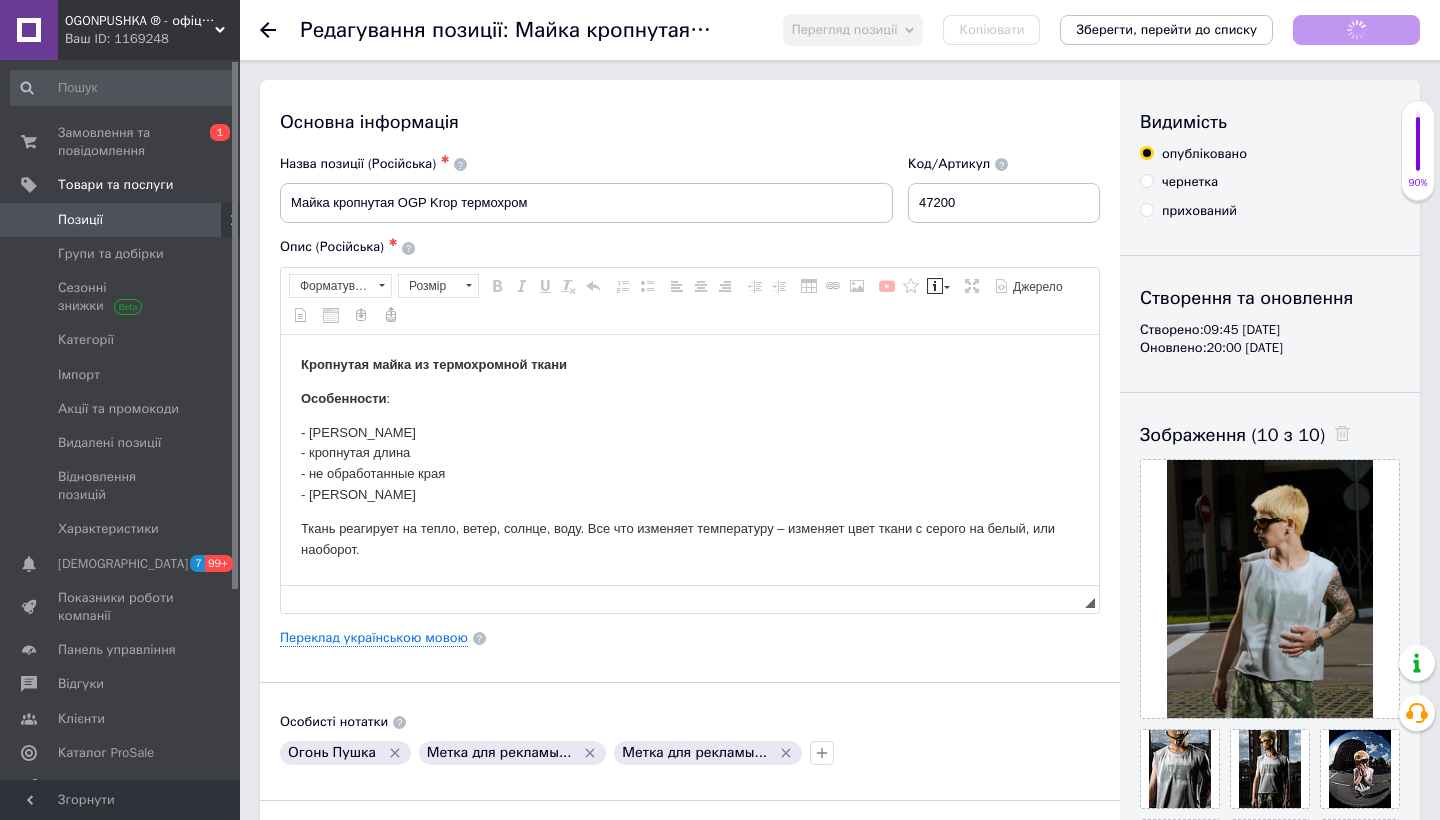 scroll, scrollTop: 0, scrollLeft: 0, axis: both 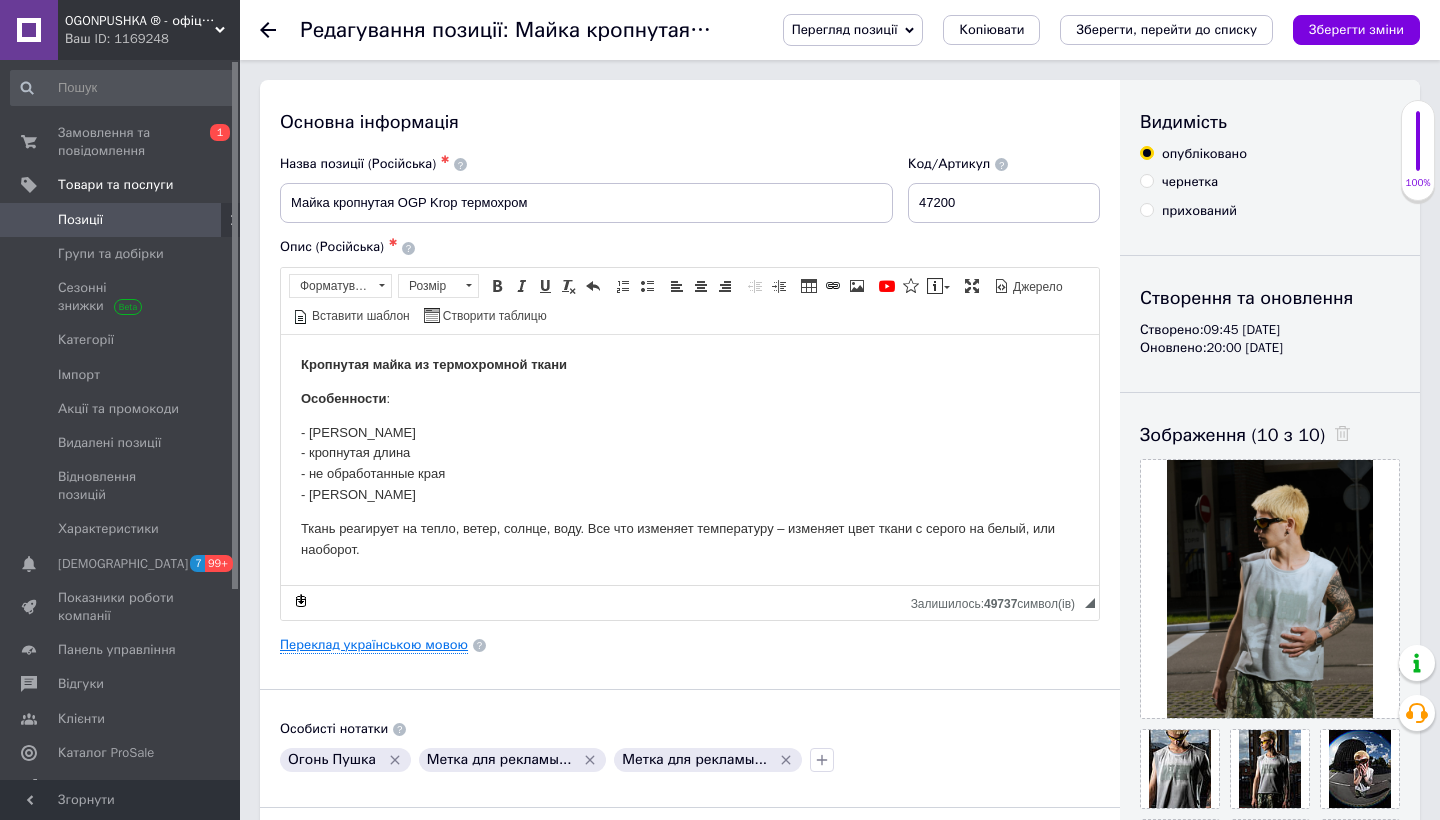 click on "Переклад українською мовою" at bounding box center (374, 645) 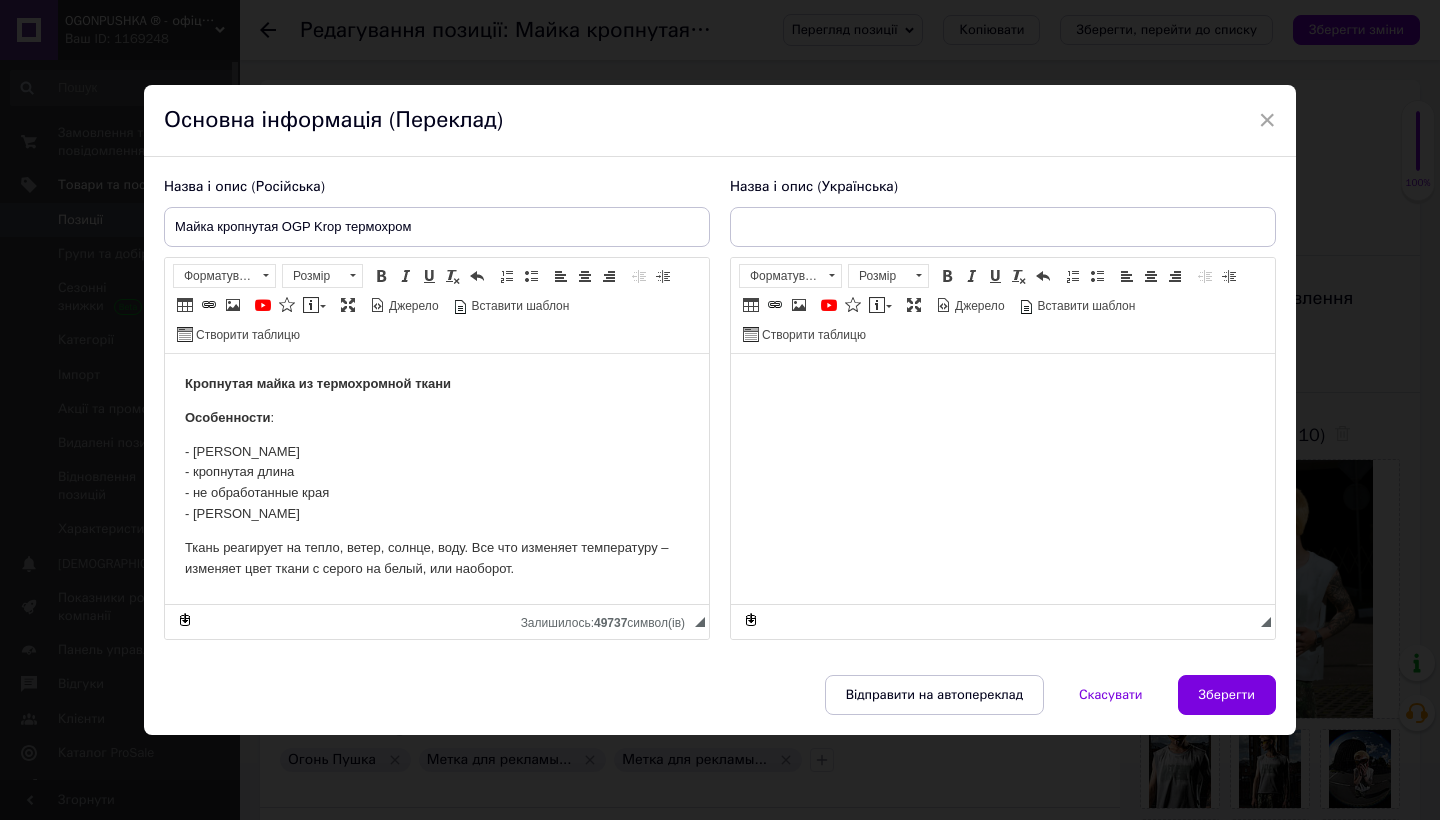 scroll, scrollTop: 0, scrollLeft: 0, axis: both 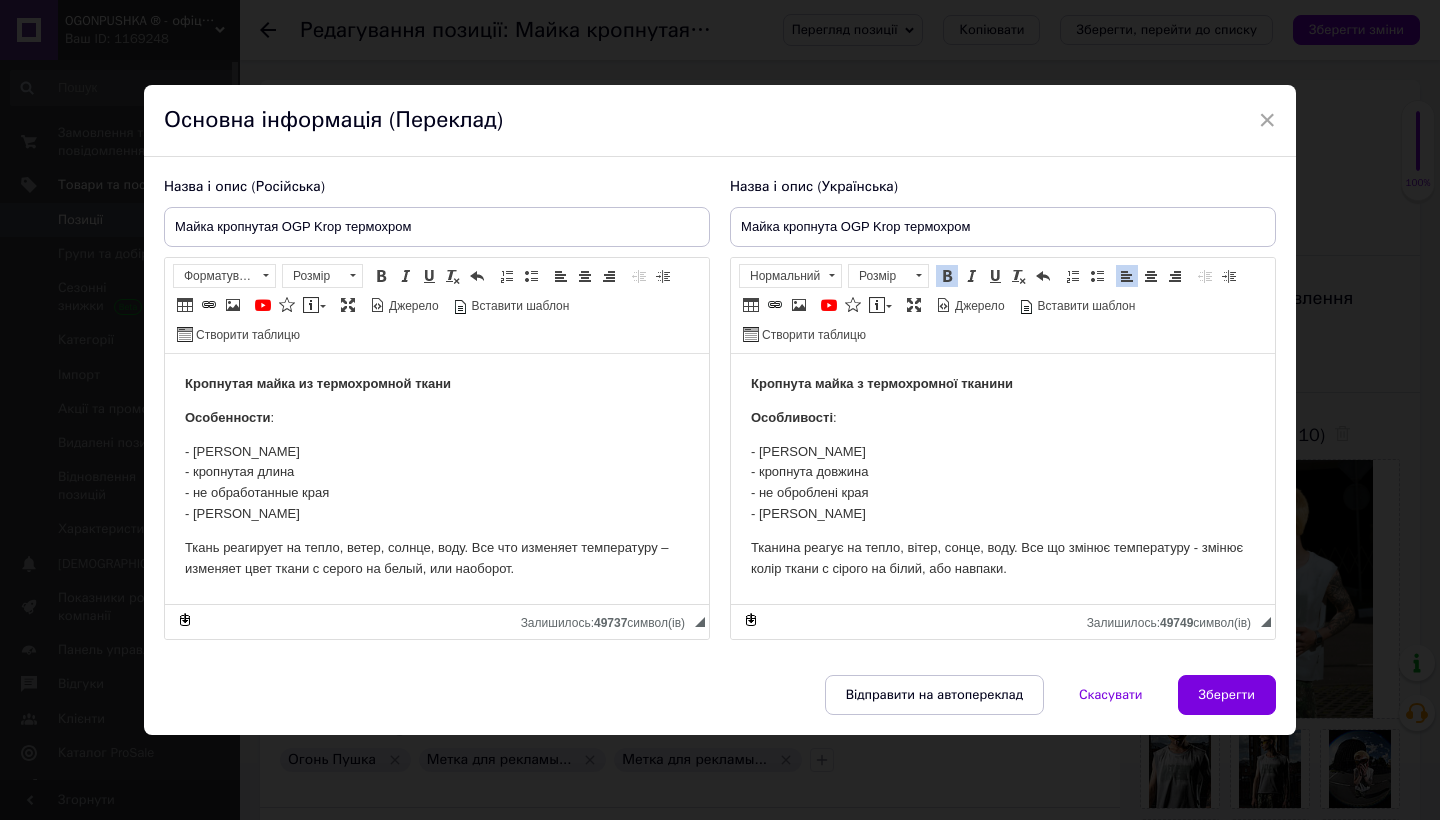 click on "Тканина реагує на тепло, вітер, сонце, воду. Все що змінює температуру - змінює колір ткани с сірого на білий, або навпаки." at bounding box center [1003, 558] 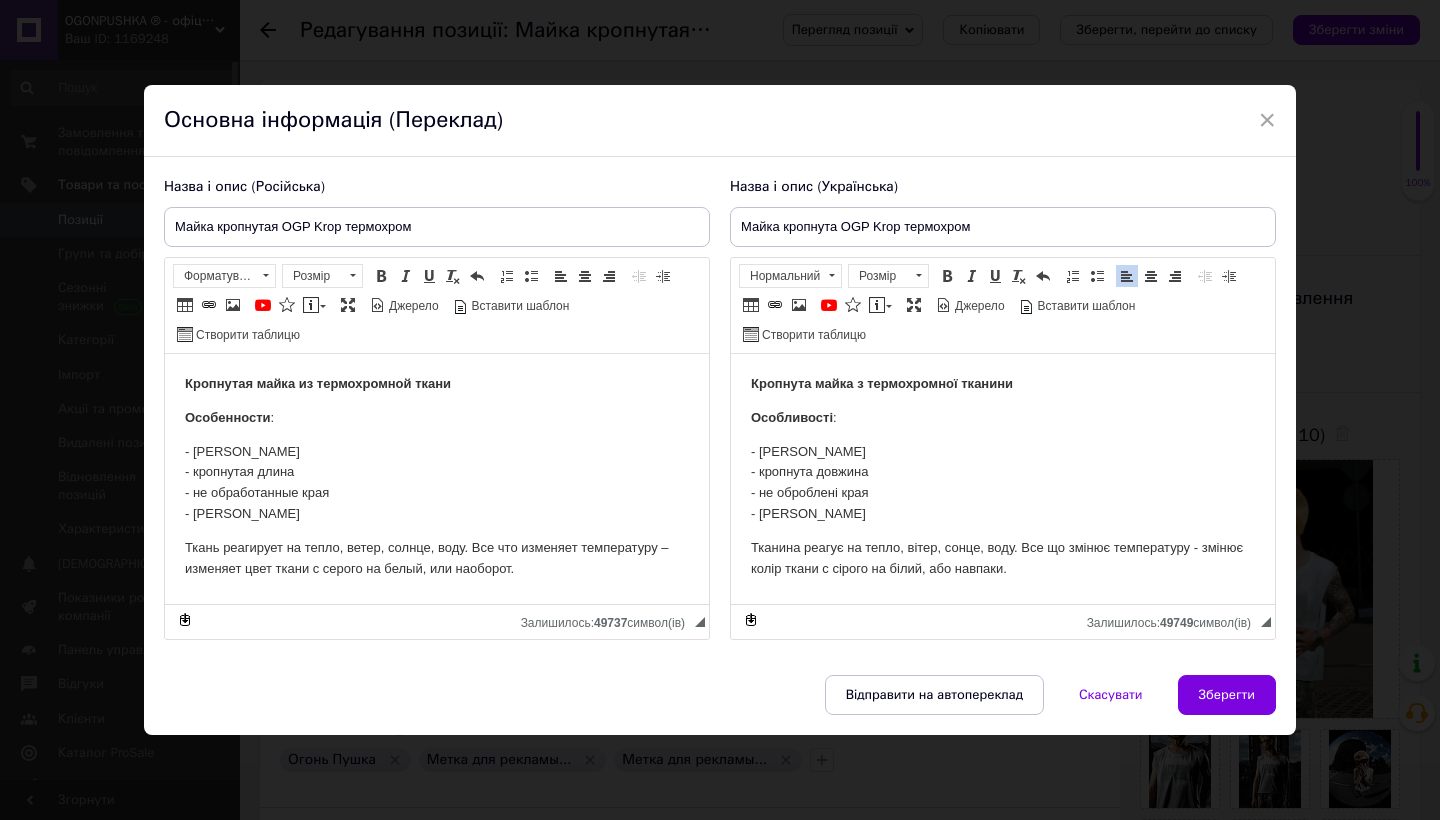 type 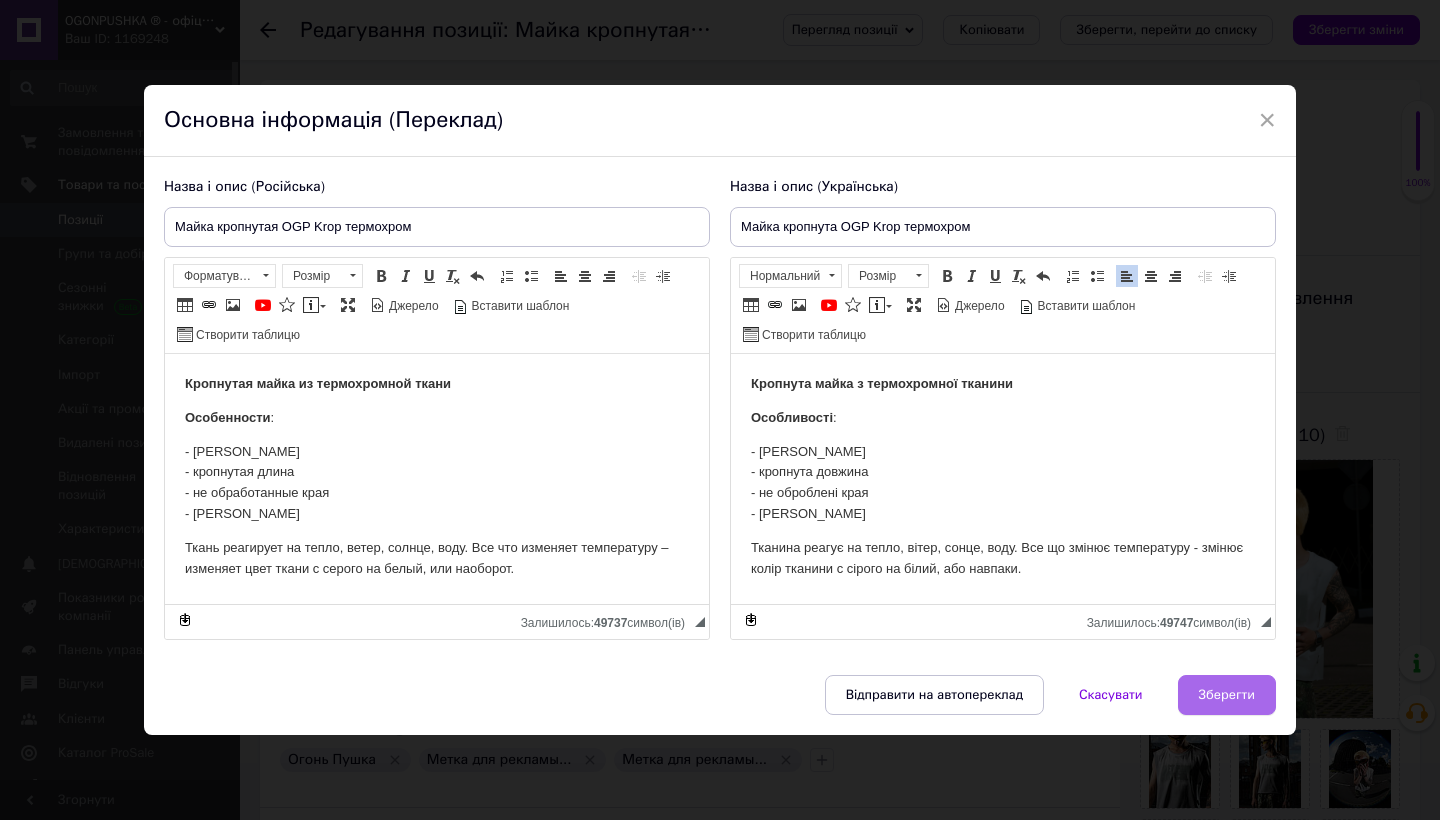 click on "Зберегти" at bounding box center (1227, 695) 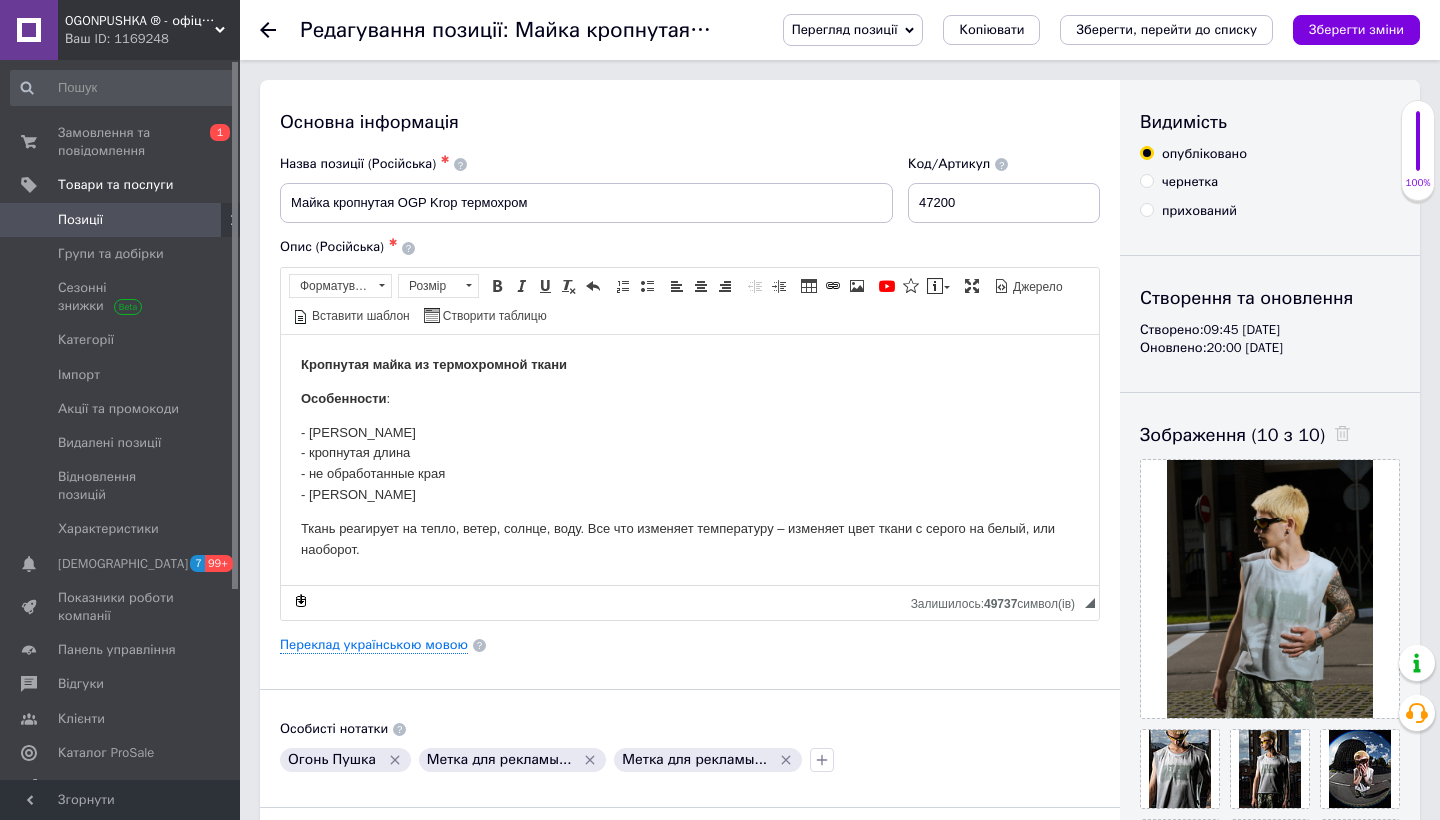 click on "Позиції" at bounding box center [123, 220] 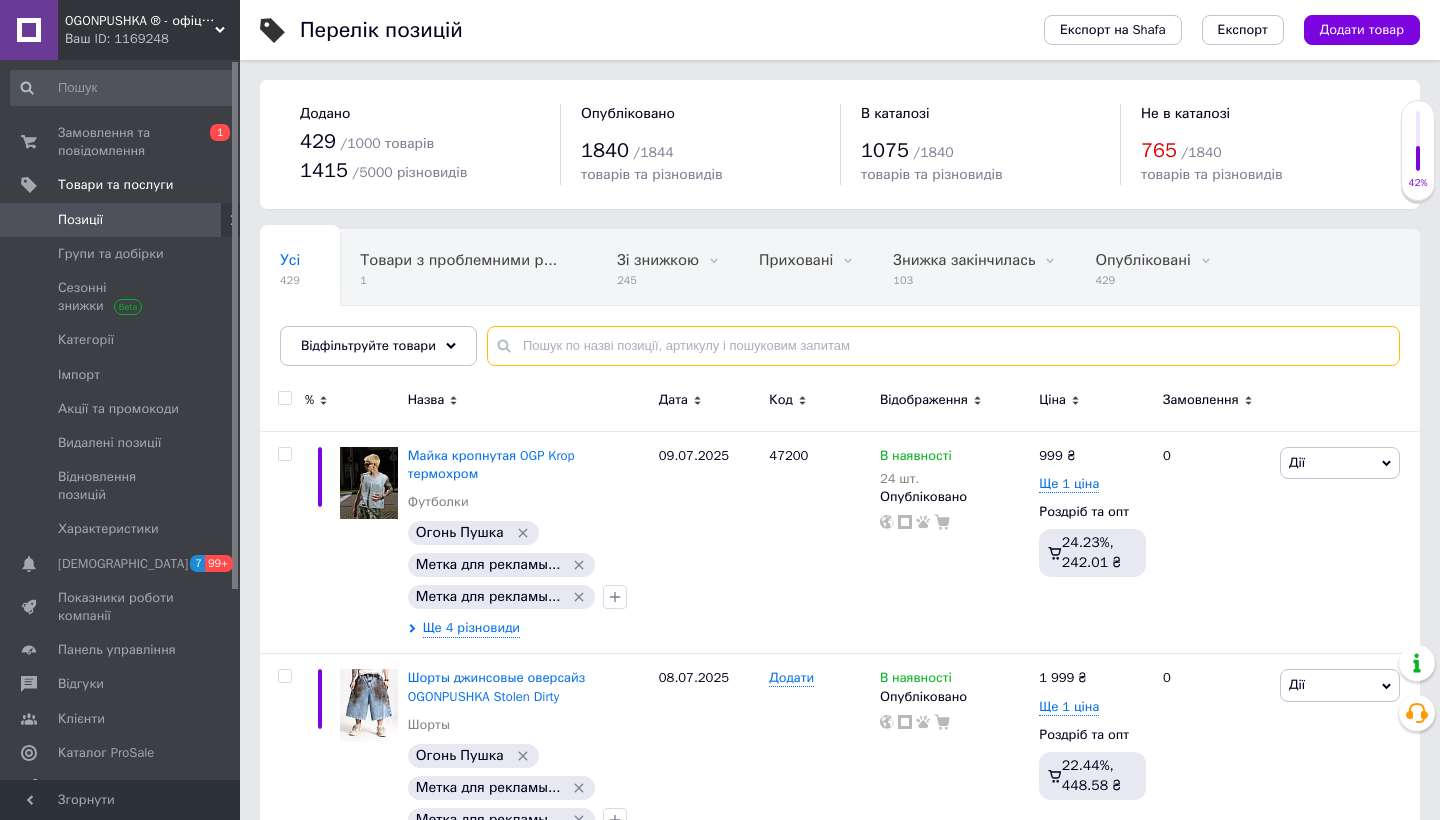 click at bounding box center [943, 346] 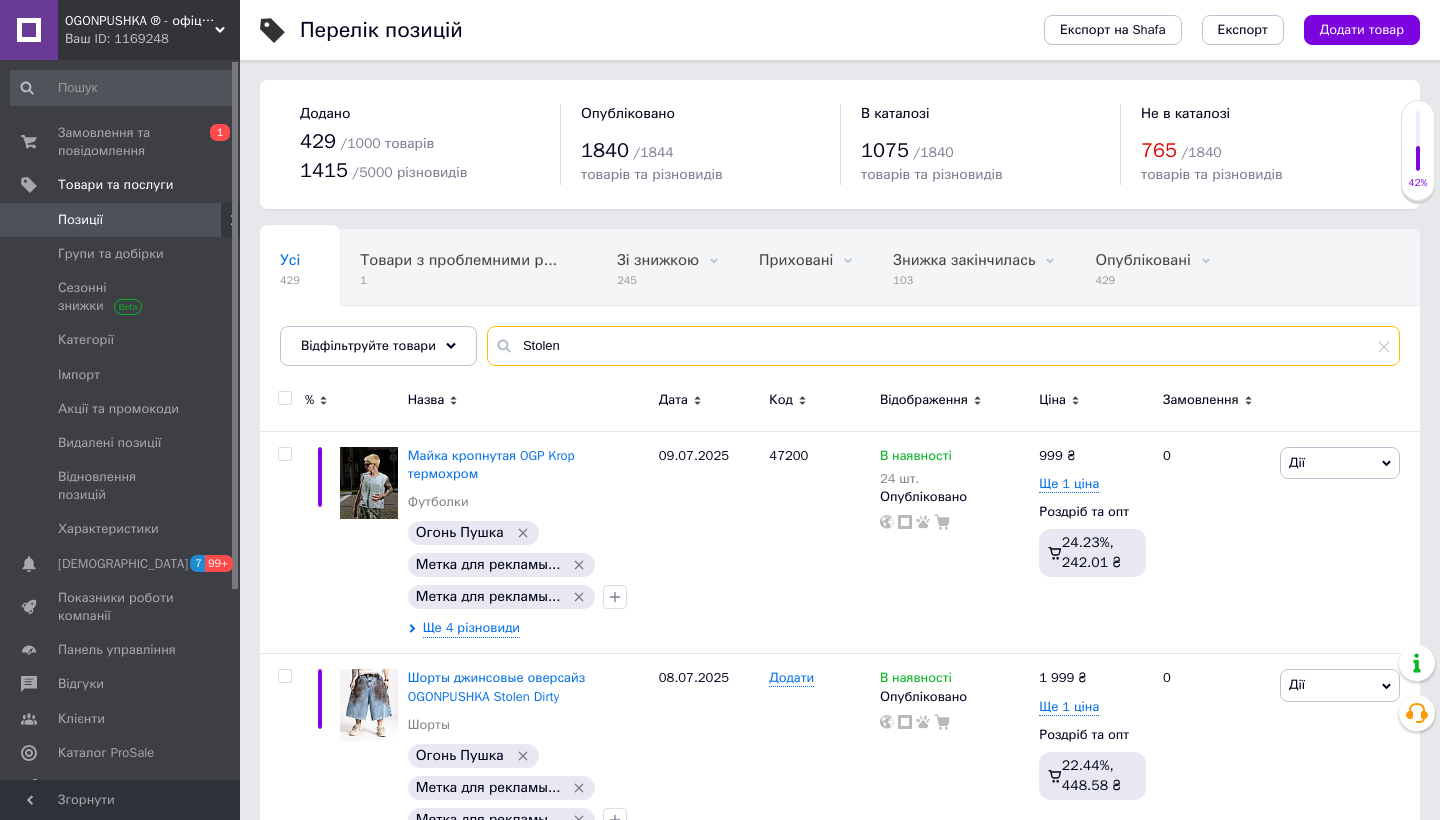 type on "Stolen" 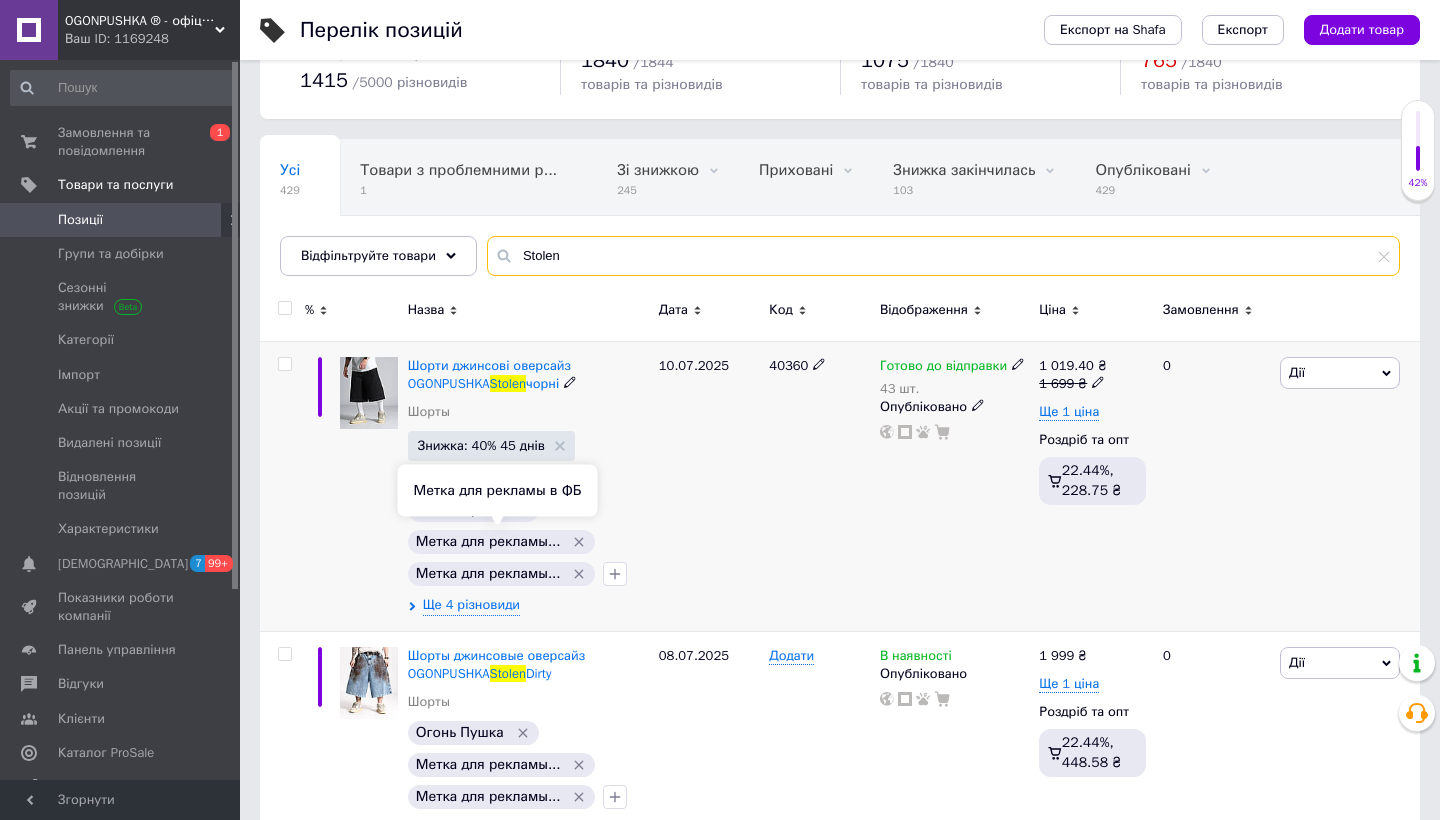 scroll, scrollTop: 118, scrollLeft: 0, axis: vertical 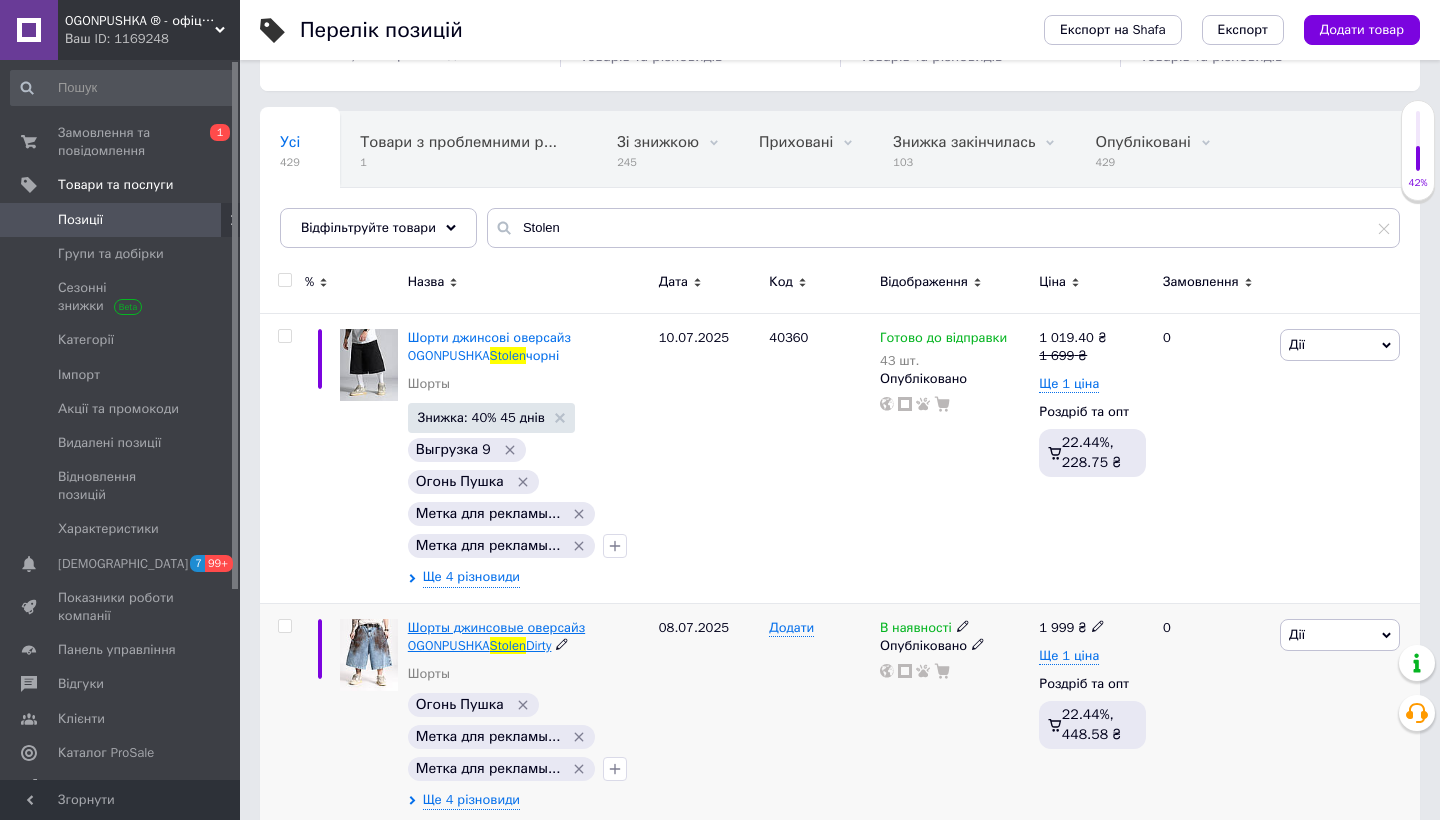 click on "Stolen" at bounding box center [508, 645] 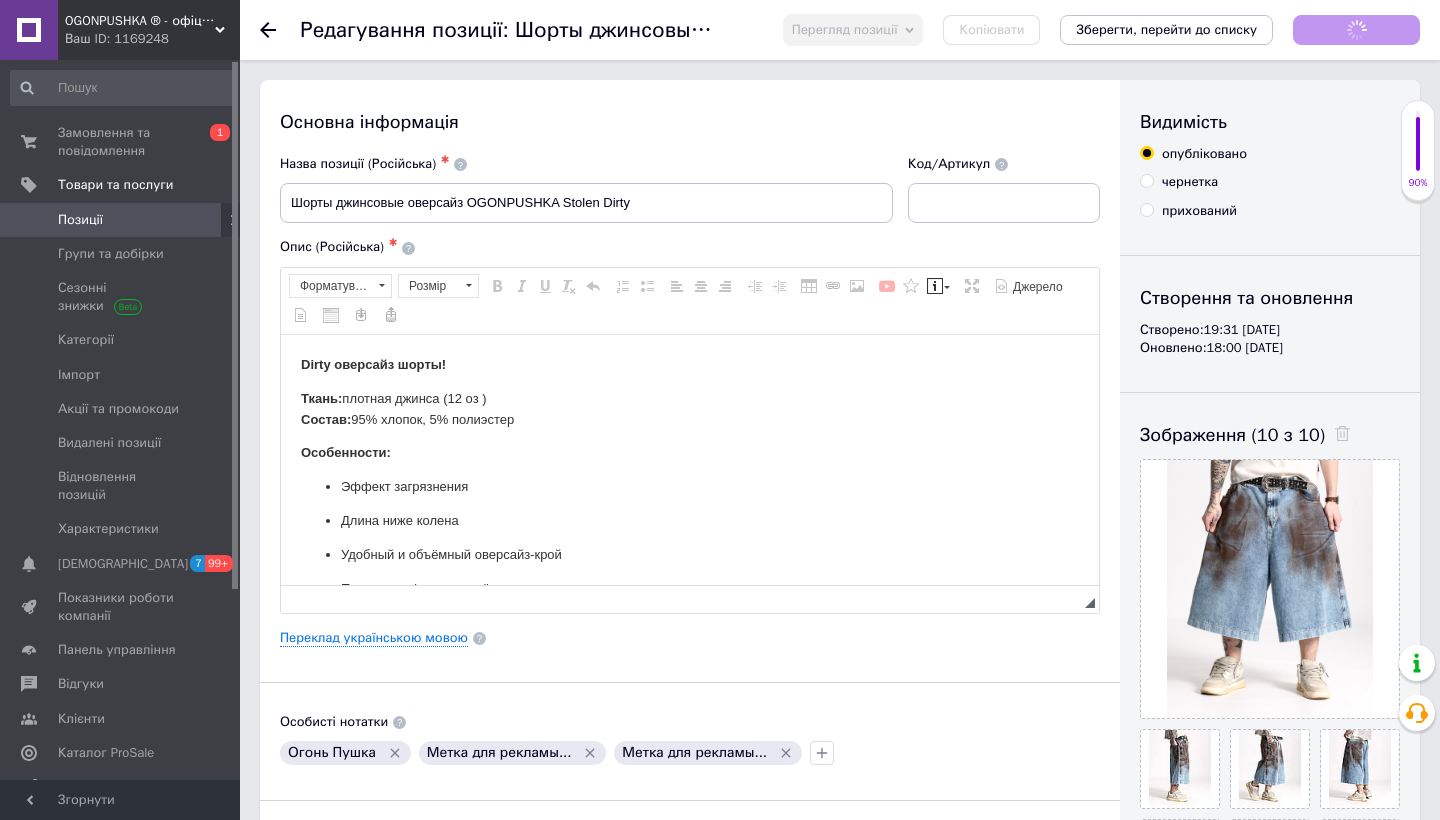 scroll, scrollTop: 0, scrollLeft: 0, axis: both 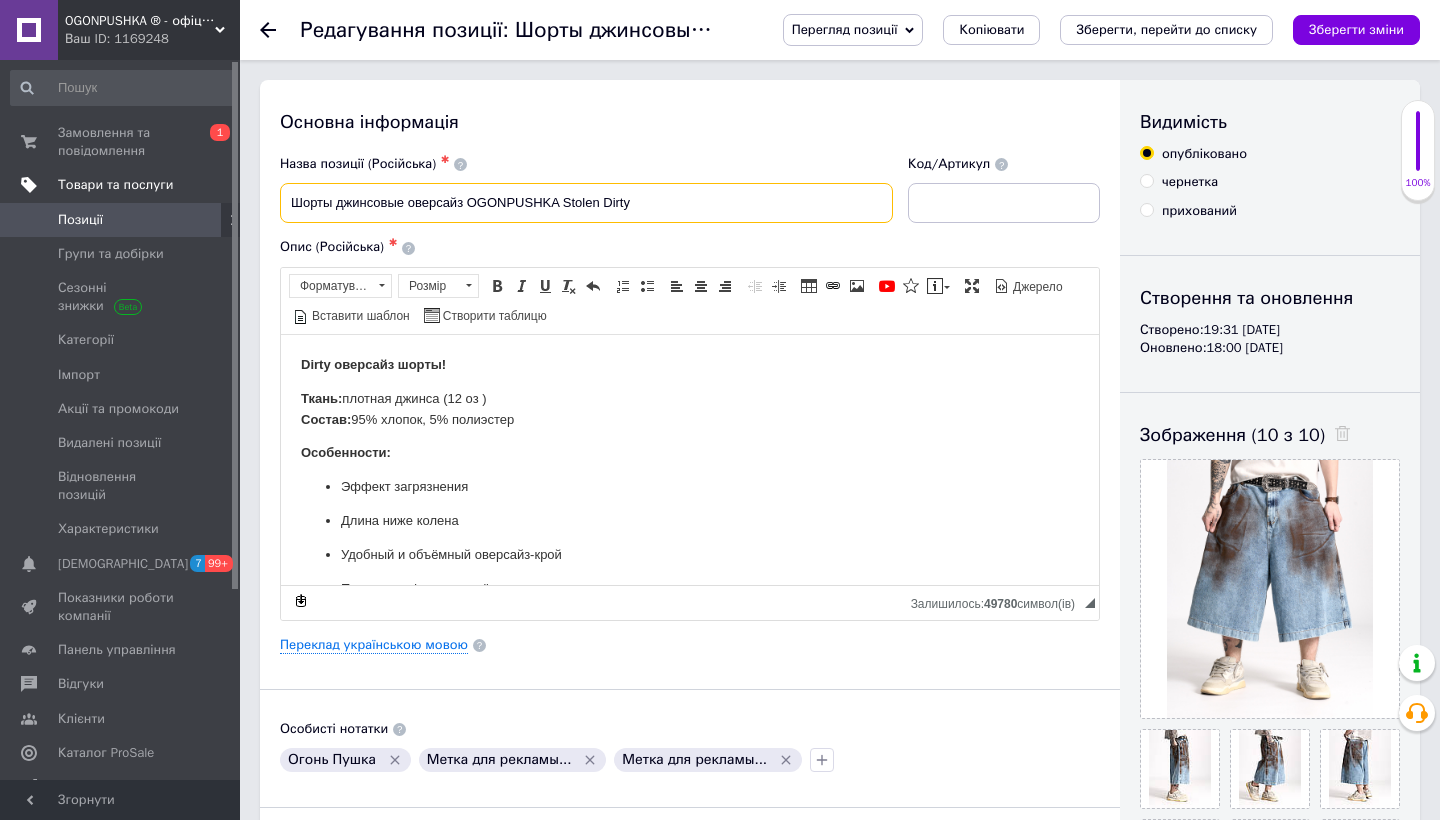 drag, startPoint x: 650, startPoint y: 203, endPoint x: 222, endPoint y: 200, distance: 428.01053 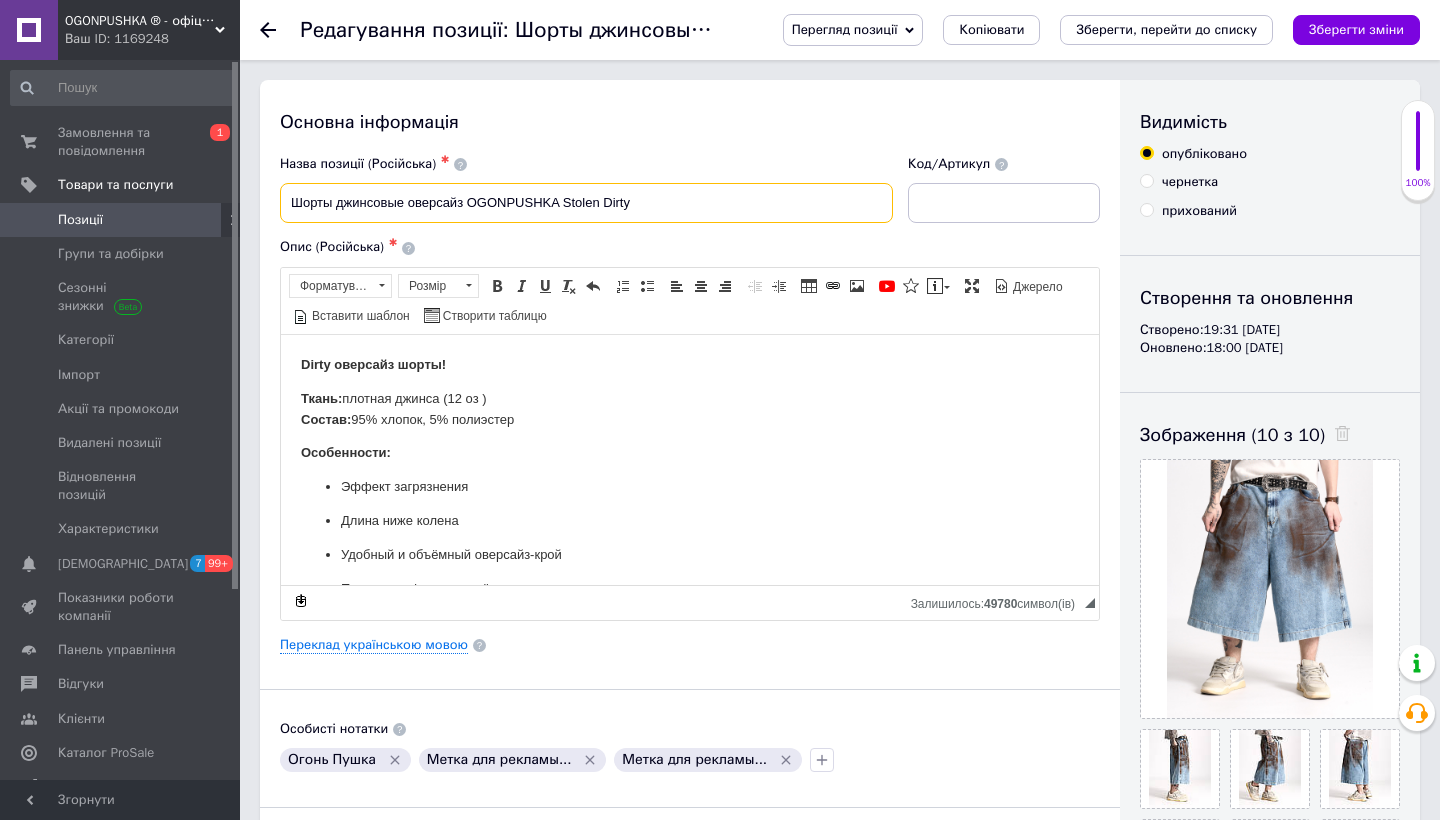 click on "Шорты джинсовые оверсайз OGONPUSHKA Stolen Dirty" at bounding box center (586, 203) 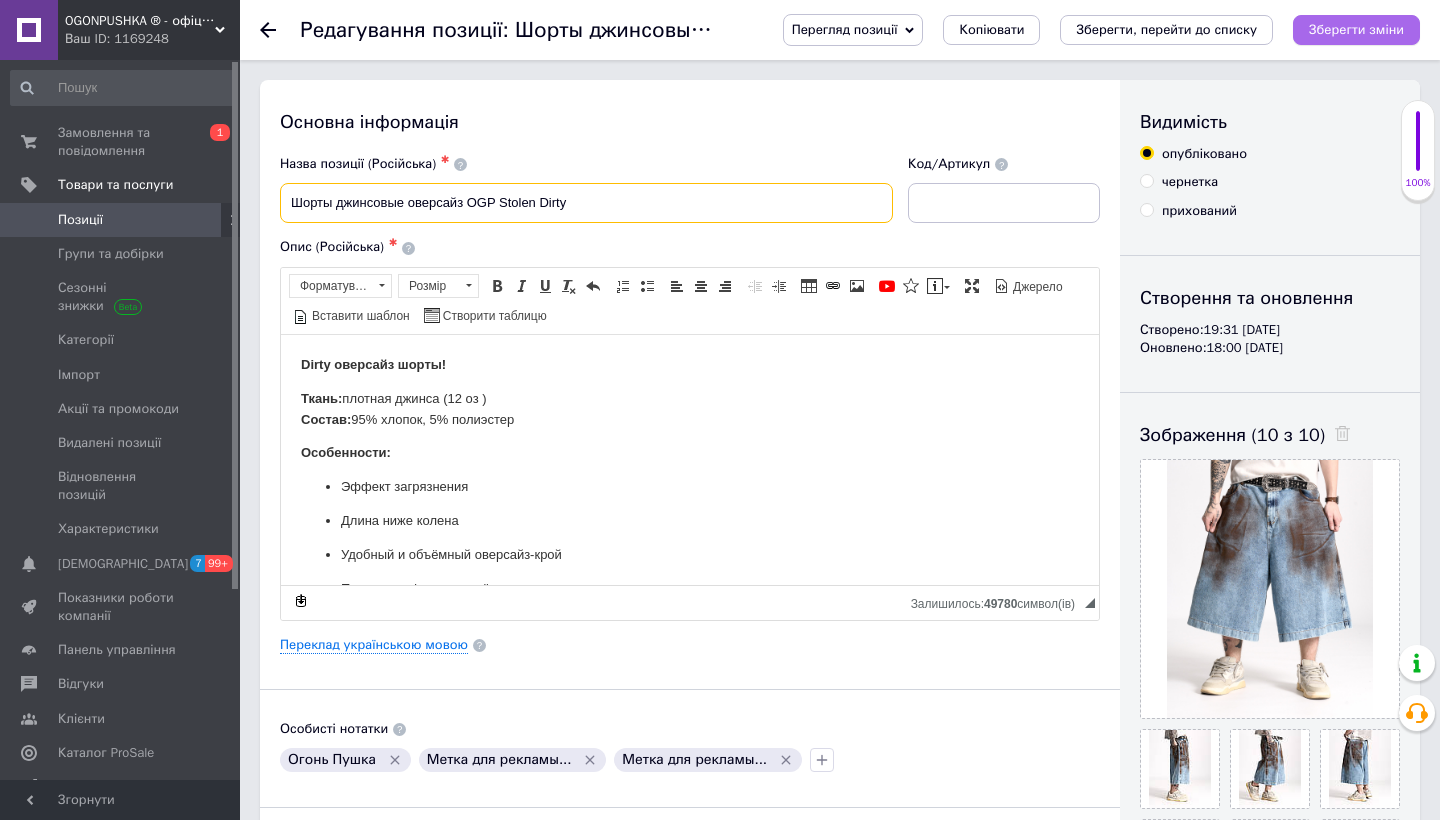 type on "Шорты джинсовые оверсайз OGP Stolen Dirty" 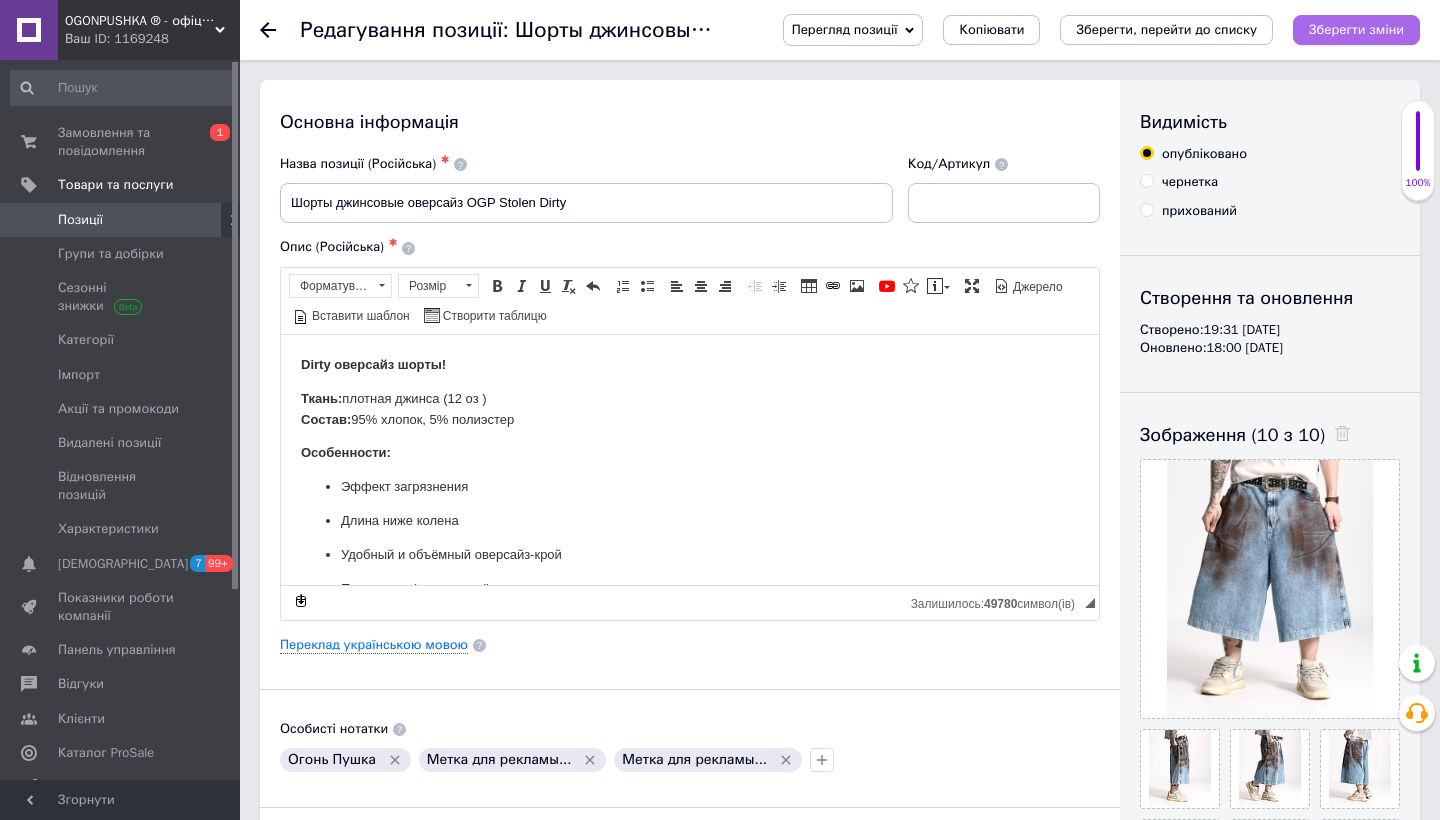 click on "Зберегти зміни" at bounding box center [1356, 29] 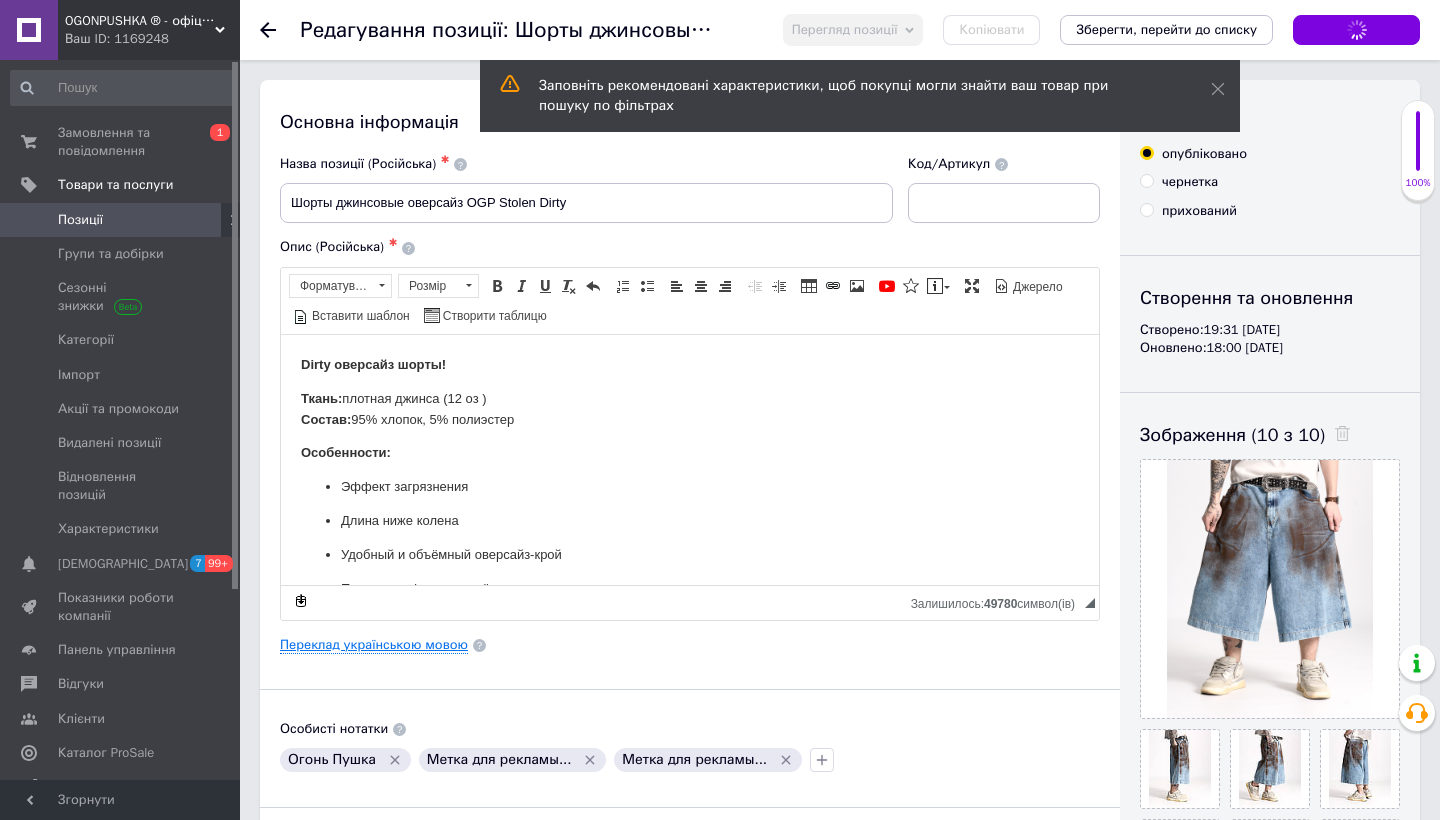 click on "Переклад українською мовою" at bounding box center (374, 645) 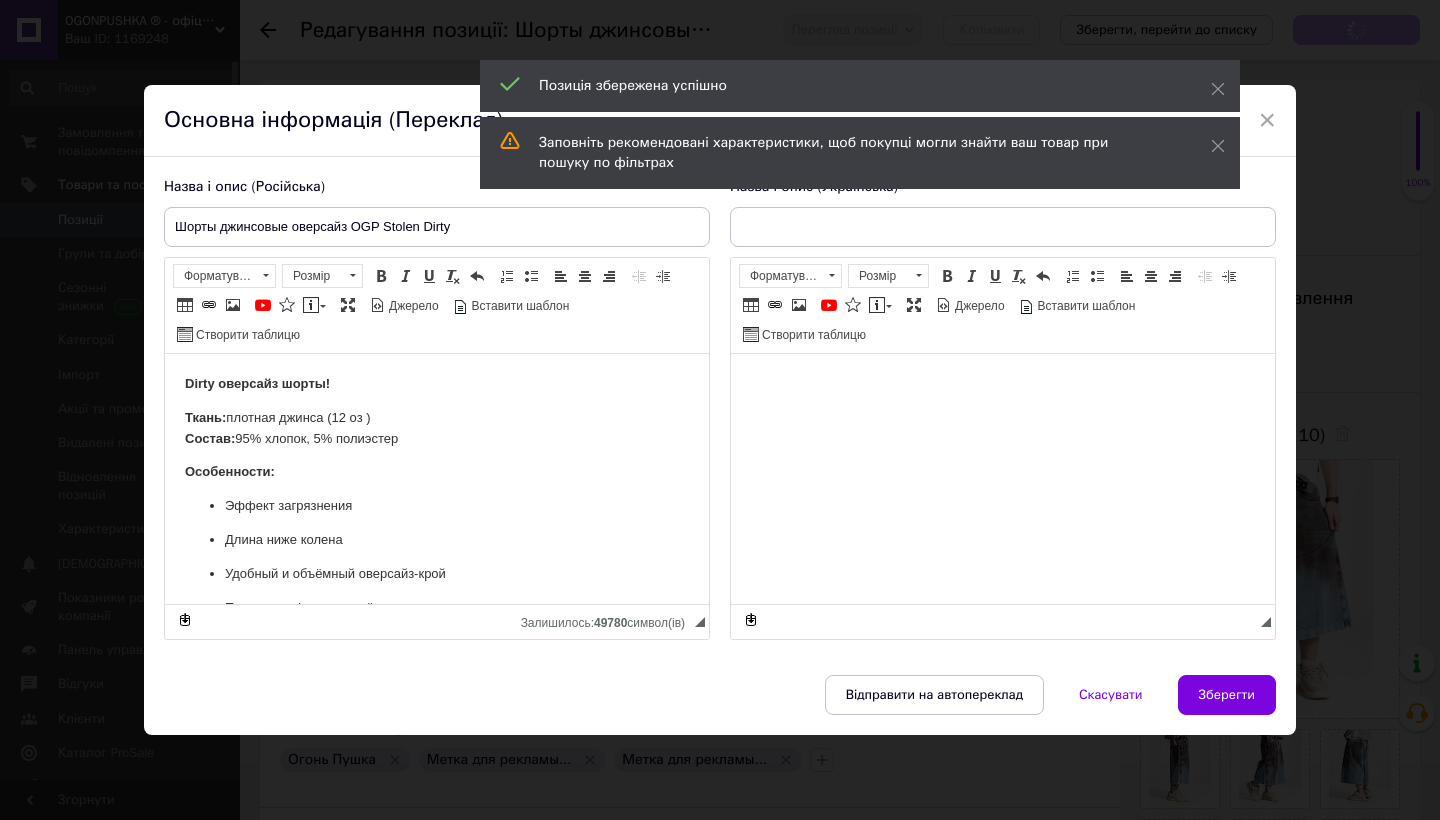 scroll, scrollTop: 0, scrollLeft: 0, axis: both 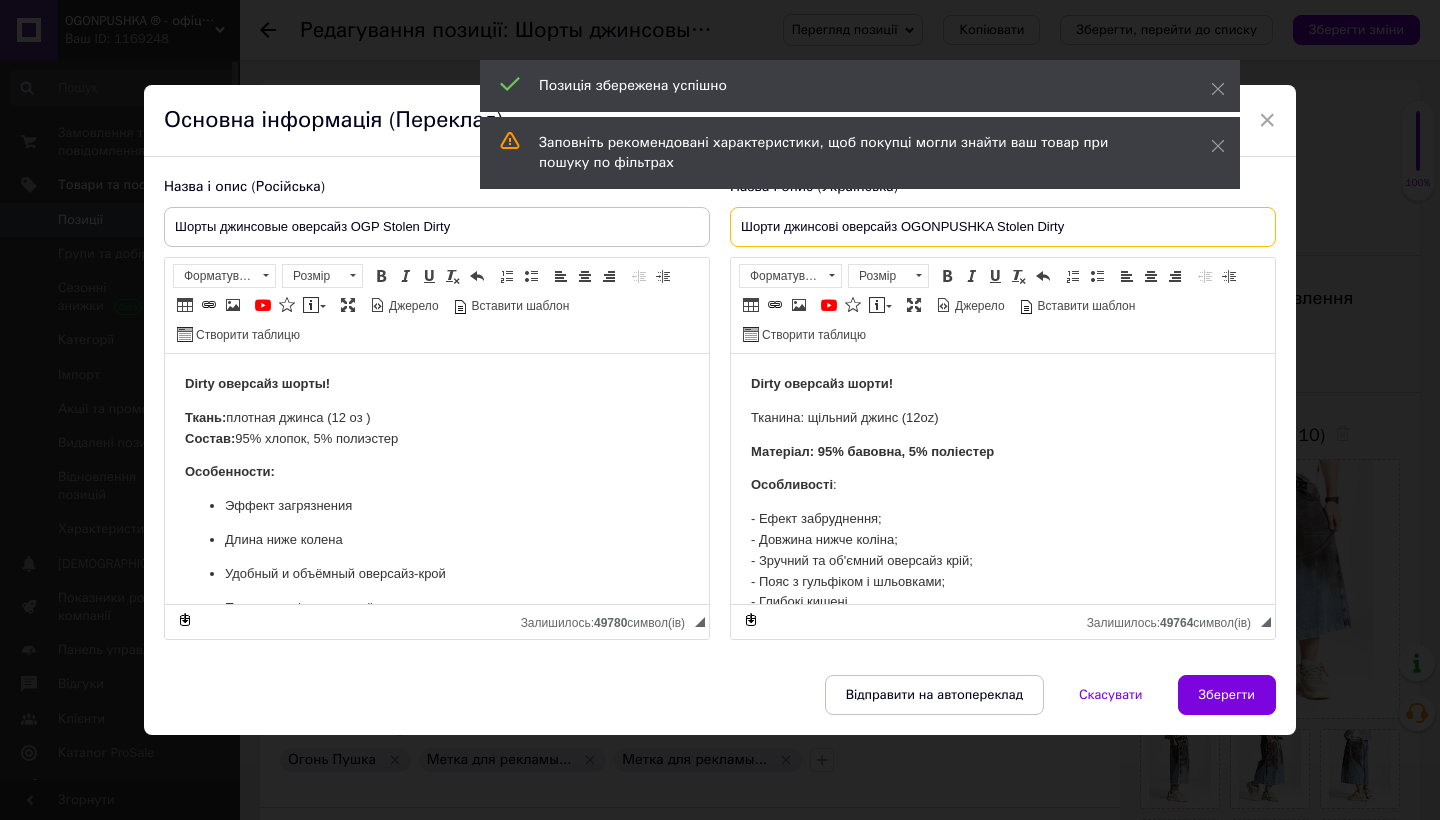 click on "Шорти джинсові оверсайз OGONPUSHKA Stolen Dirty" at bounding box center (1003, 227) 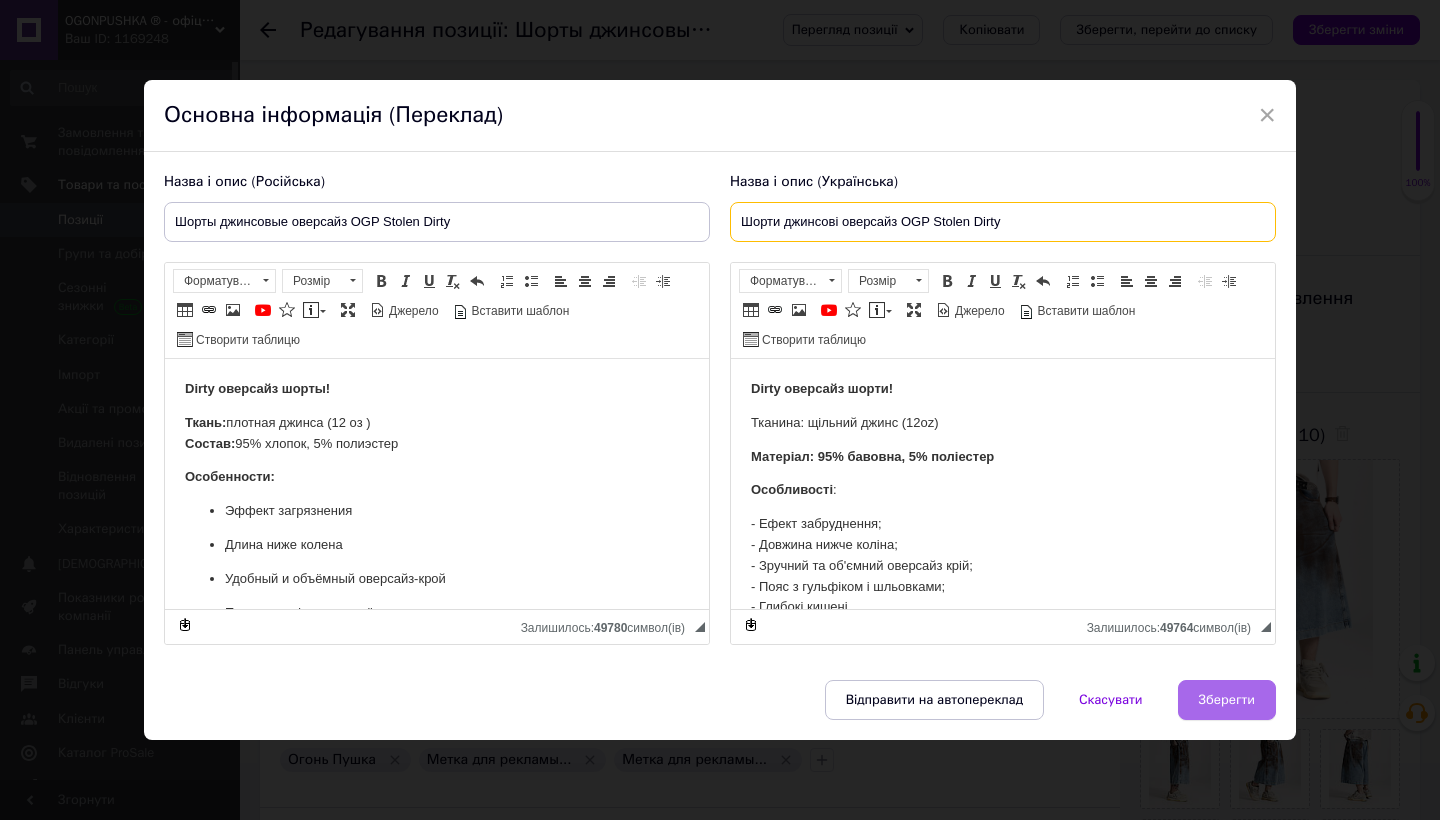 type on "Шорти джинсові оверсайз OGP Stolen Dirty" 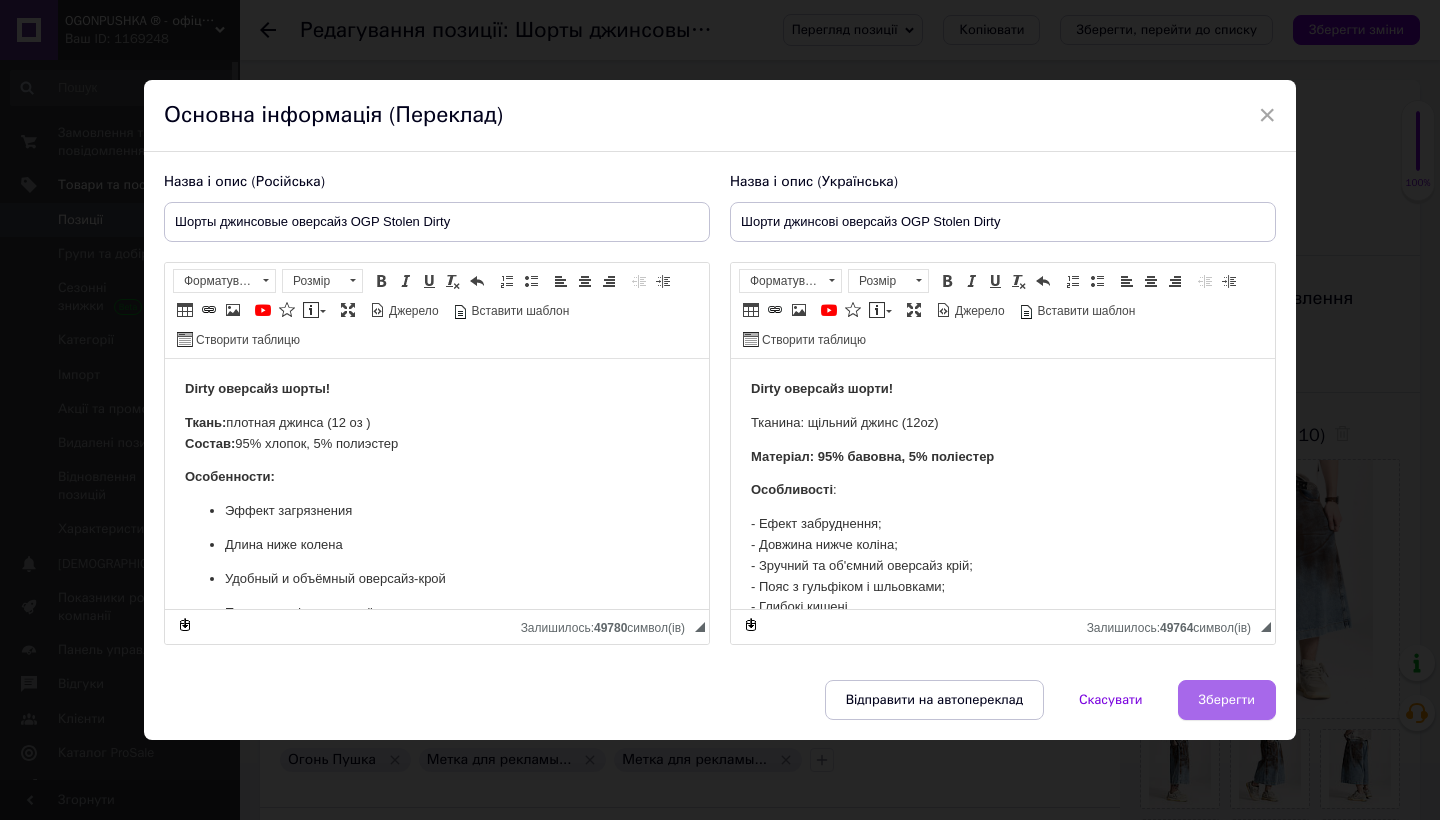 click on "Зберегти" at bounding box center [1227, 700] 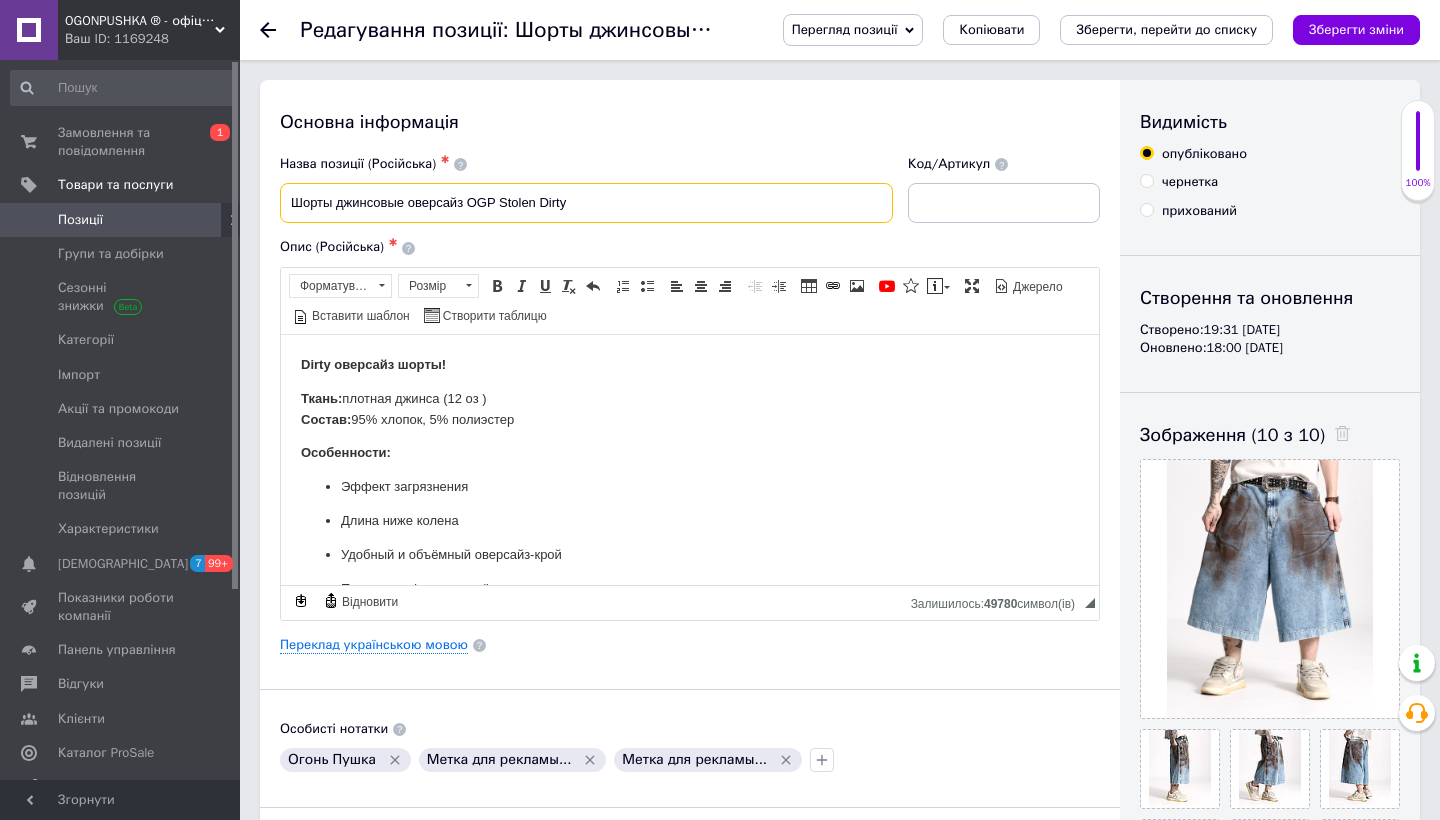 drag, startPoint x: 600, startPoint y: 200, endPoint x: 243, endPoint y: 189, distance: 357.16943 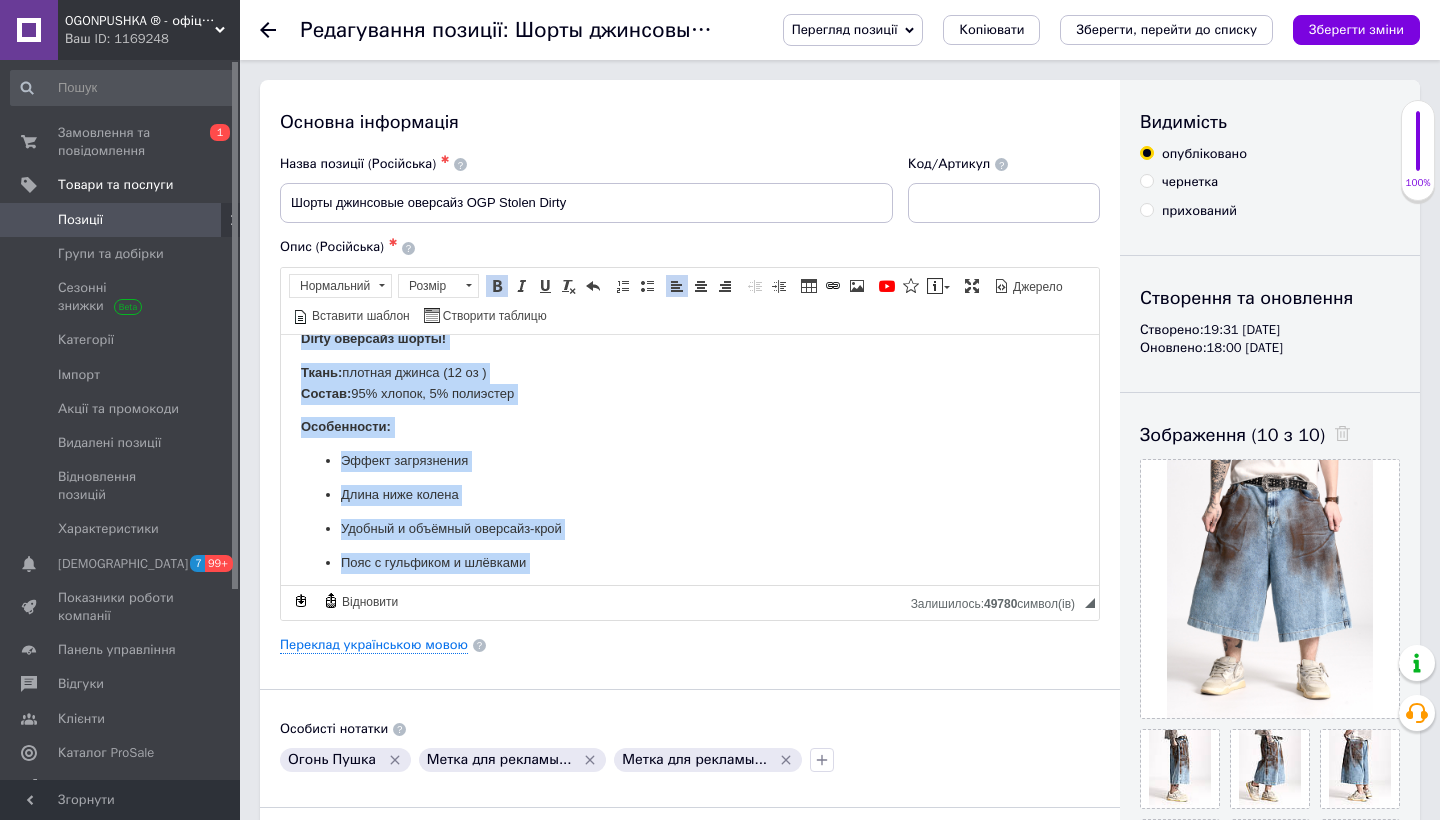 scroll, scrollTop: 65, scrollLeft: 0, axis: vertical 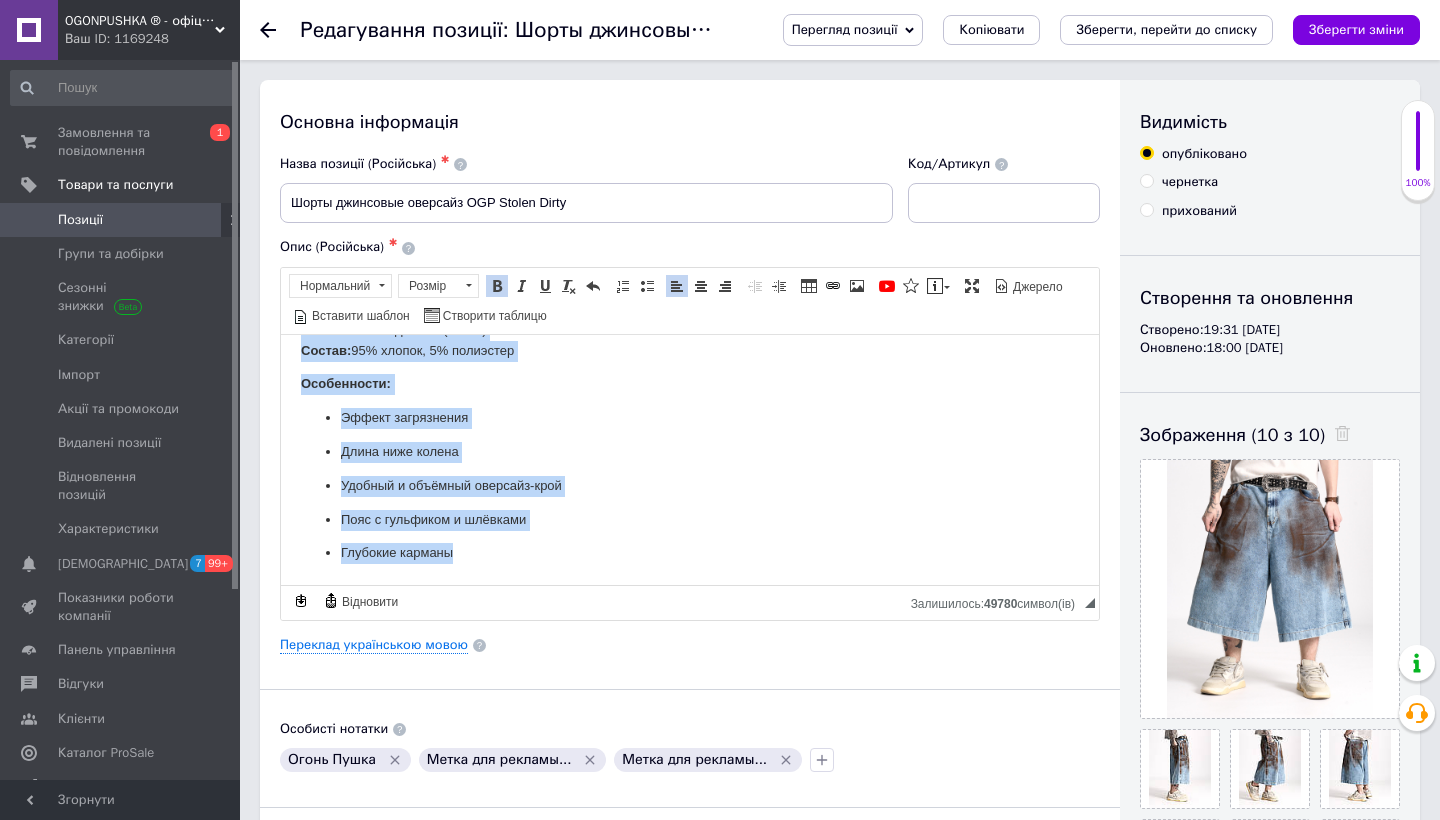 drag, startPoint x: 297, startPoint y: 352, endPoint x: 465, endPoint y: 643, distance: 336.0134 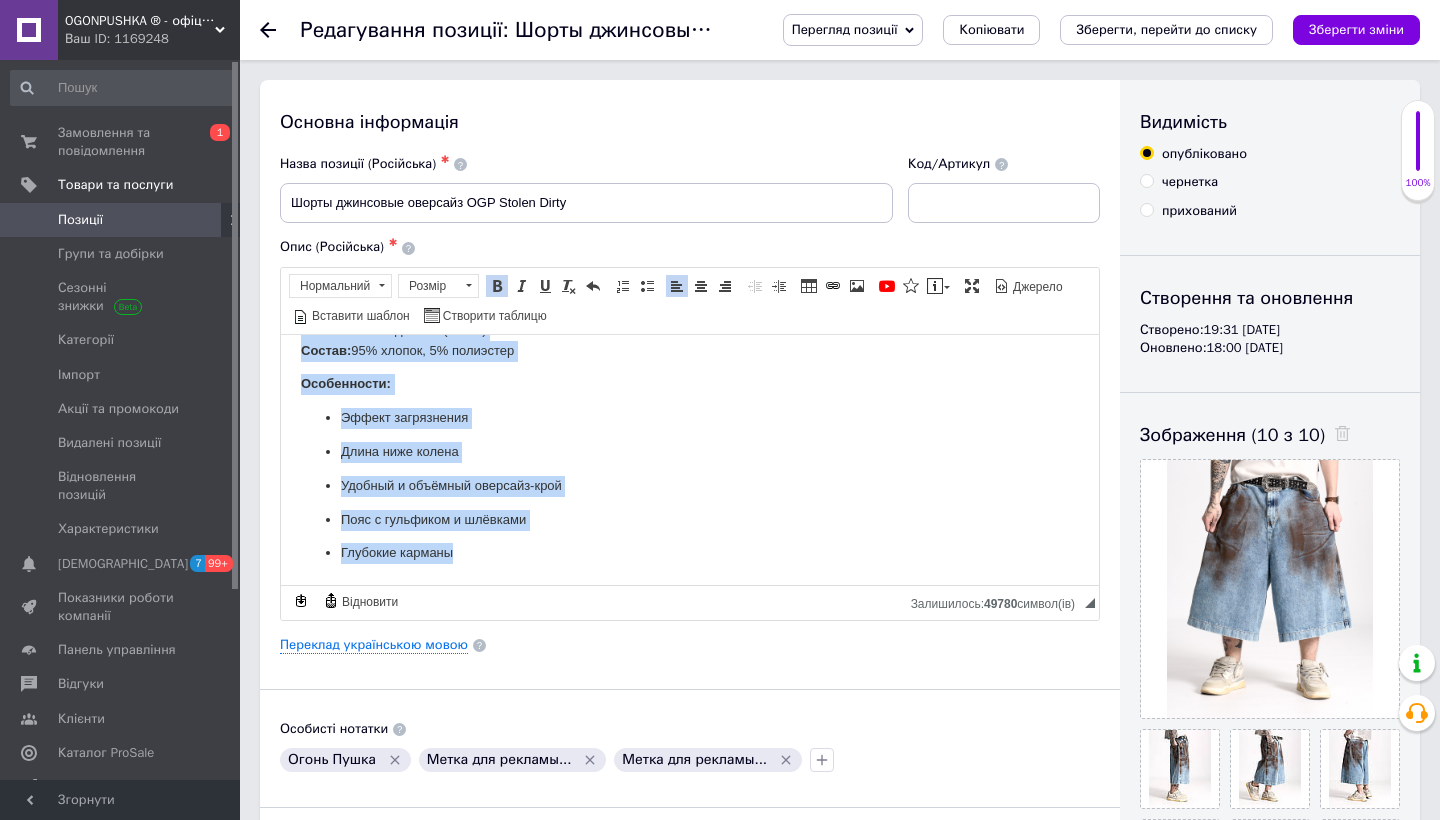 copy on "Dirty оверсайз шорты! Ткань:  плотная джинса (12 оз ) Состав:  95% хлопок, 5% полиэстер Особенности: Эффект загрязнения Длина ниже колена Удобный и объёмный оверсайз-крой Пояс с гульфиком и шлёвками Глубокие карманы" 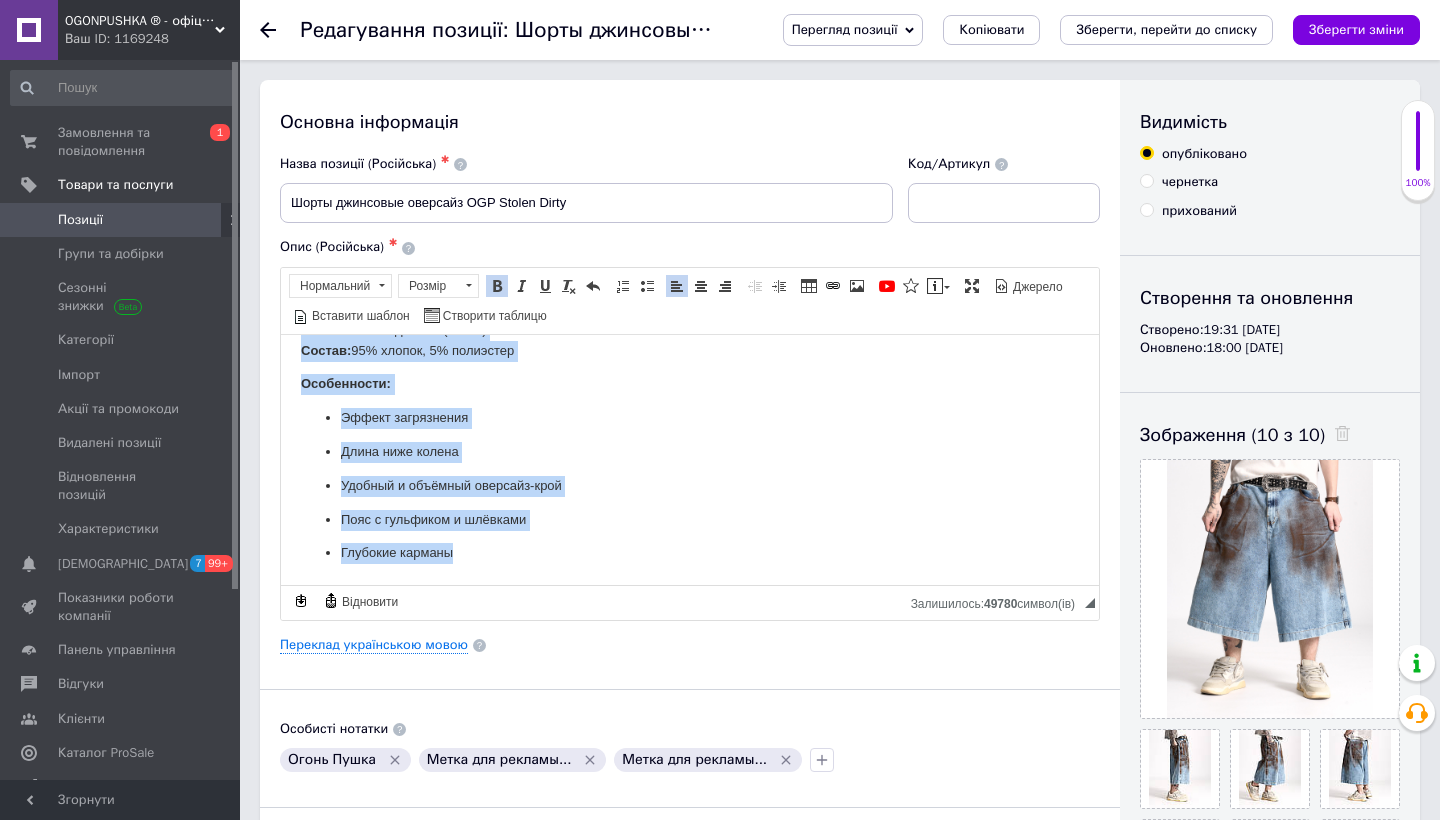 click on "Глубокие карманы" at bounding box center [690, 552] 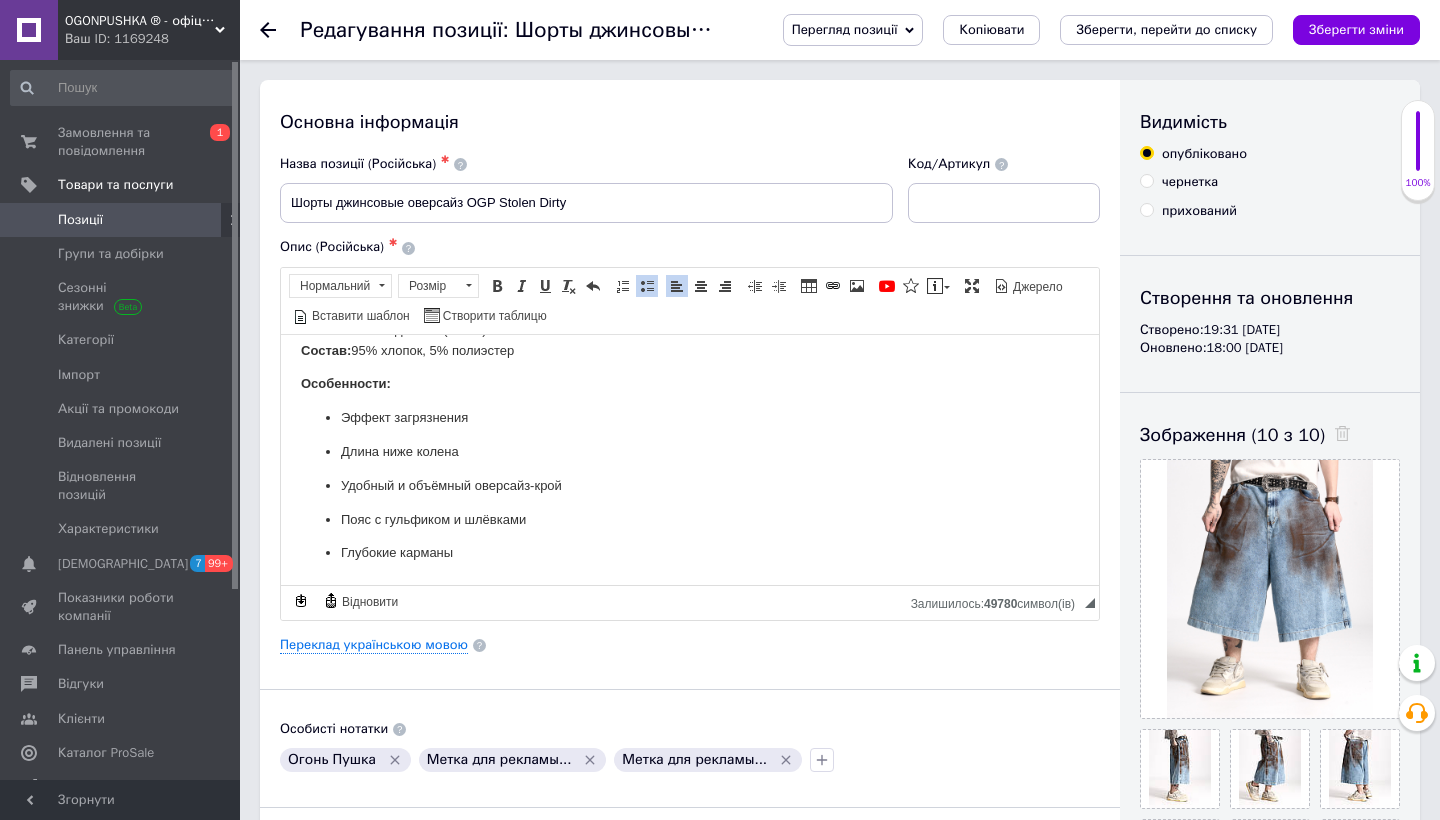 drag, startPoint x: 500, startPoint y: 548, endPoint x: 780, endPoint y: 914, distance: 460.821 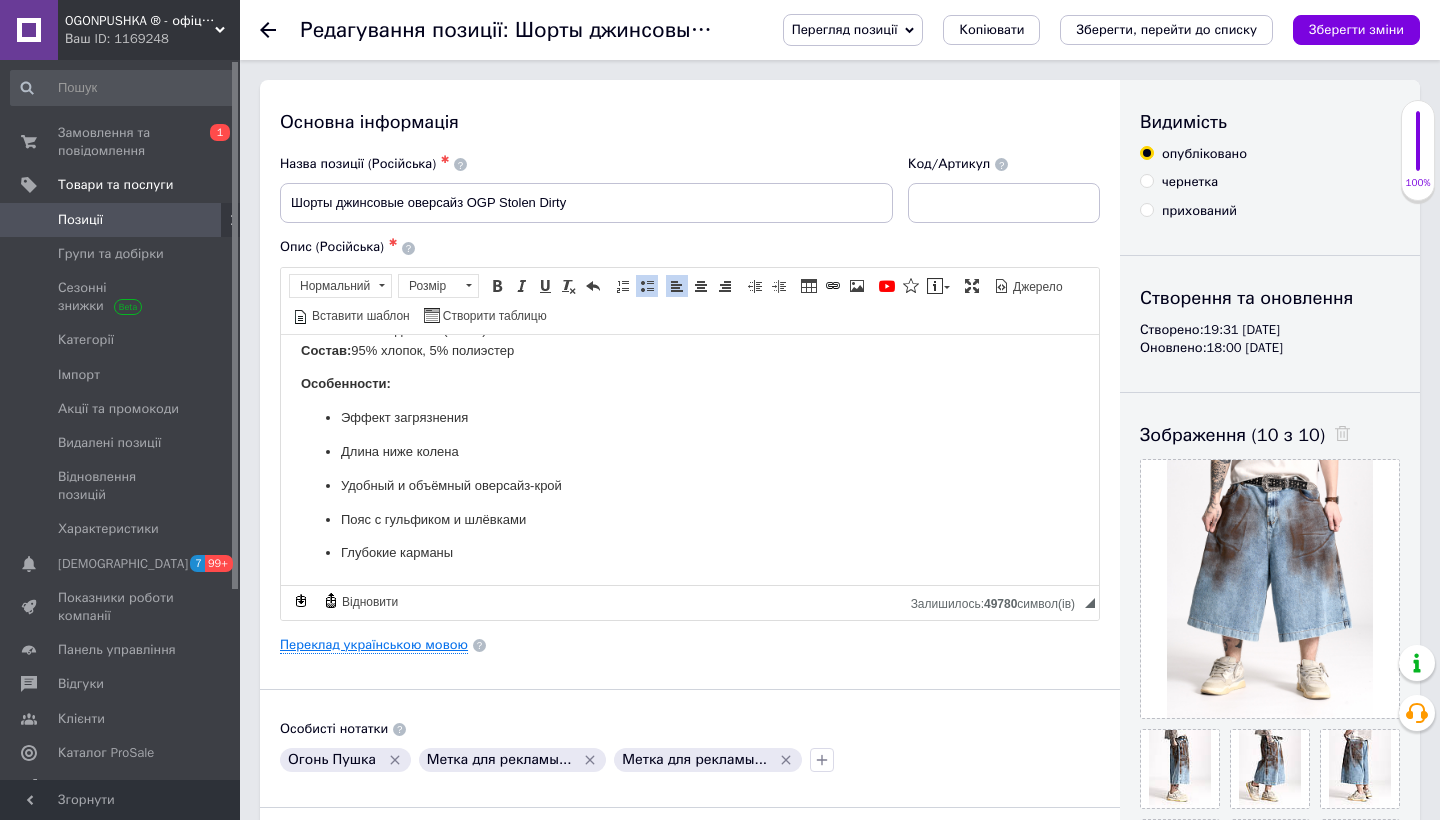 click on "Переклад українською мовою" at bounding box center (374, 645) 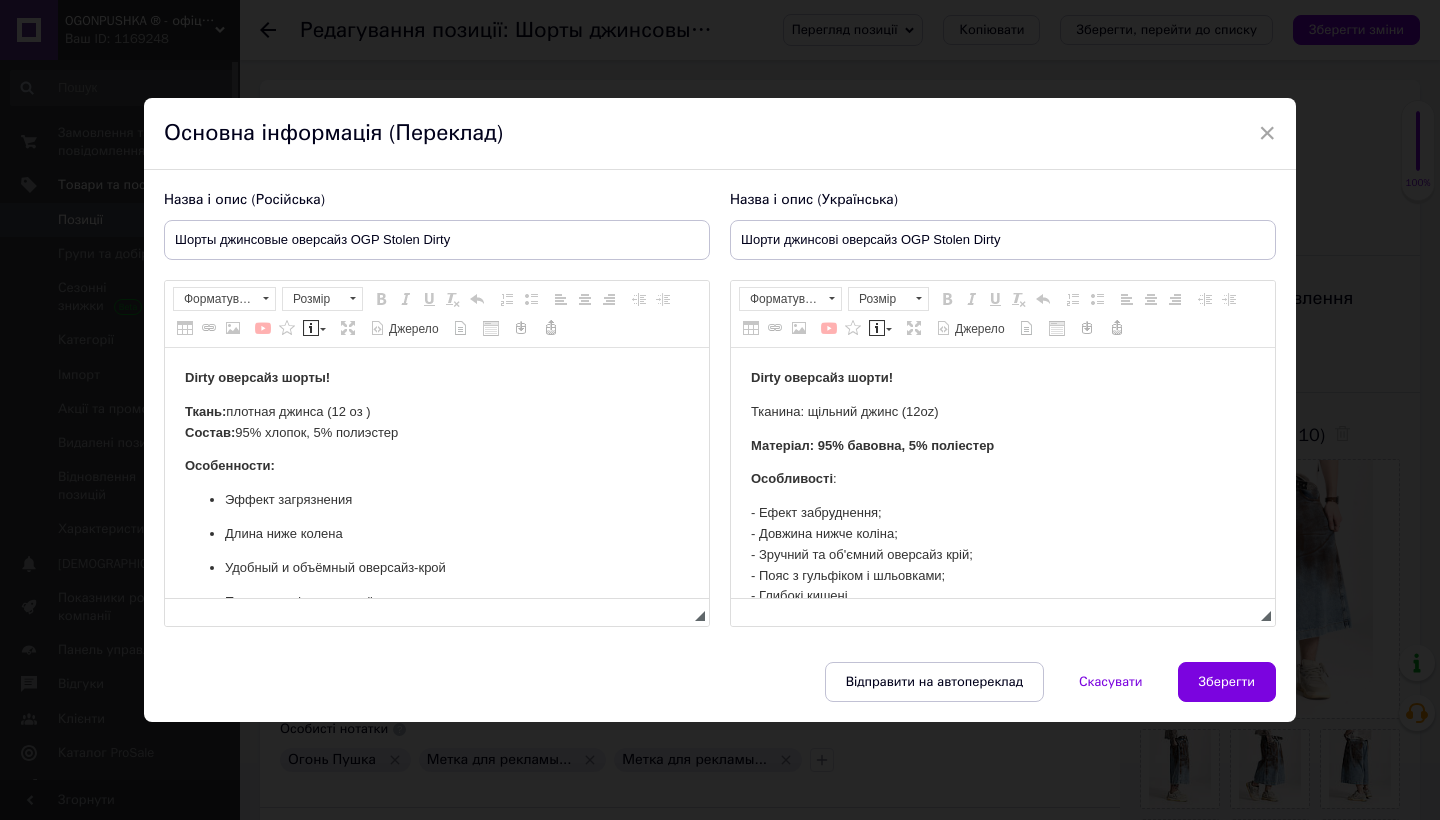 scroll, scrollTop: 0, scrollLeft: 0, axis: both 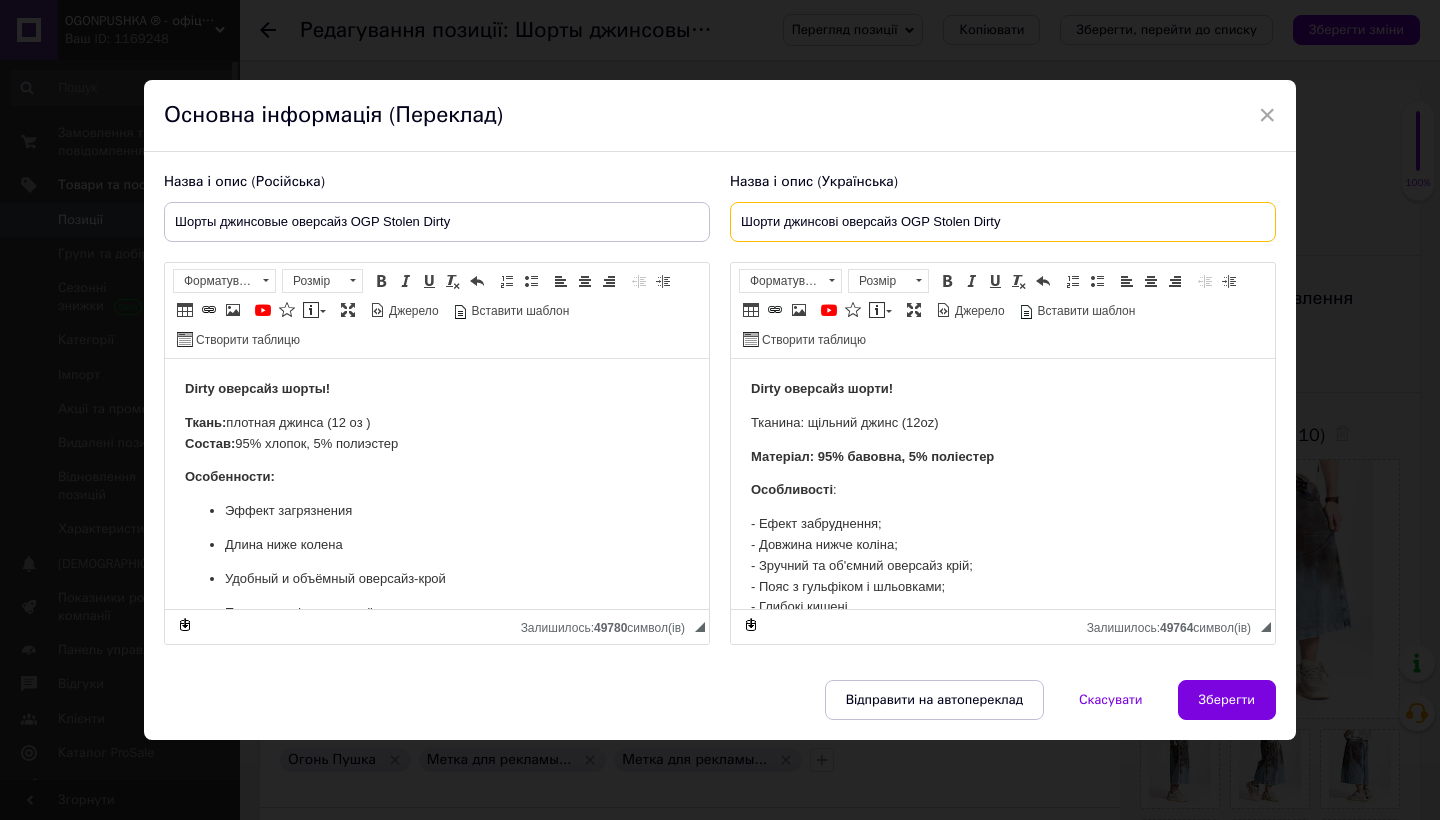 drag, startPoint x: 1039, startPoint y: 220, endPoint x: 721, endPoint y: 214, distance: 318.0566 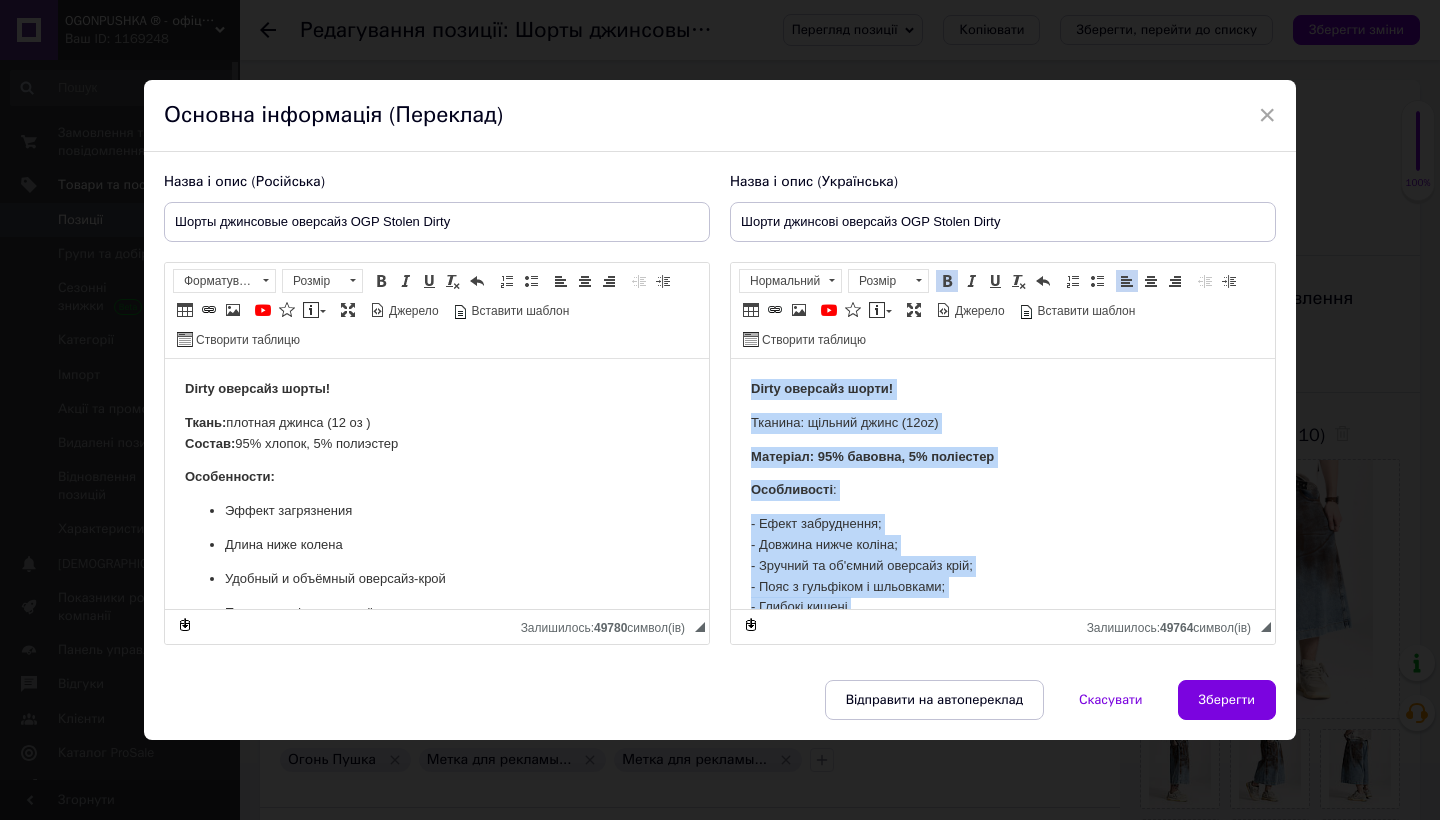 scroll, scrollTop: 22, scrollLeft: 0, axis: vertical 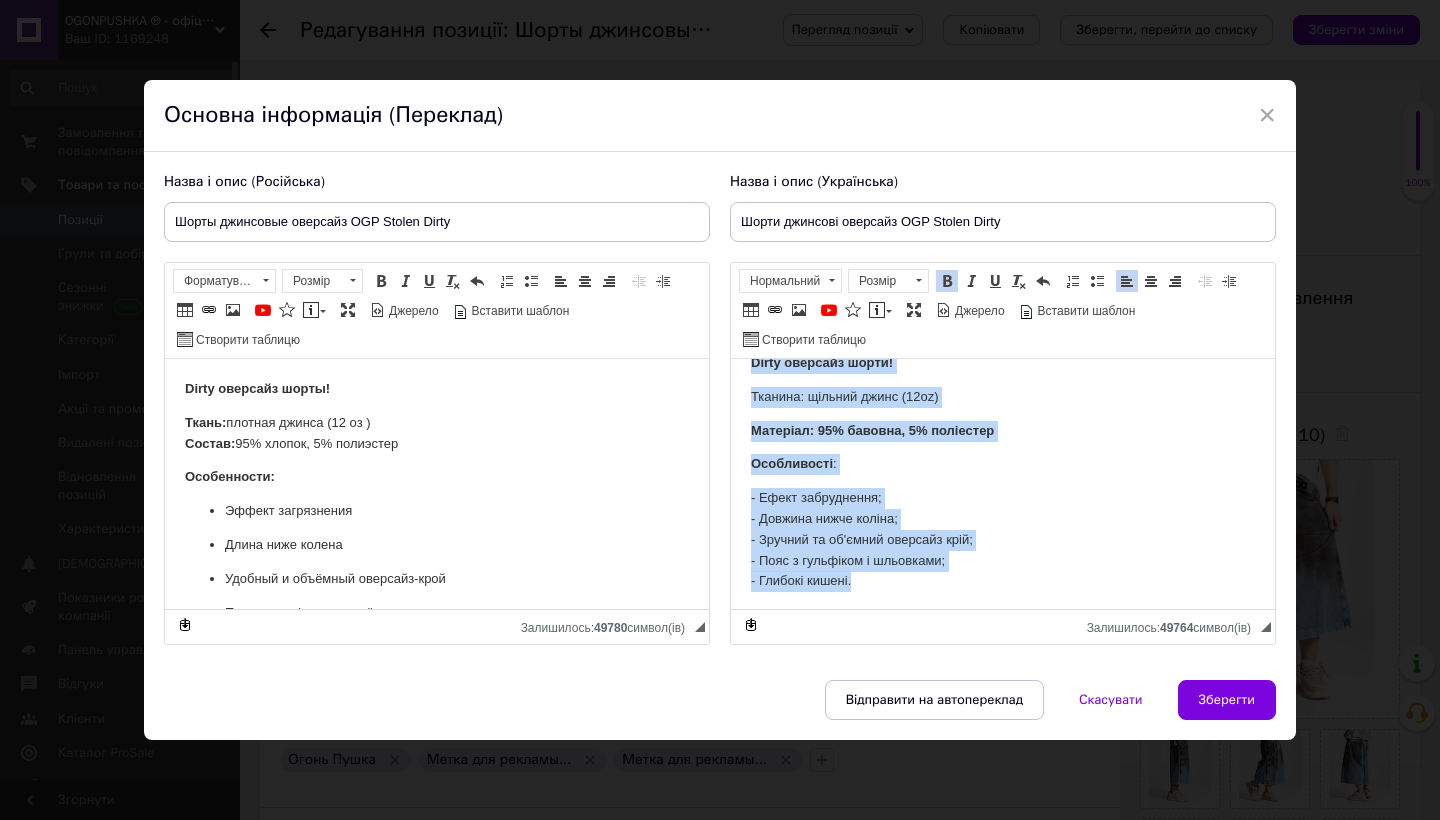 drag, startPoint x: 750, startPoint y: 384, endPoint x: 894, endPoint y: 627, distance: 282.46237 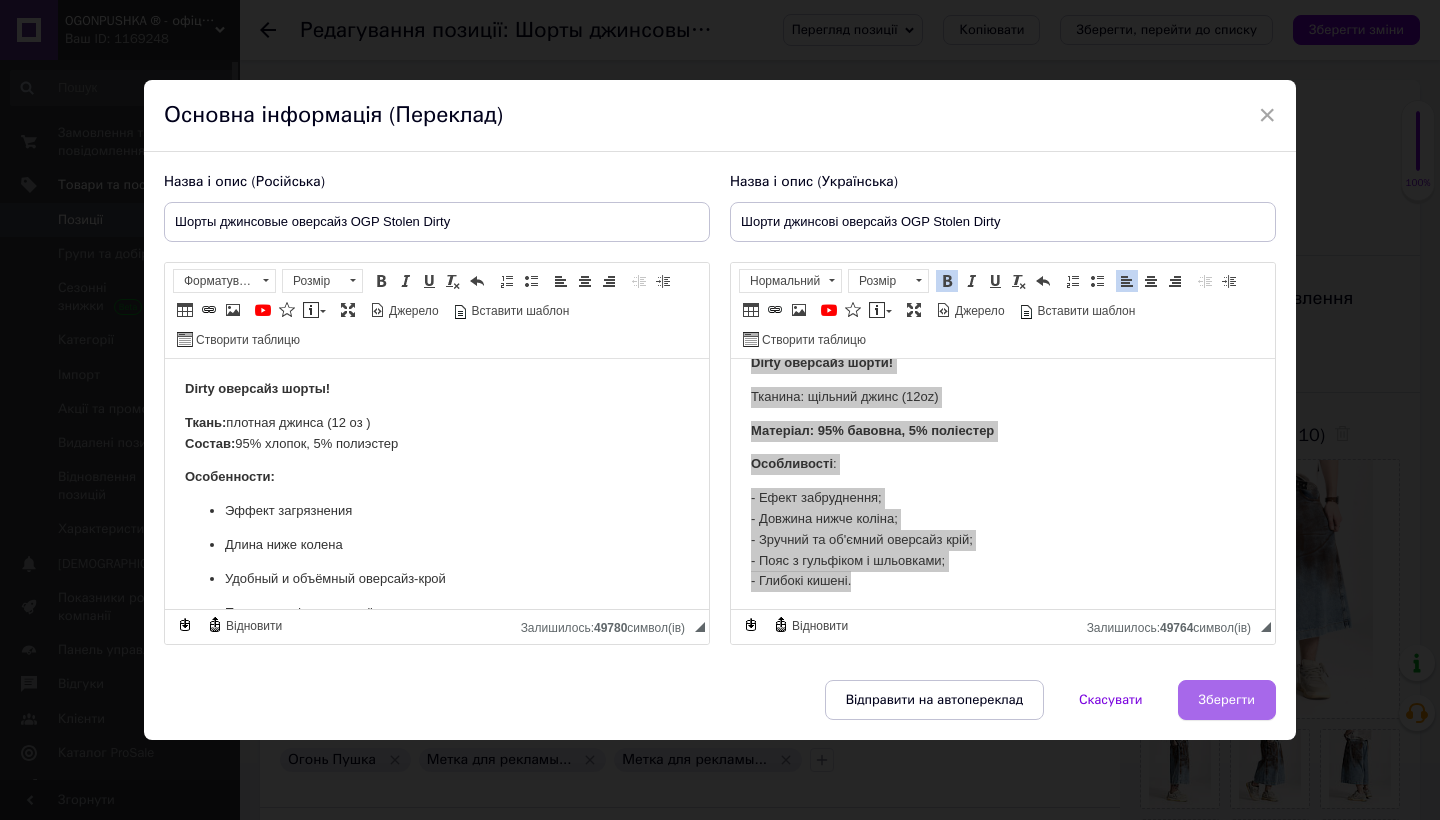 click on "Зберегти" at bounding box center [1227, 700] 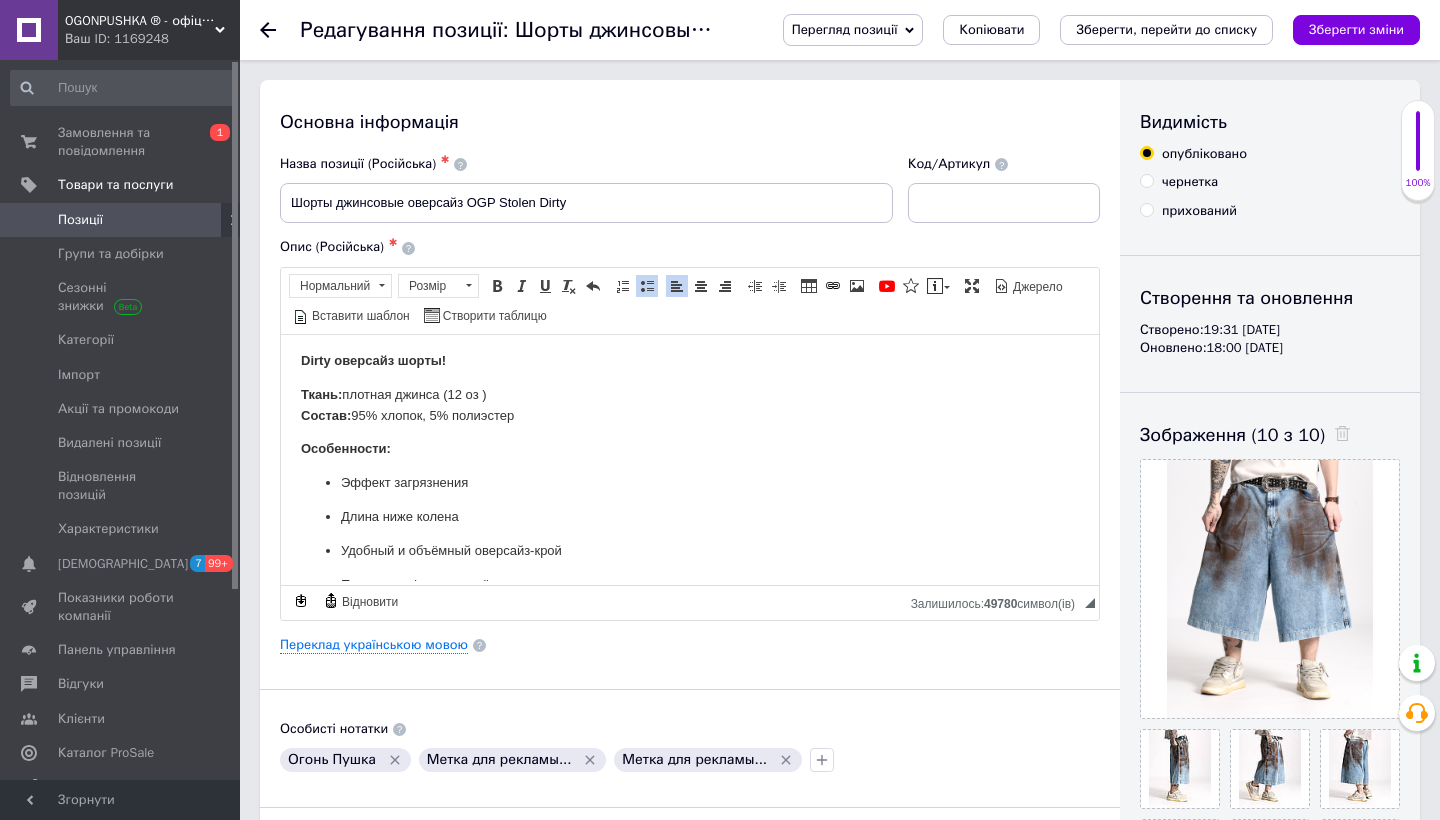 scroll, scrollTop: 2, scrollLeft: 0, axis: vertical 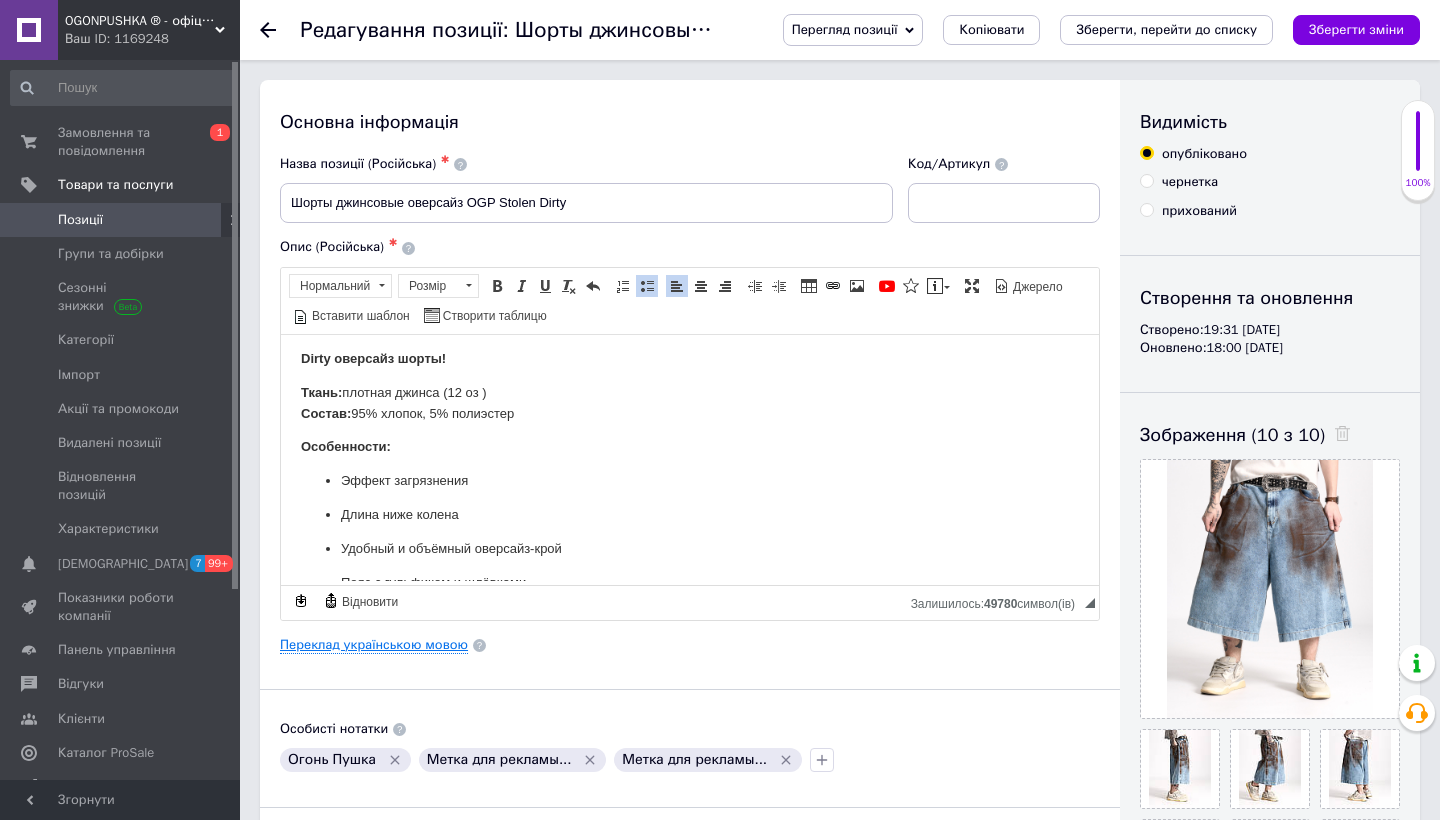 click on "Переклад українською мовою" at bounding box center [374, 645] 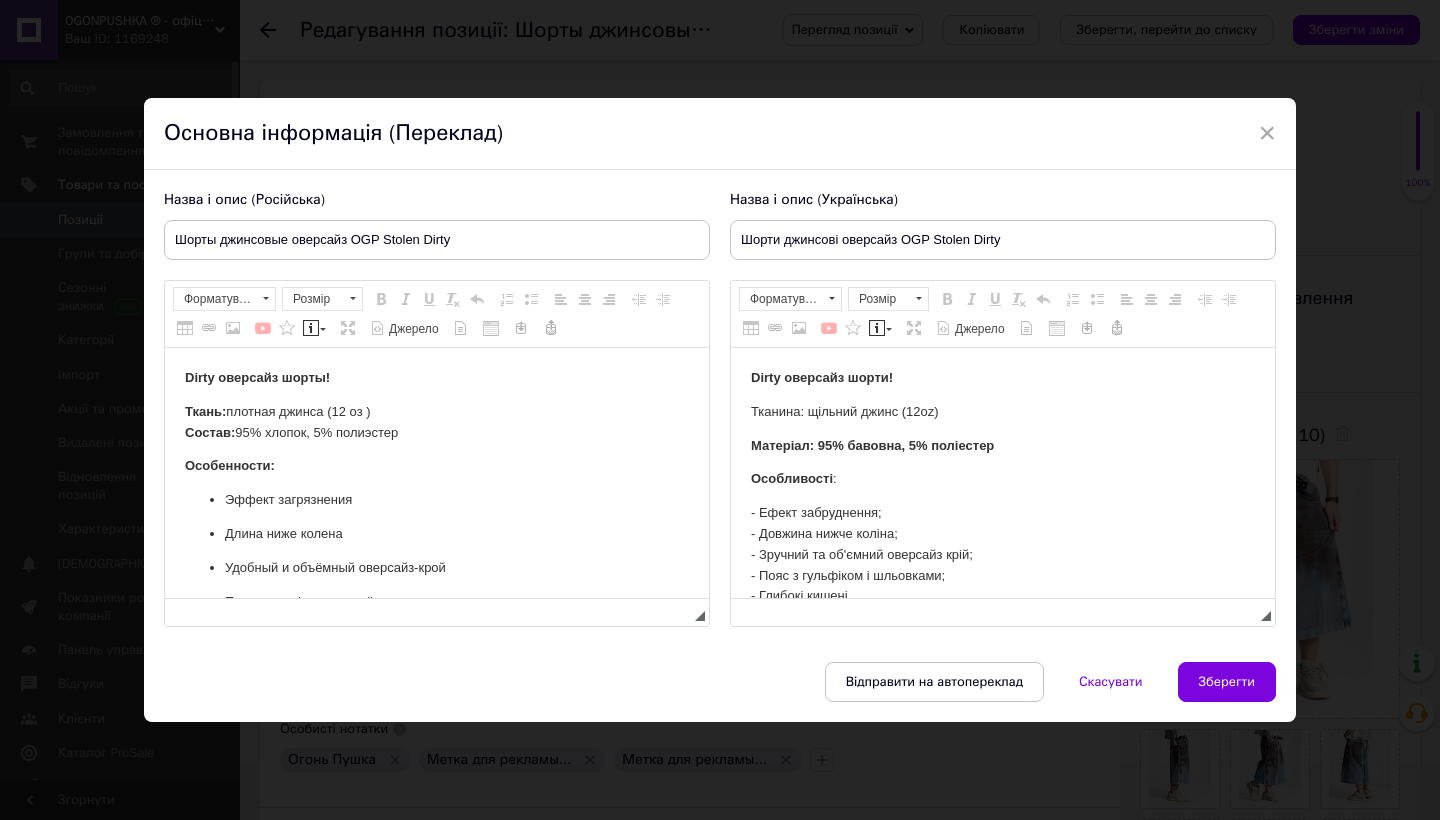 scroll, scrollTop: 0, scrollLeft: 0, axis: both 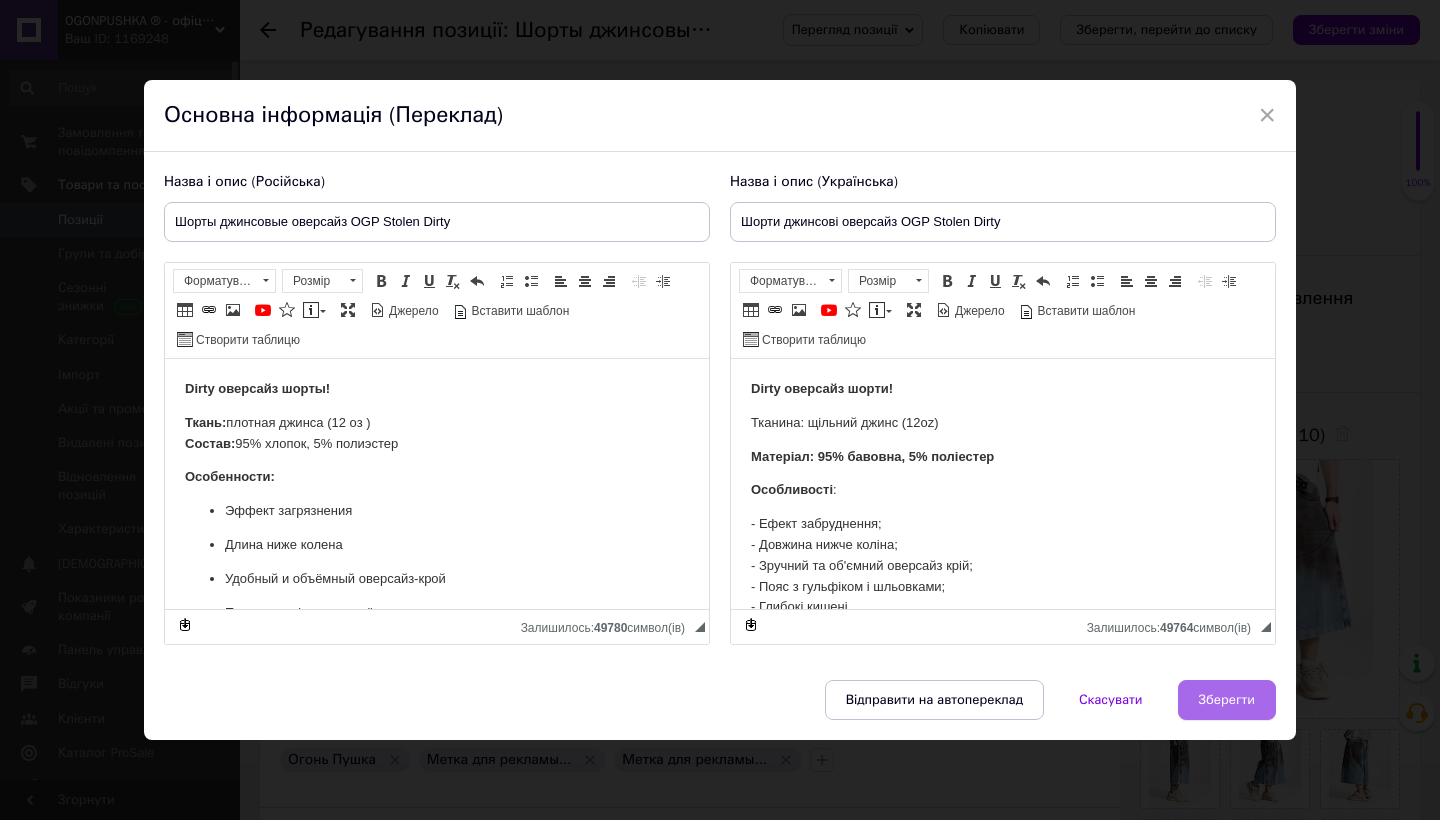 click on "Зберегти" at bounding box center [1227, 700] 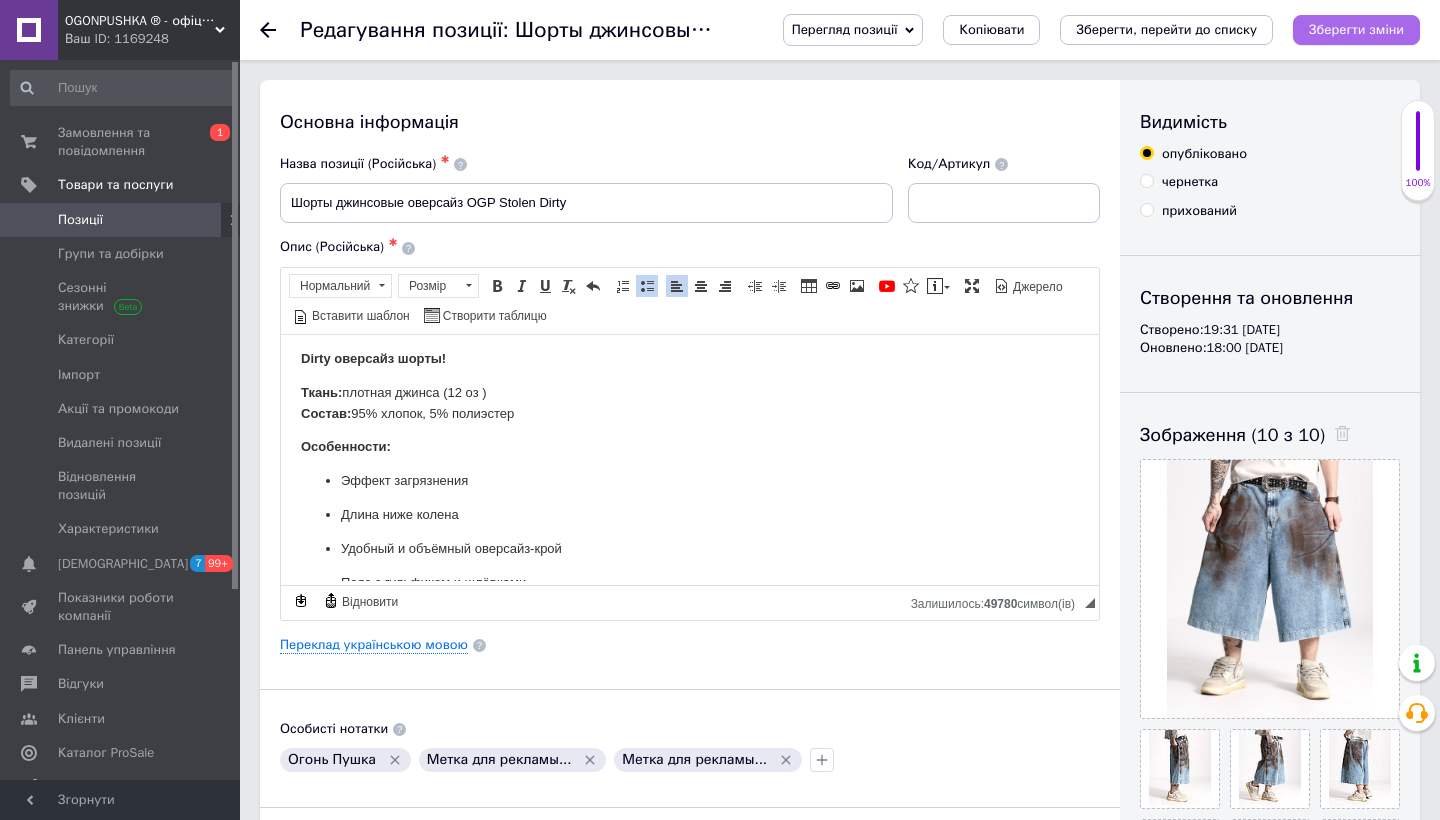 click on "Зберегти зміни" at bounding box center (1356, 29) 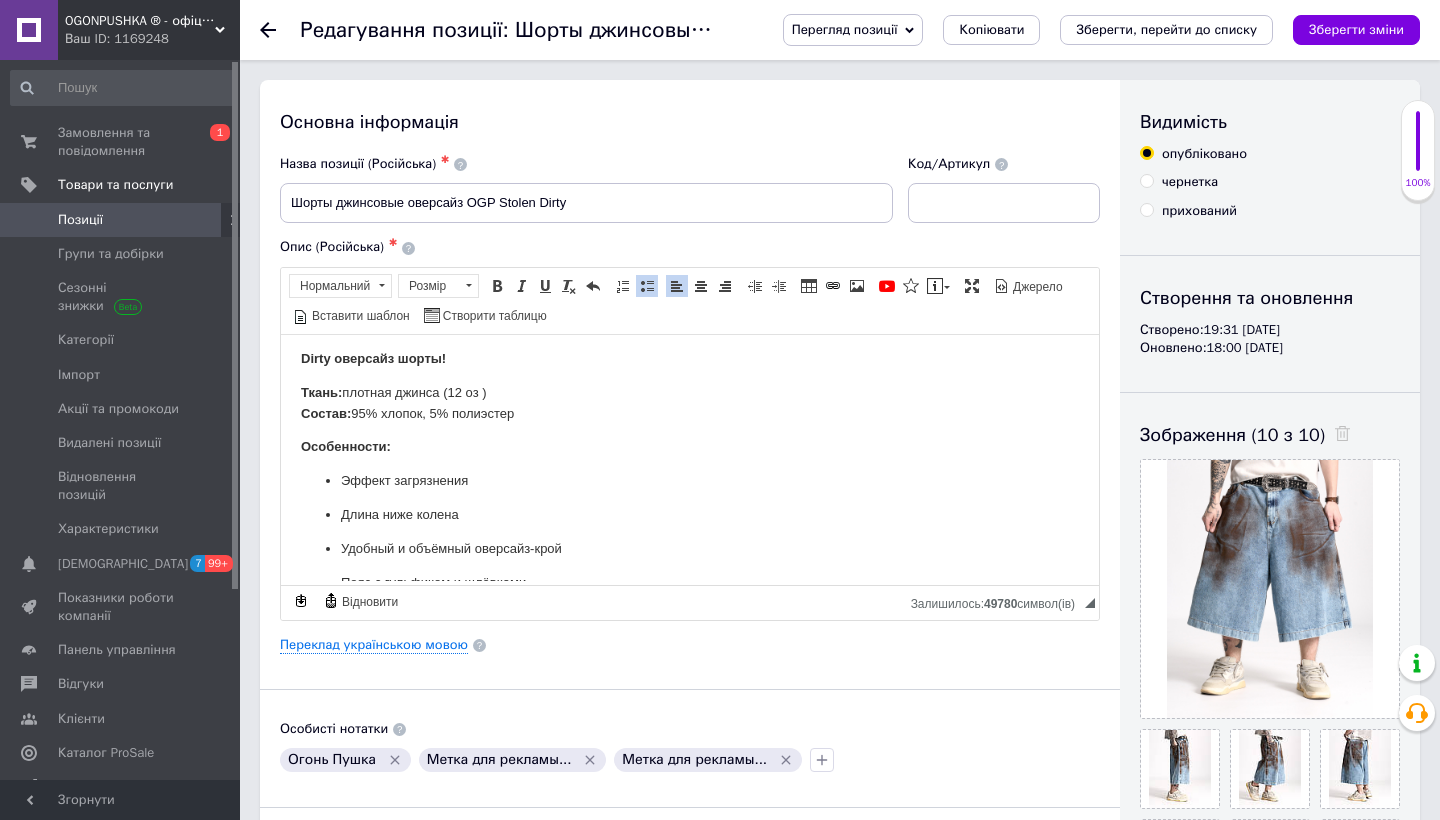 scroll, scrollTop: 0, scrollLeft: 0, axis: both 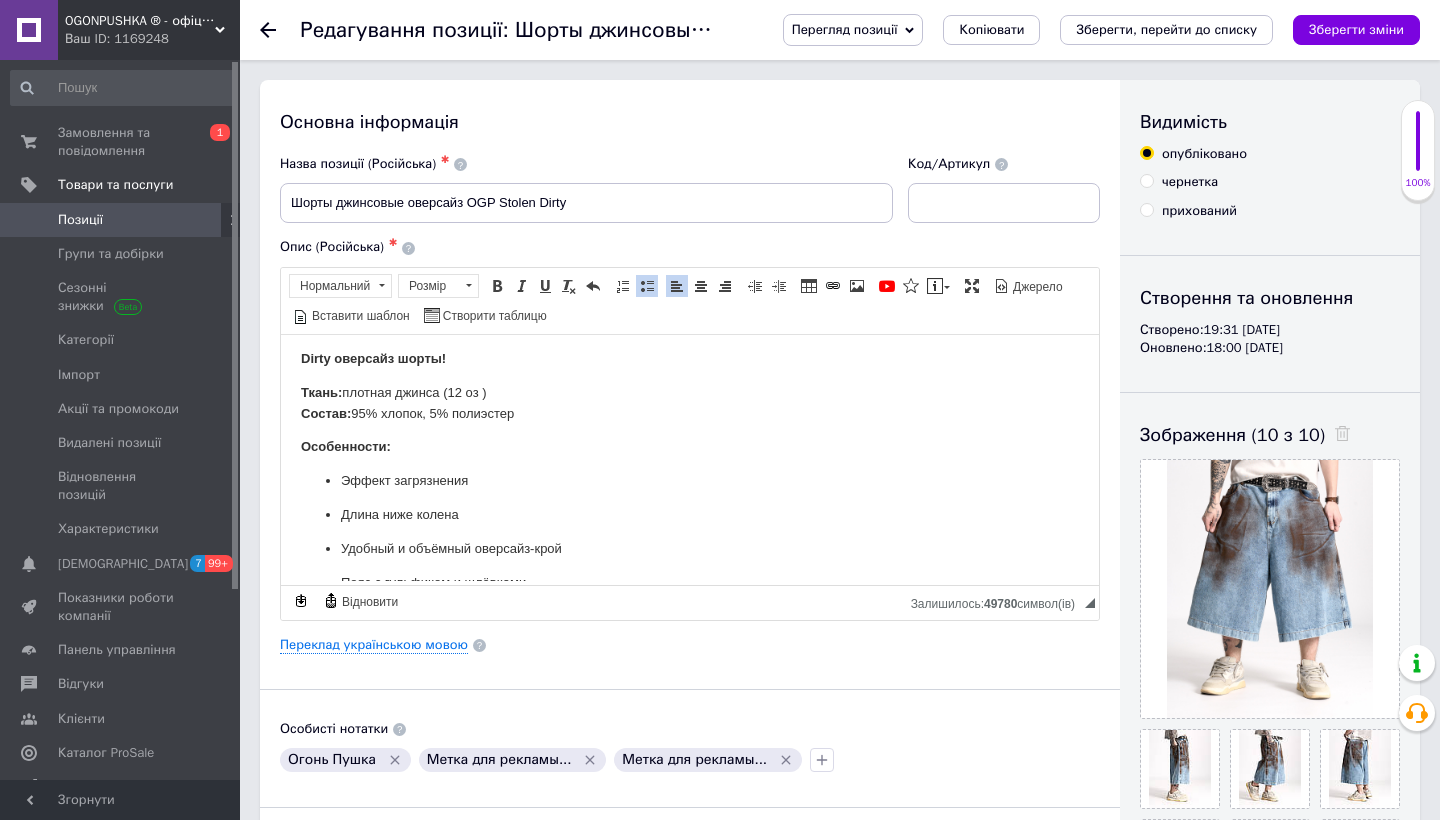 click at bounding box center (212, 220) 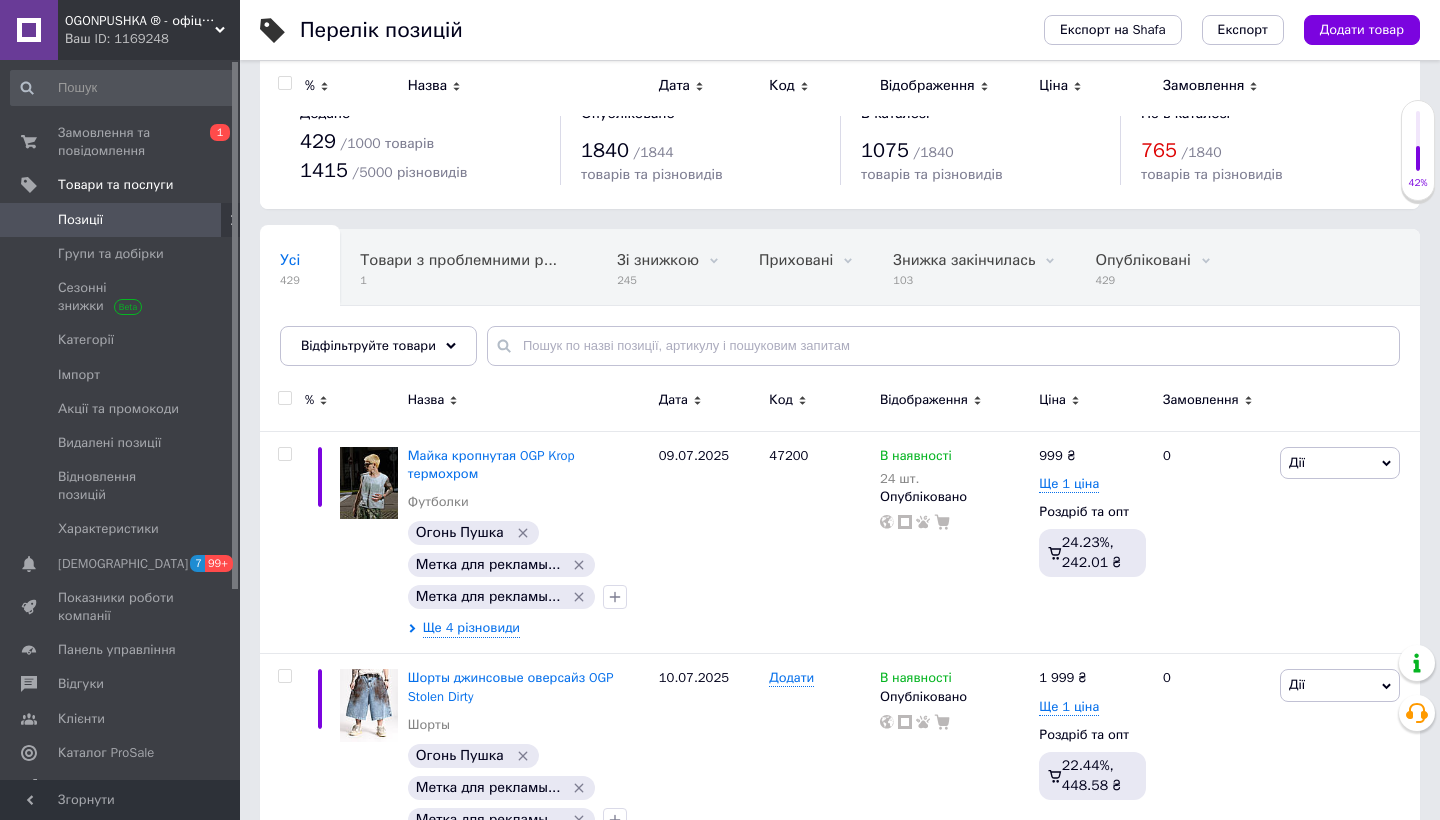 scroll, scrollTop: 0, scrollLeft: 0, axis: both 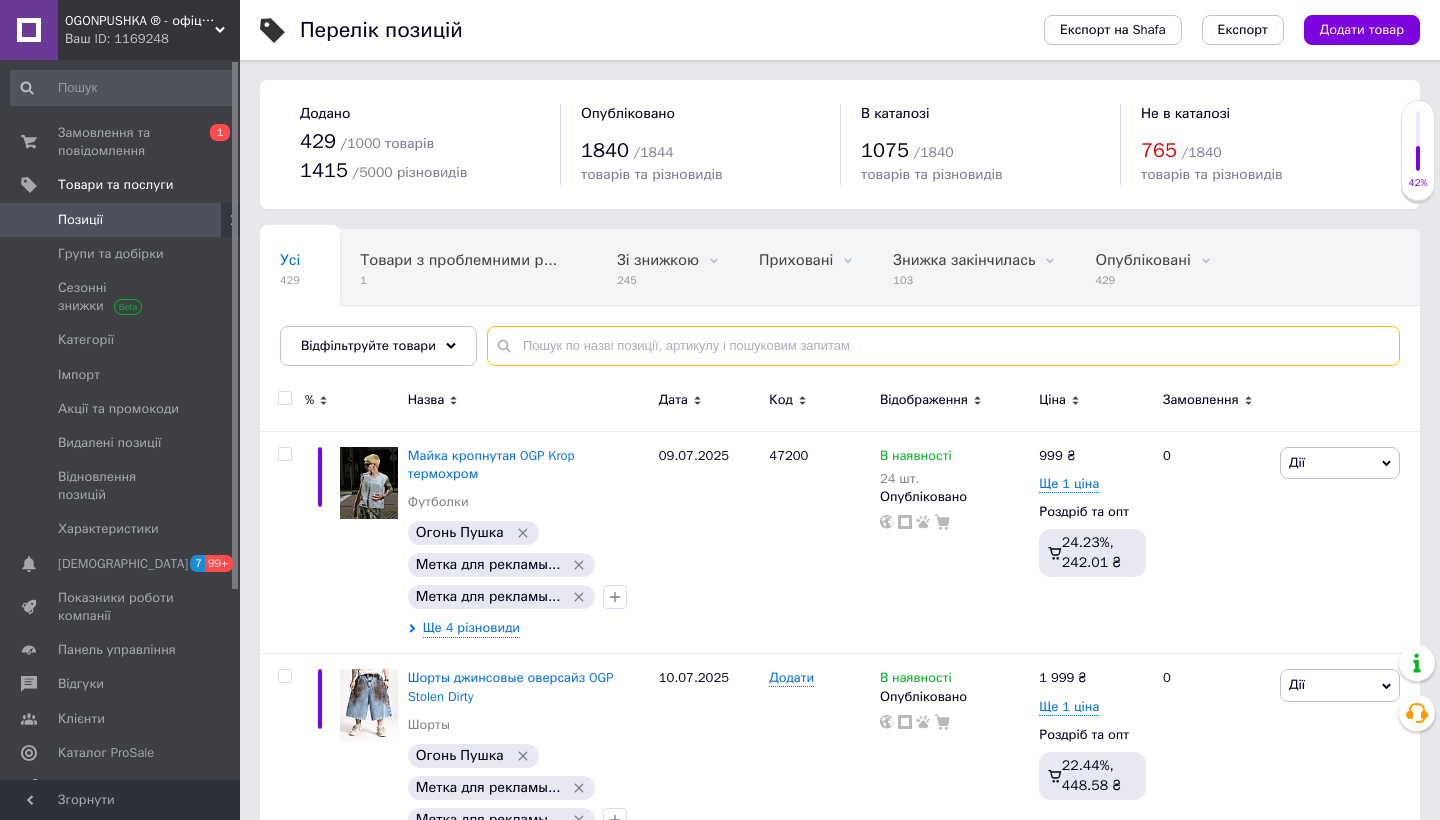 click at bounding box center (943, 346) 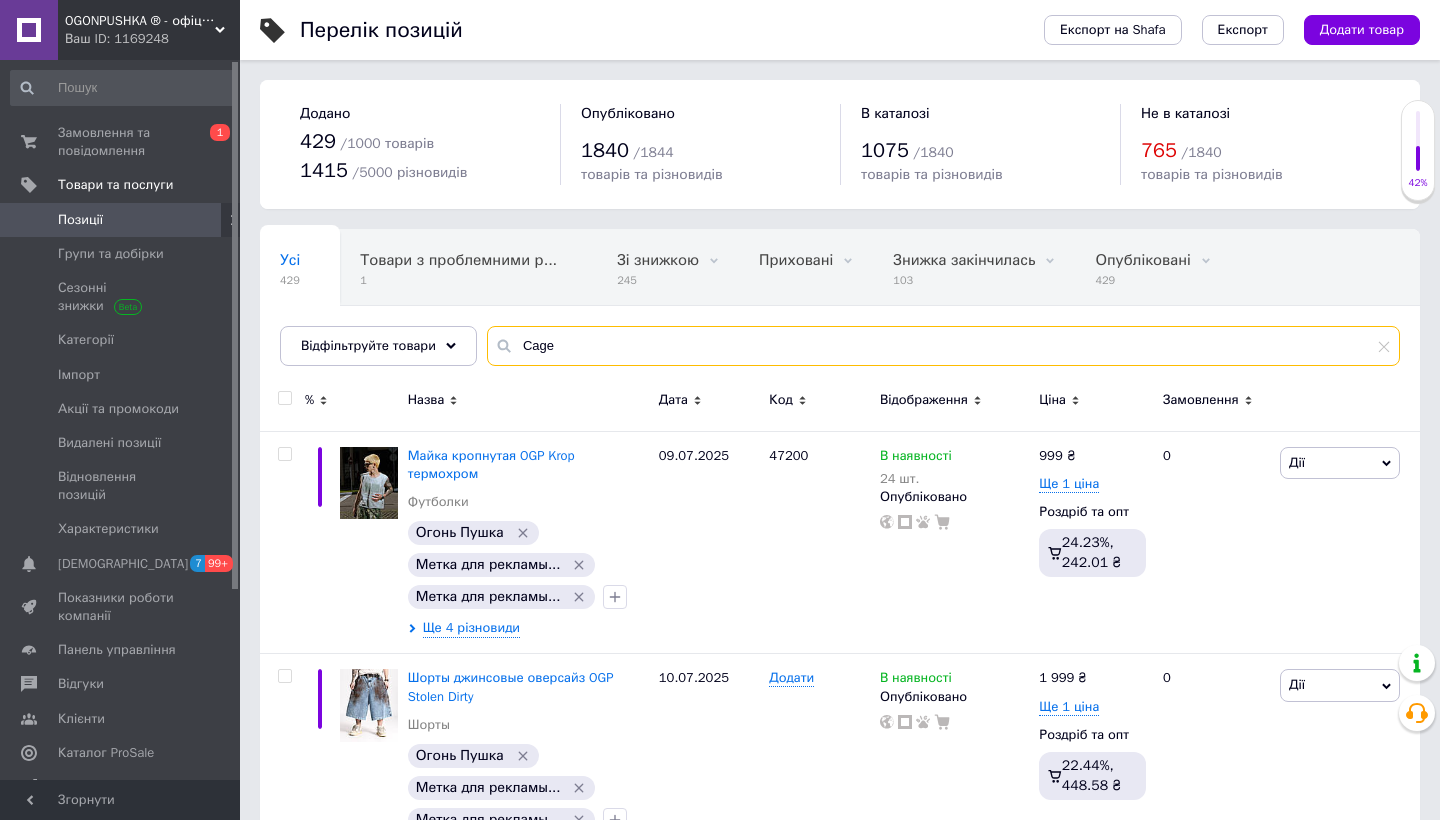 type on "Cage" 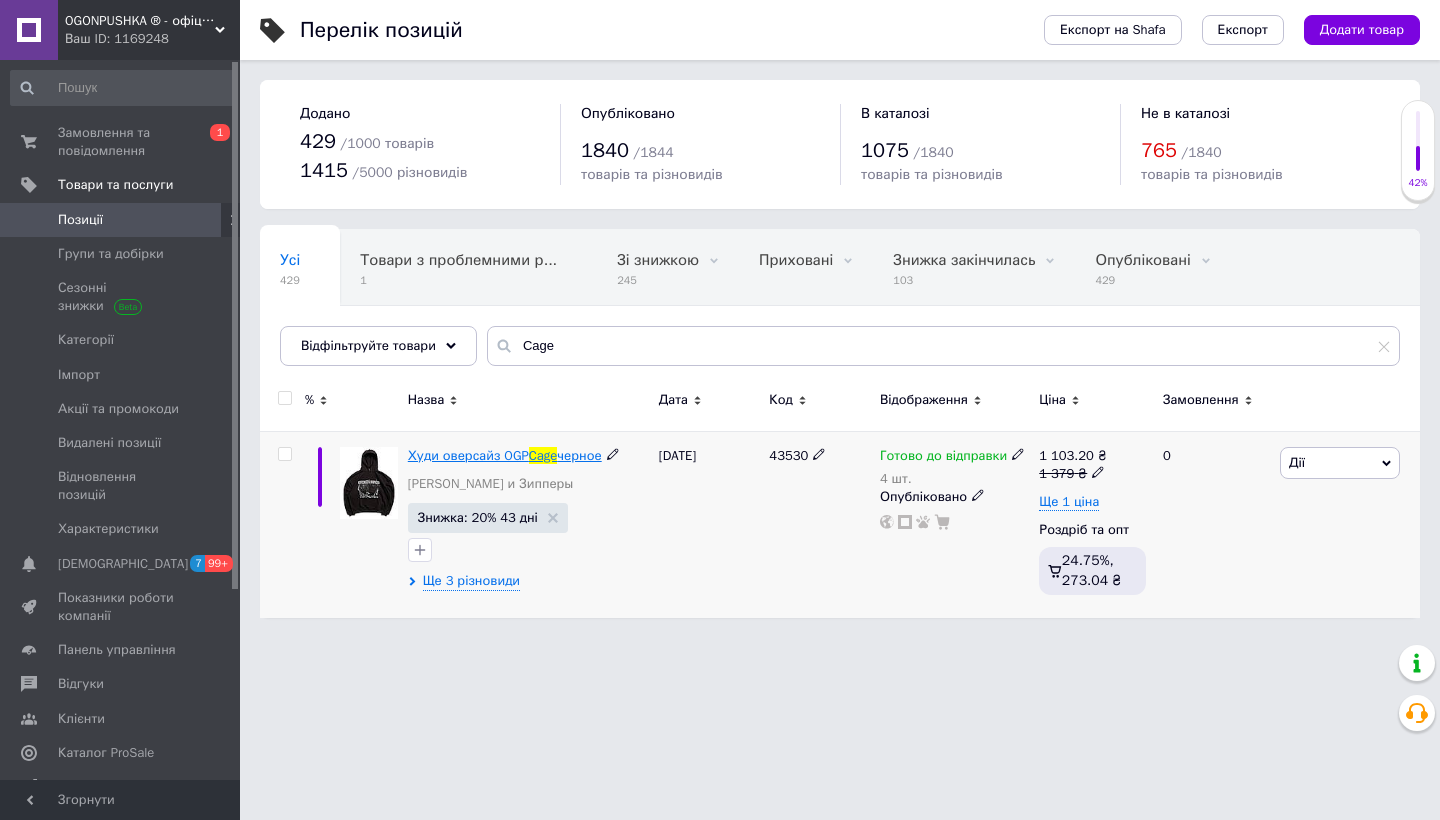 click on "черное" at bounding box center [579, 455] 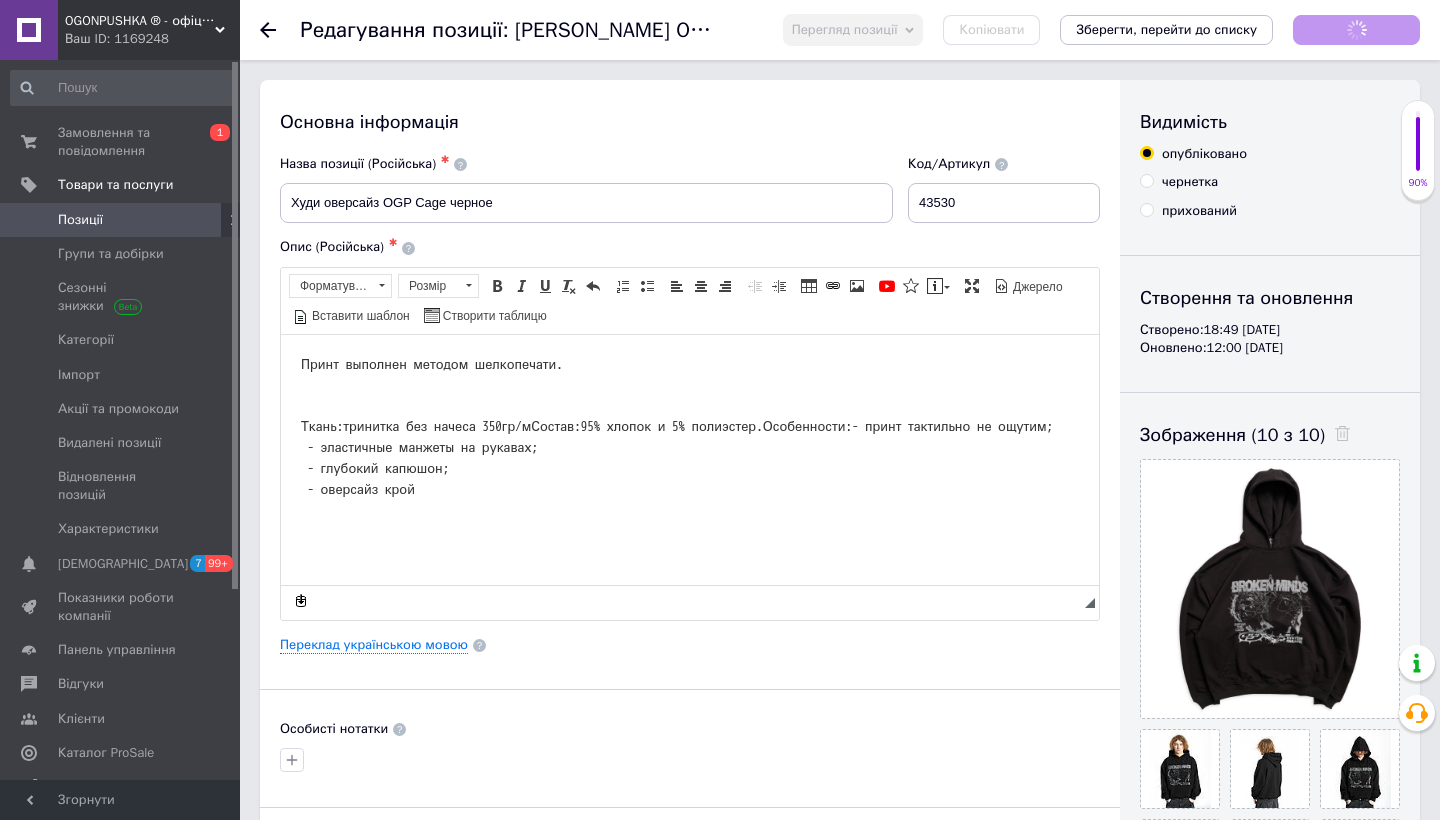 scroll, scrollTop: 0, scrollLeft: 0, axis: both 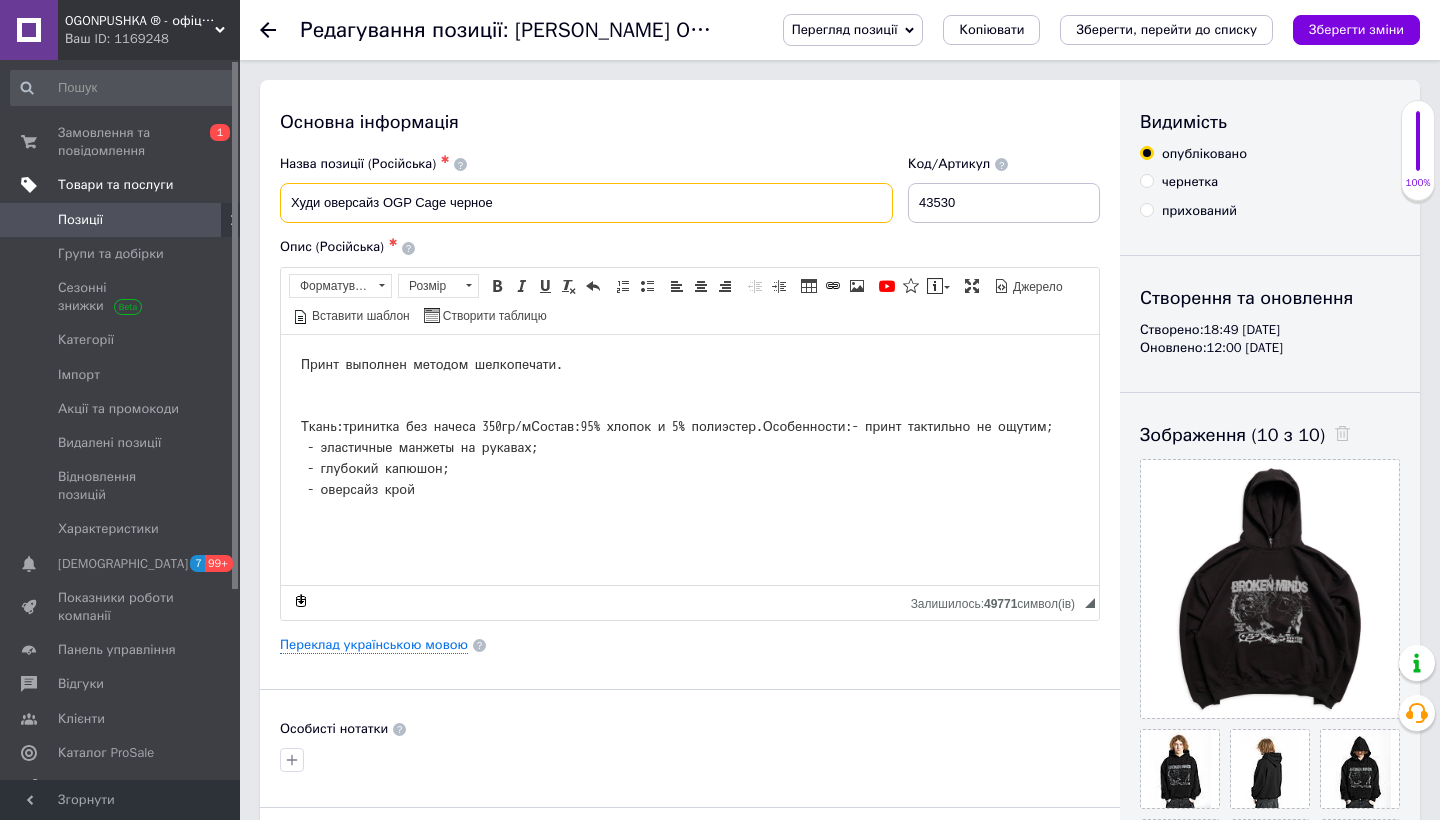 drag, startPoint x: 537, startPoint y: 209, endPoint x: 176, endPoint y: 192, distance: 361.40005 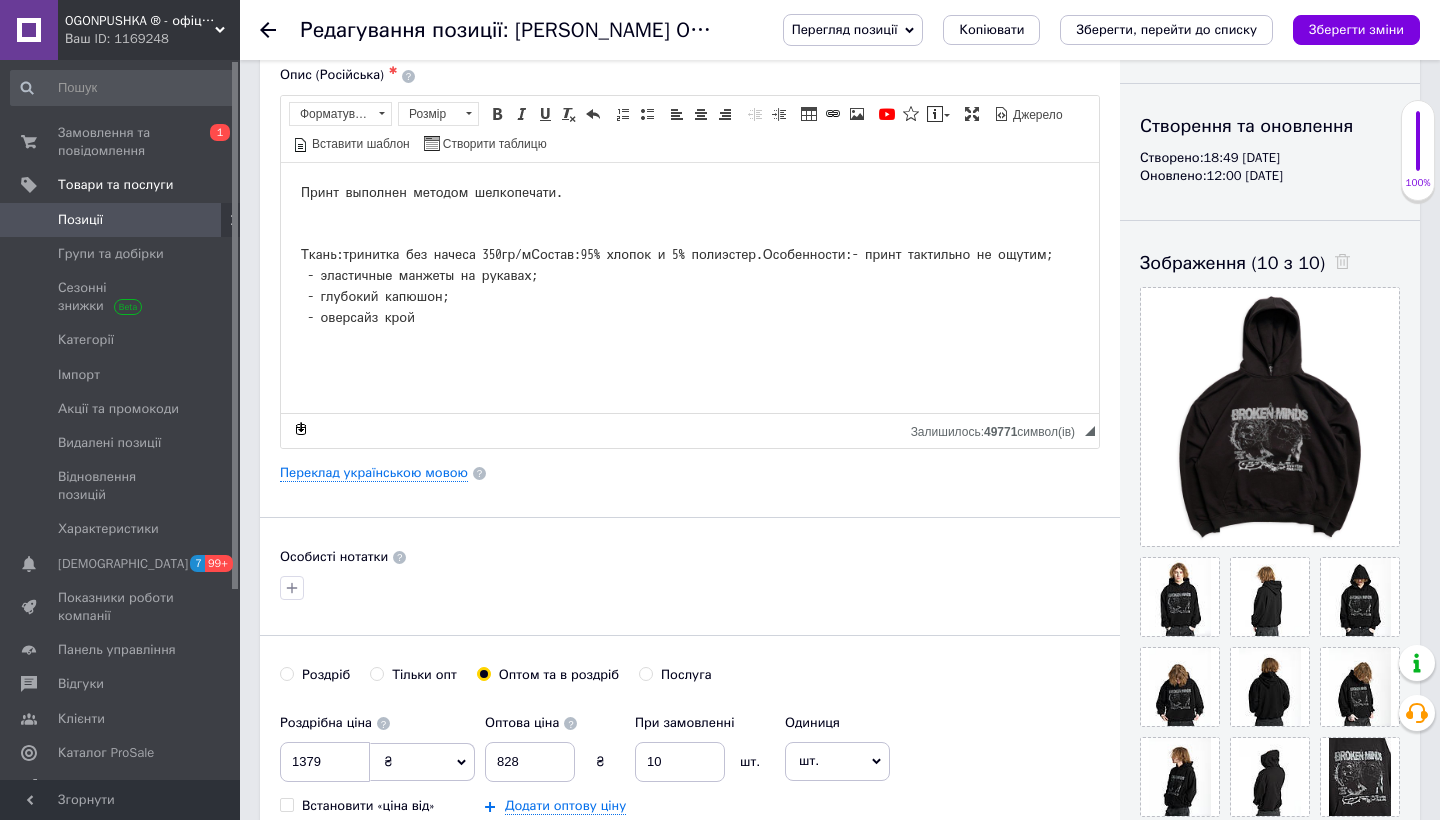 scroll, scrollTop: 0, scrollLeft: 0, axis: both 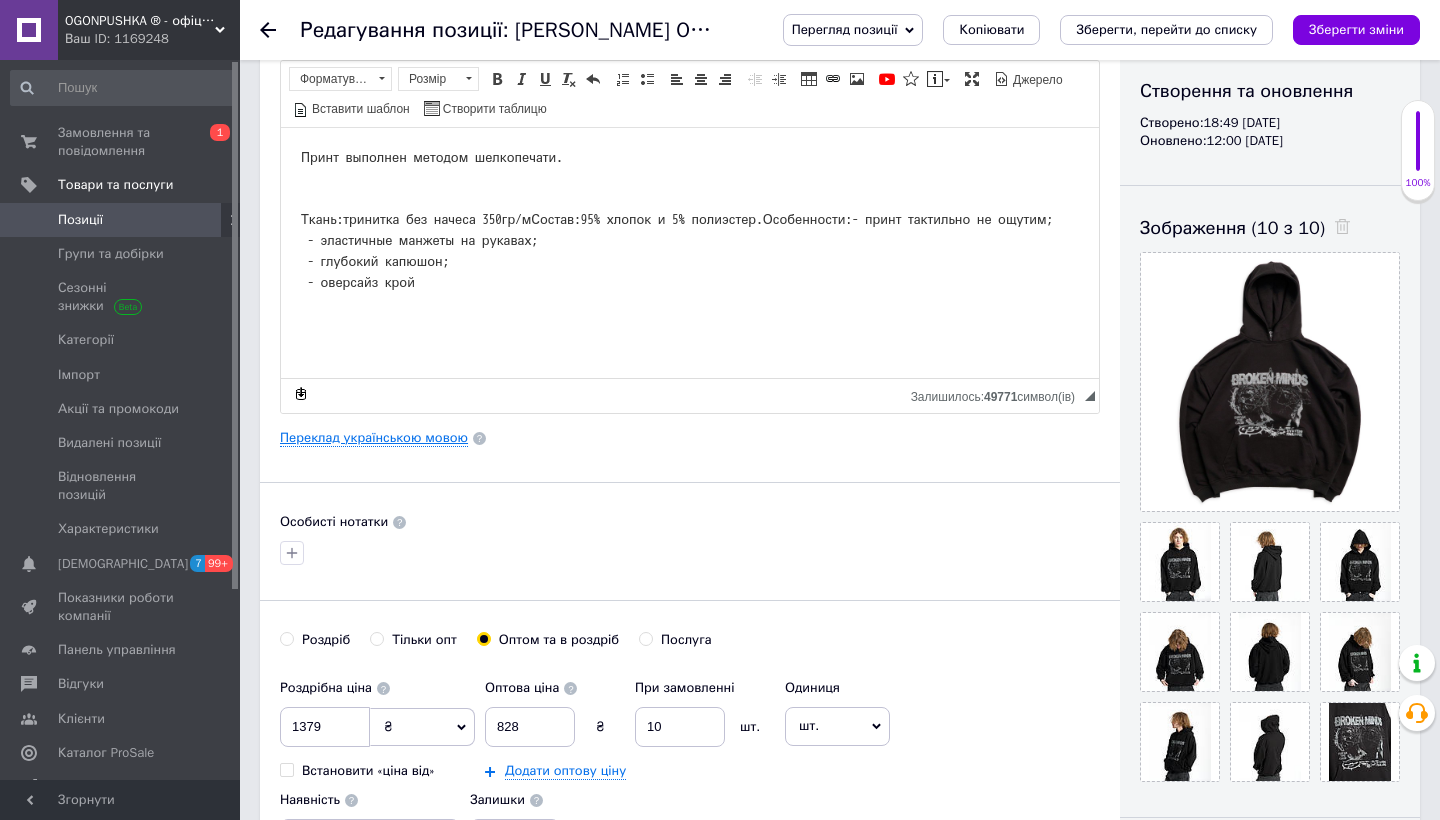 click on "Переклад українською мовою" at bounding box center [374, 438] 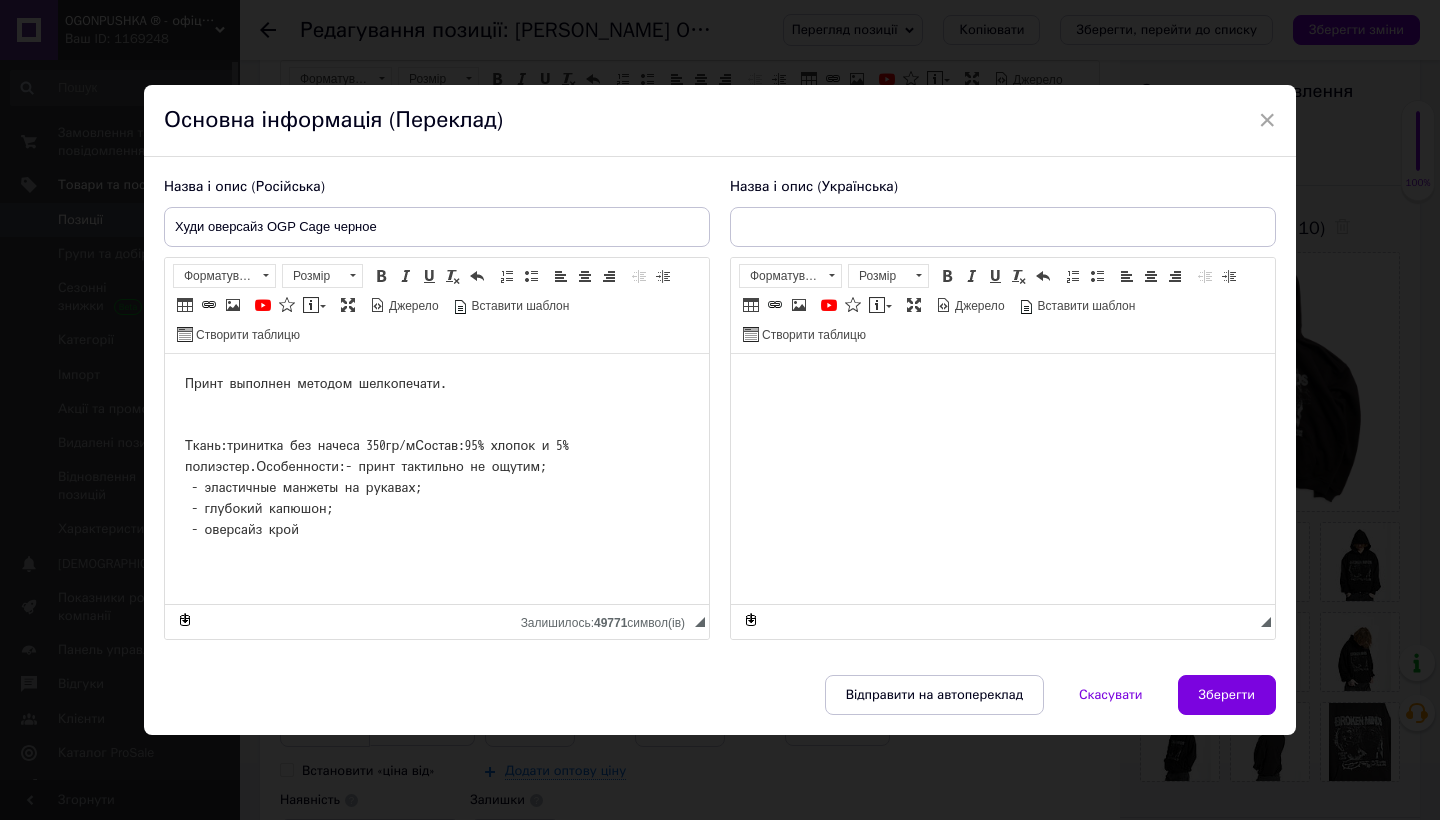 scroll, scrollTop: 0, scrollLeft: 0, axis: both 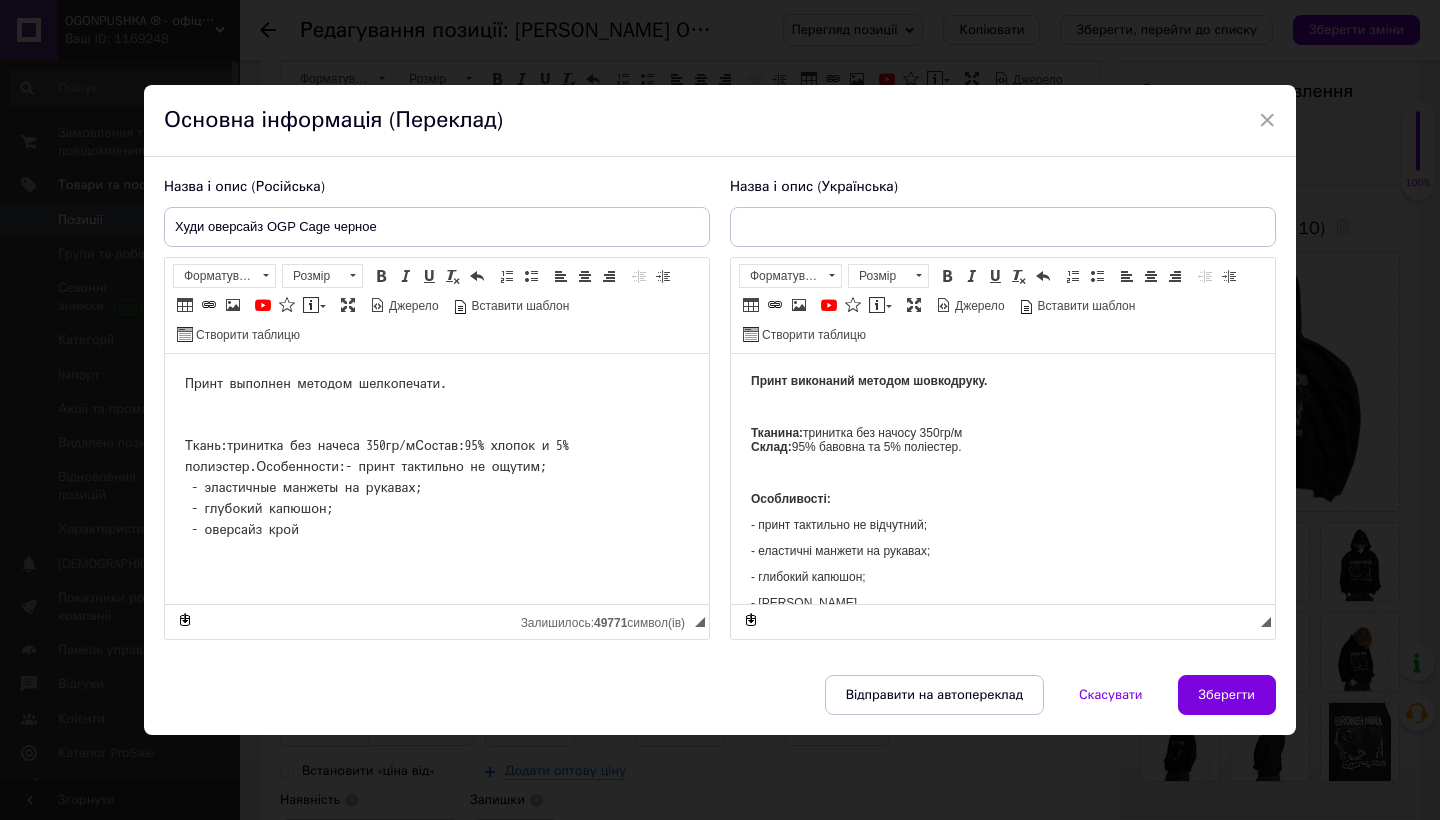 type on "Худі оверсайз OGP Cage чорне" 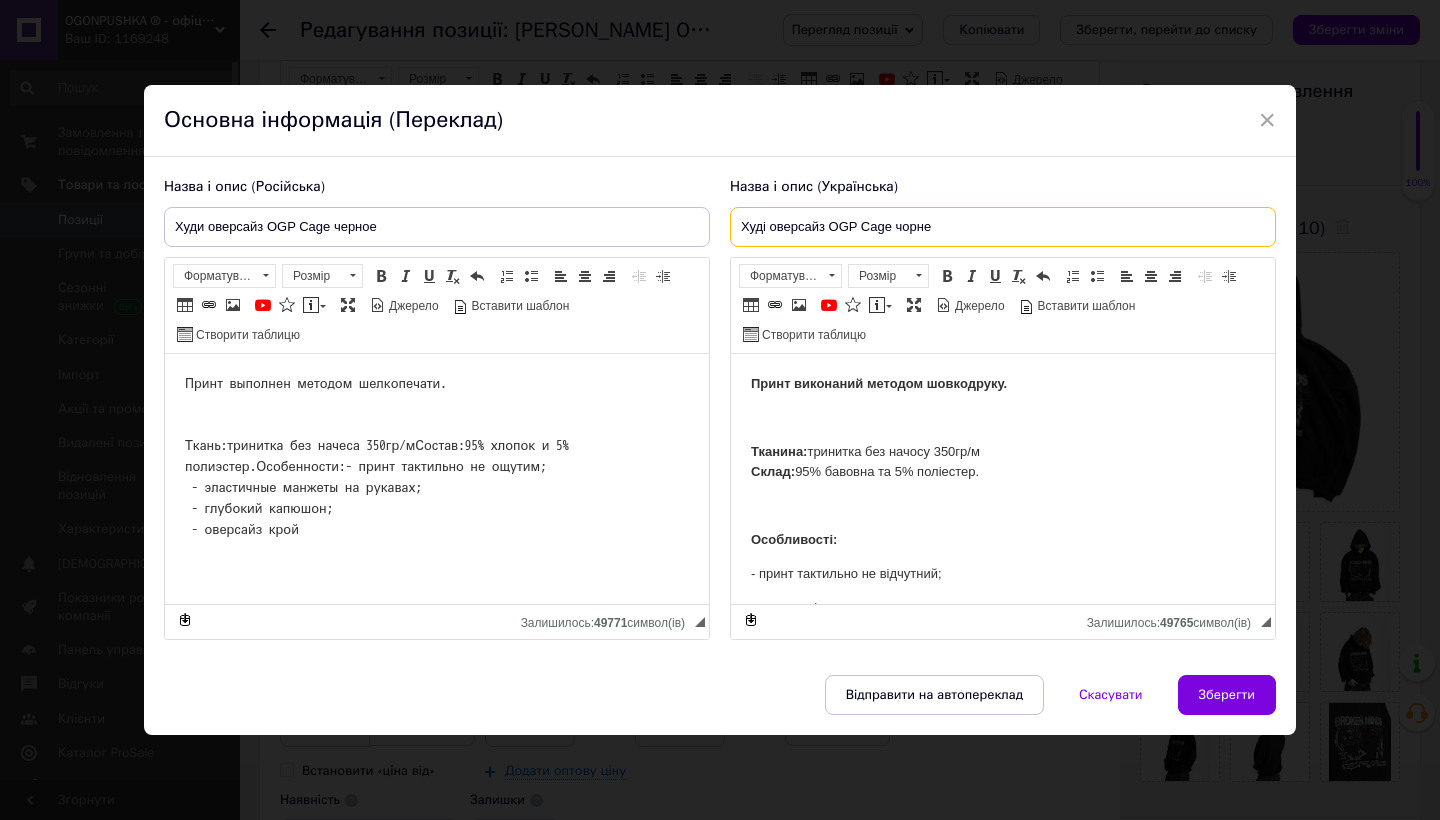 drag, startPoint x: 961, startPoint y: 229, endPoint x: 726, endPoint y: 223, distance: 235.07658 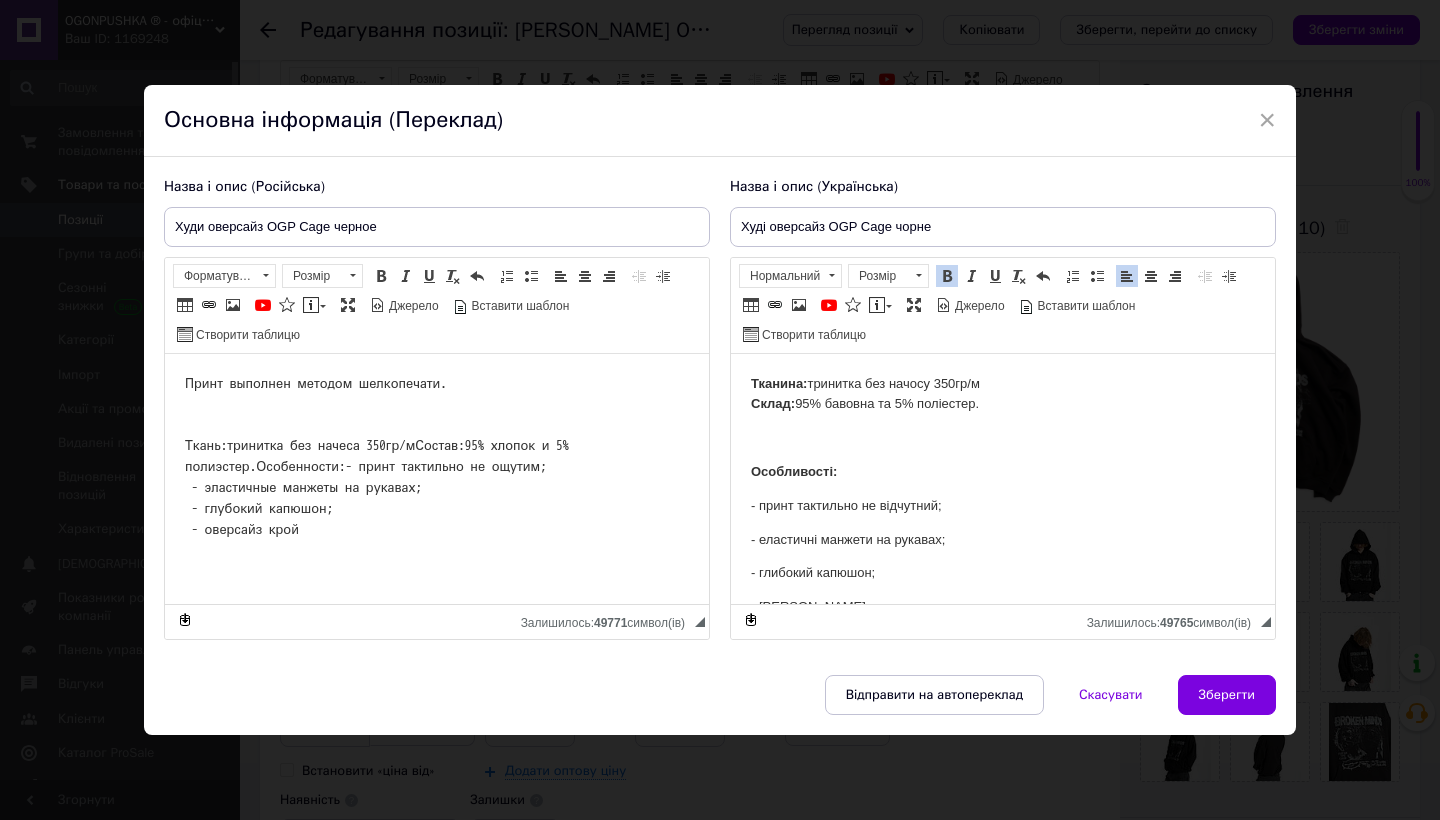 scroll, scrollTop: 94, scrollLeft: 0, axis: vertical 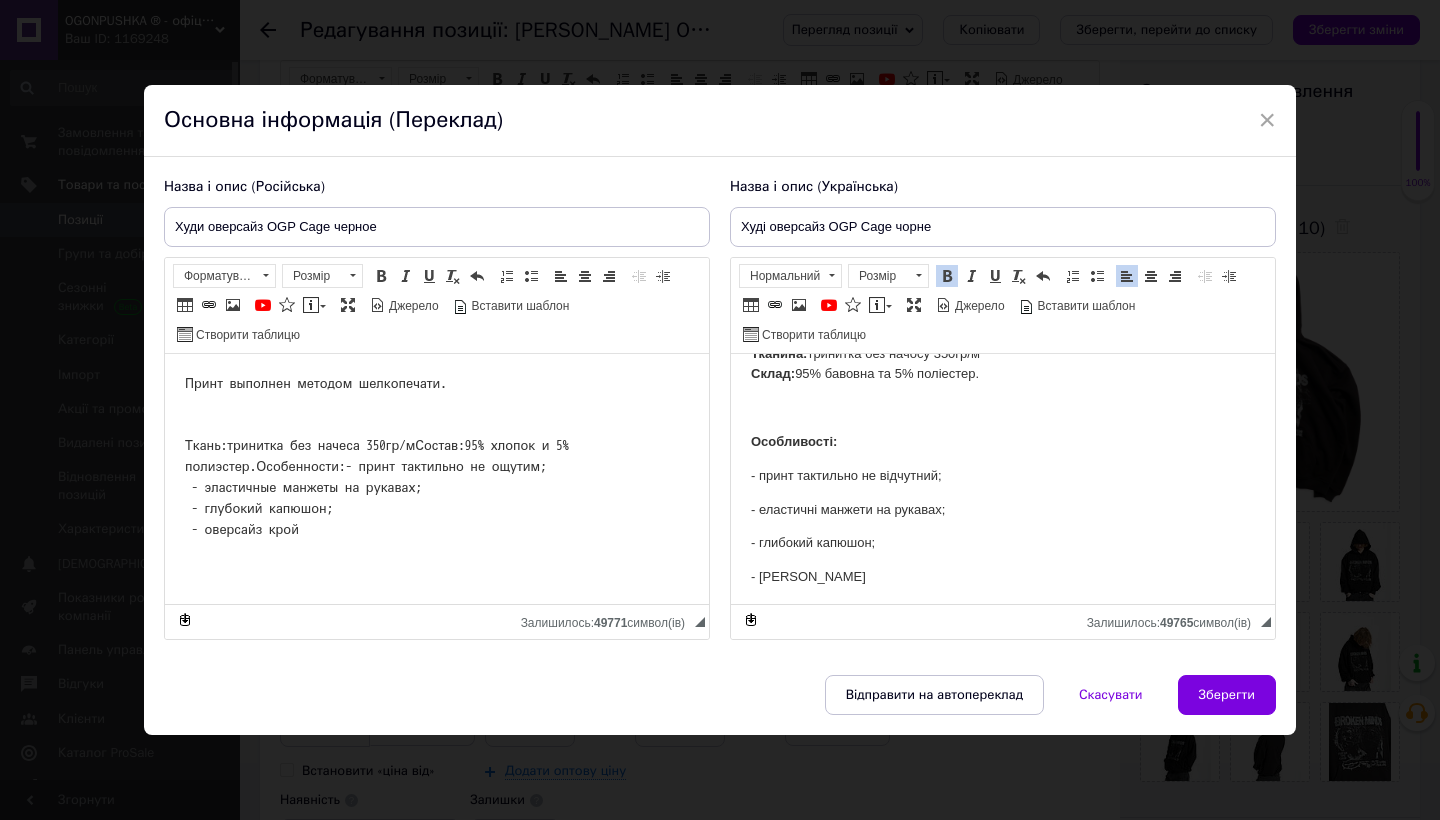 drag, startPoint x: 750, startPoint y: 375, endPoint x: 975, endPoint y: 670, distance: 371.01212 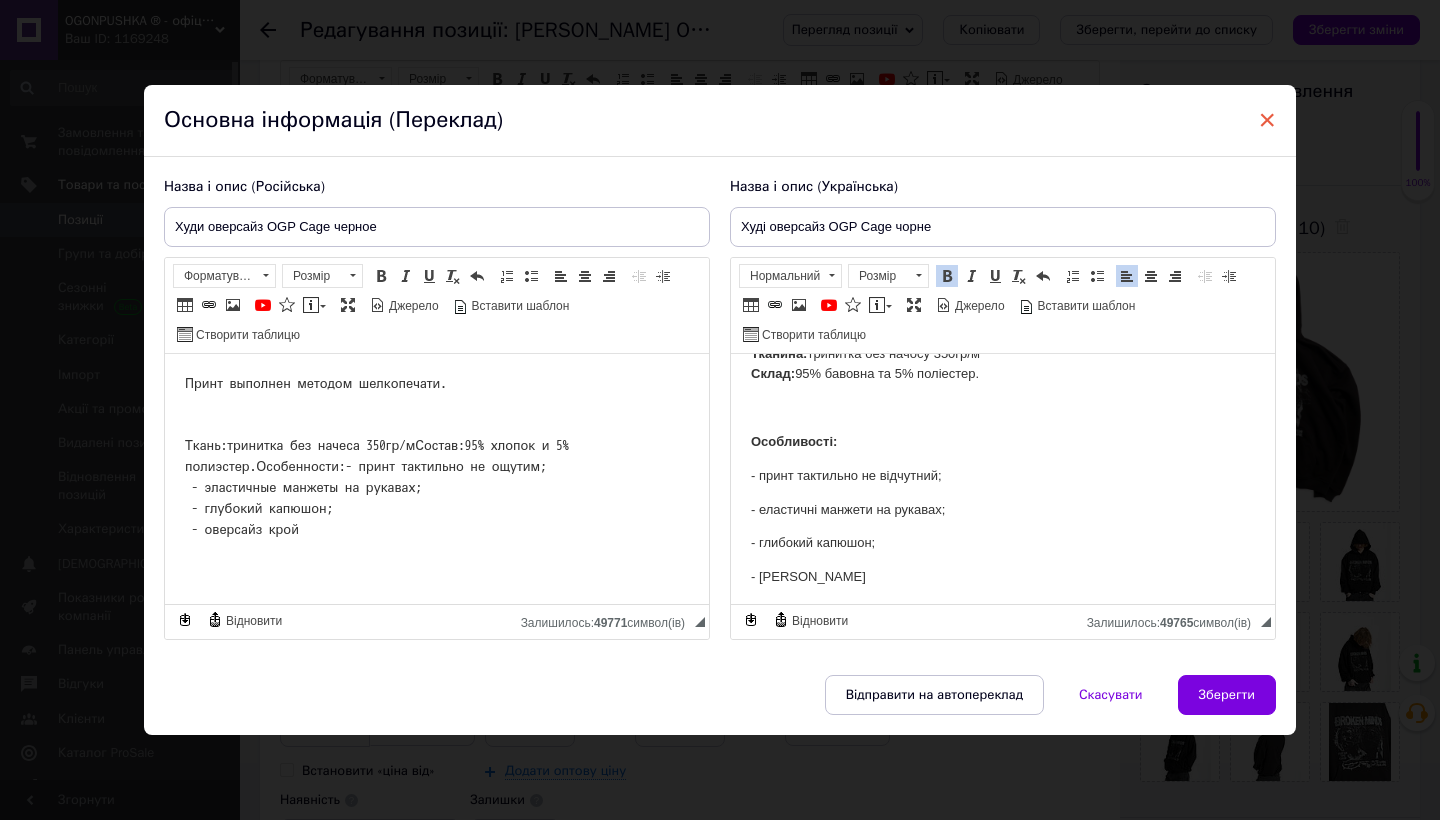 click on "×" at bounding box center [1267, 120] 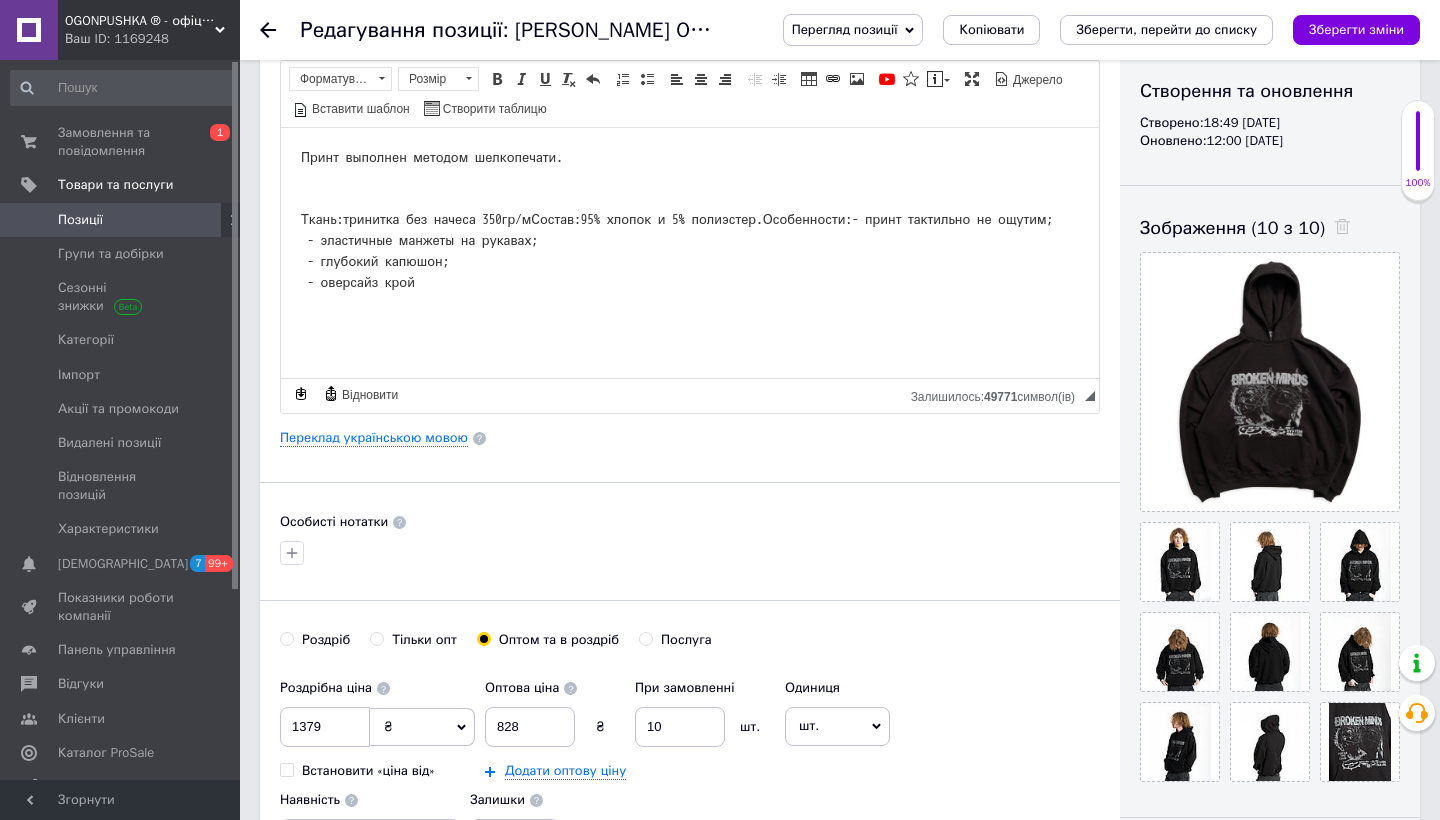 click 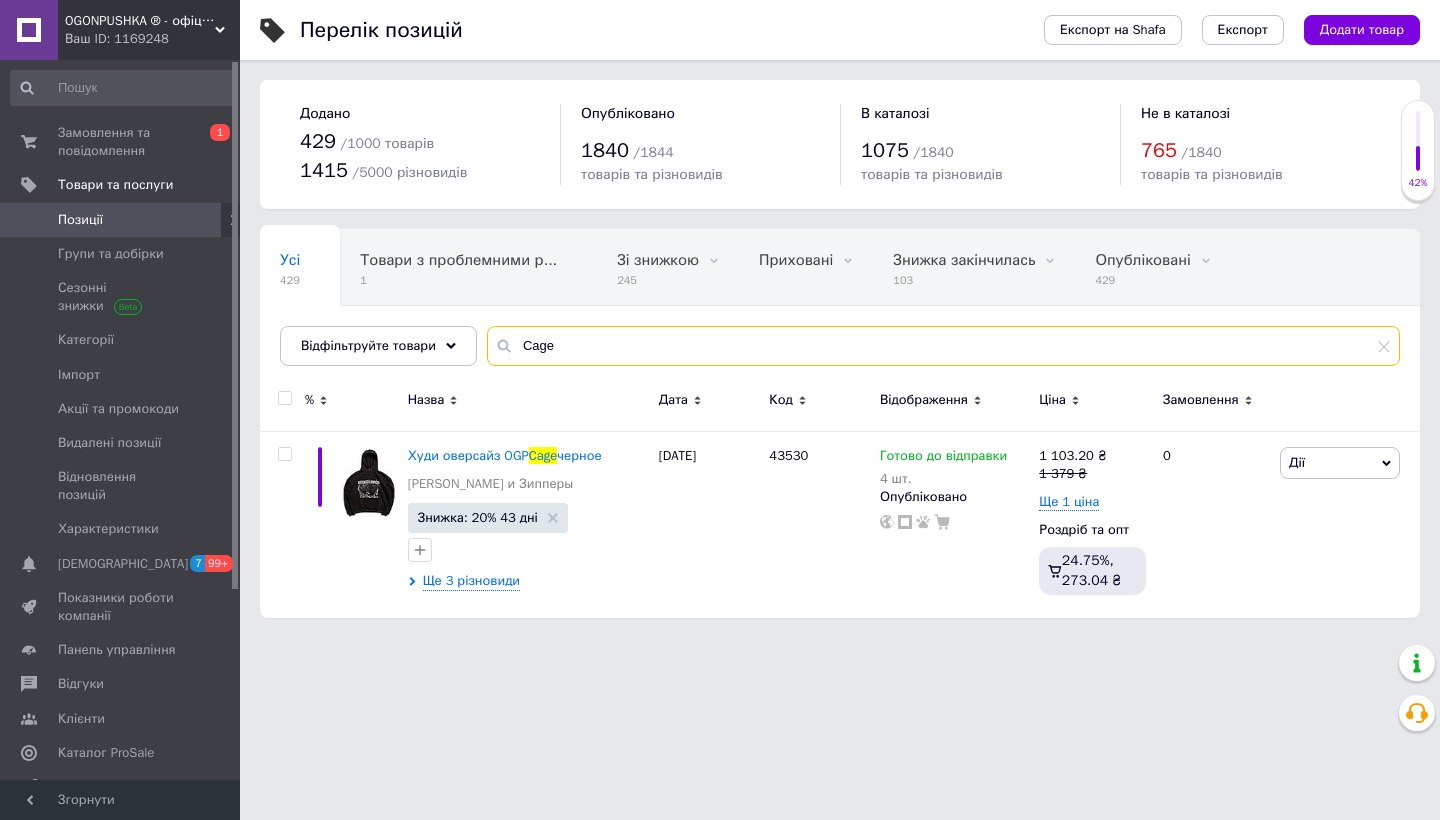 click on "Cage" at bounding box center [943, 346] 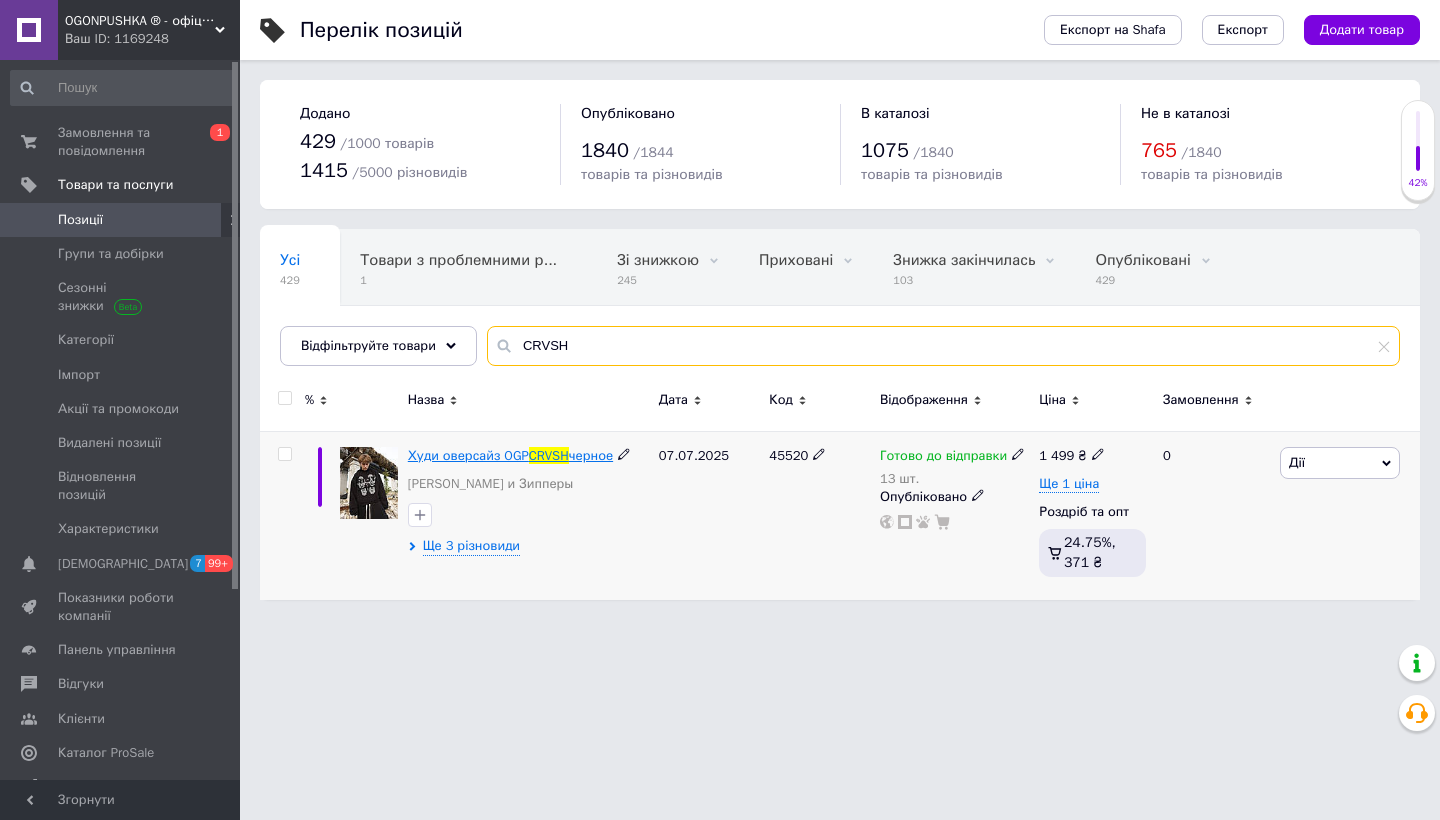 type on "CRVSH" 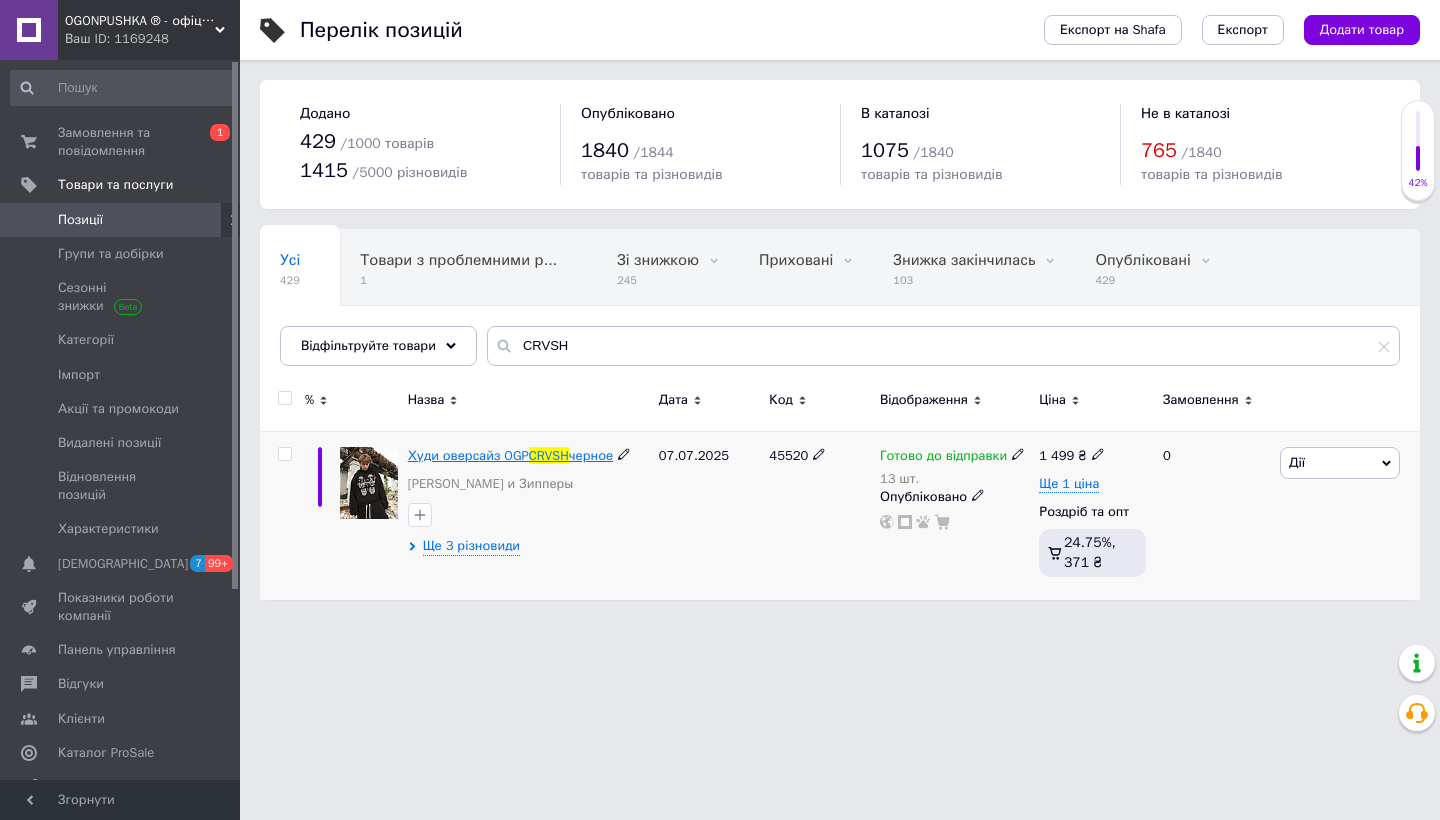 click on "CRVSH" at bounding box center [549, 455] 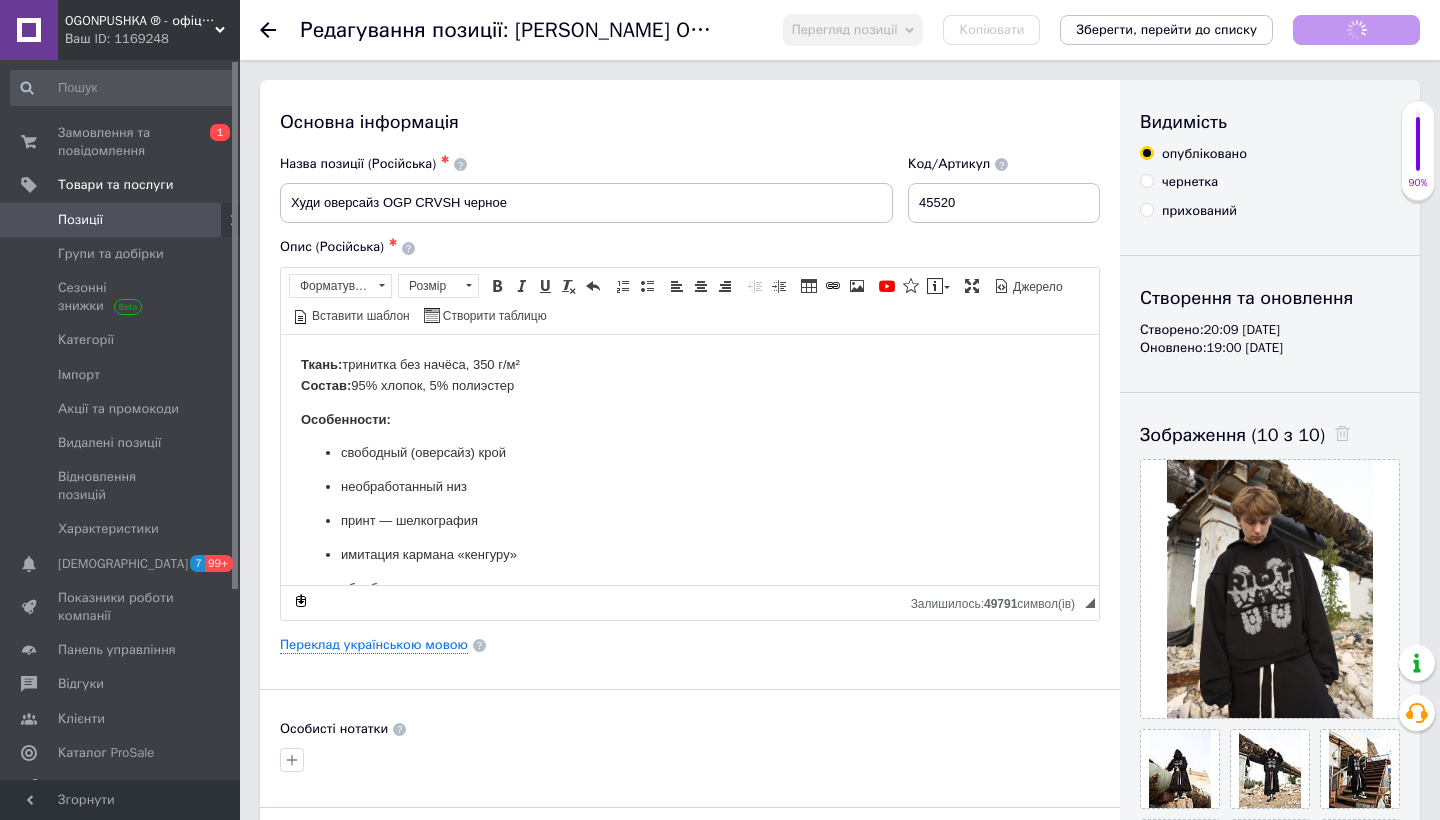 scroll, scrollTop: 0, scrollLeft: 0, axis: both 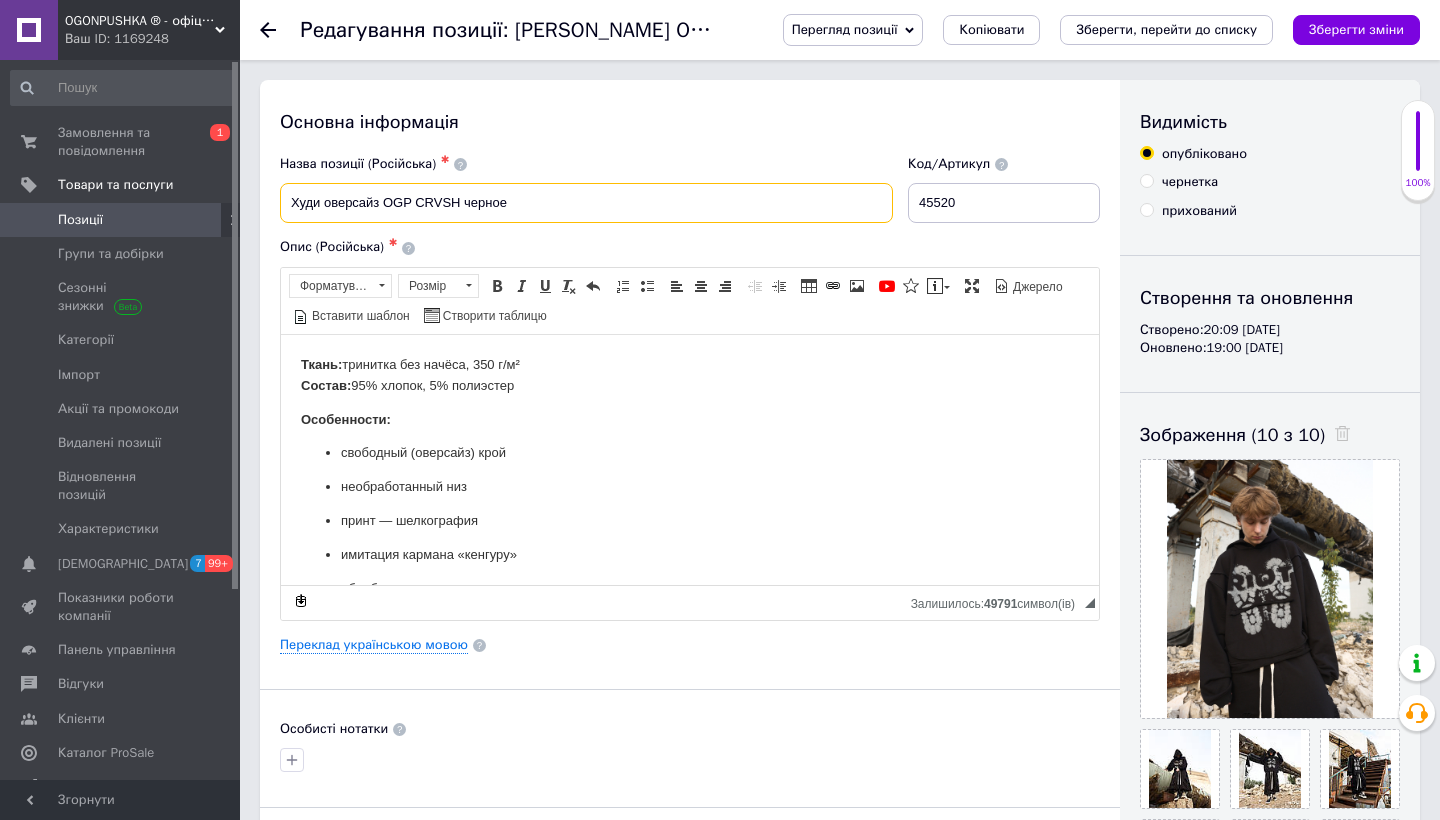 drag, startPoint x: 537, startPoint y: 202, endPoint x: 236, endPoint y: 206, distance: 301.02658 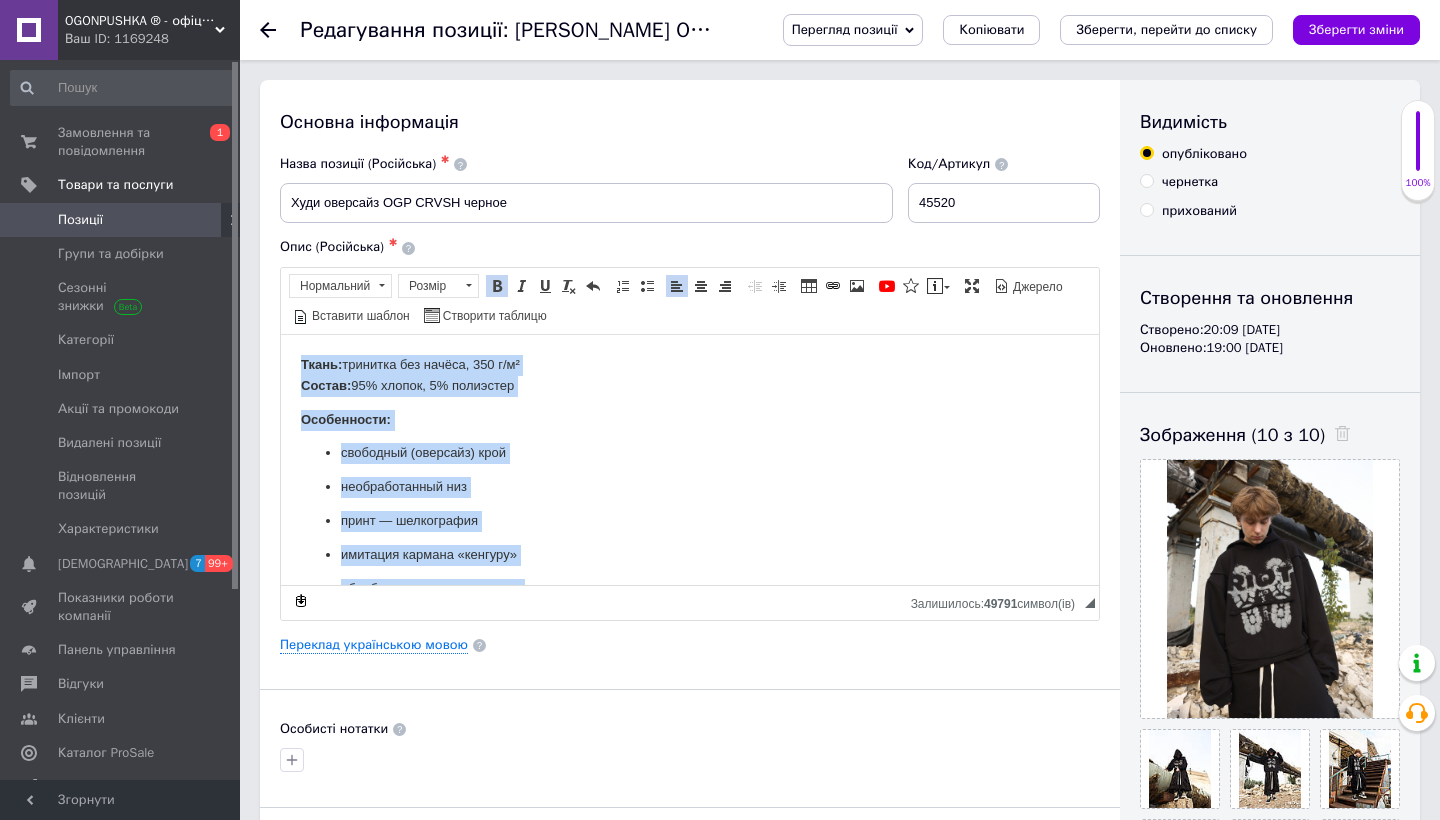 scroll, scrollTop: 32, scrollLeft: 0, axis: vertical 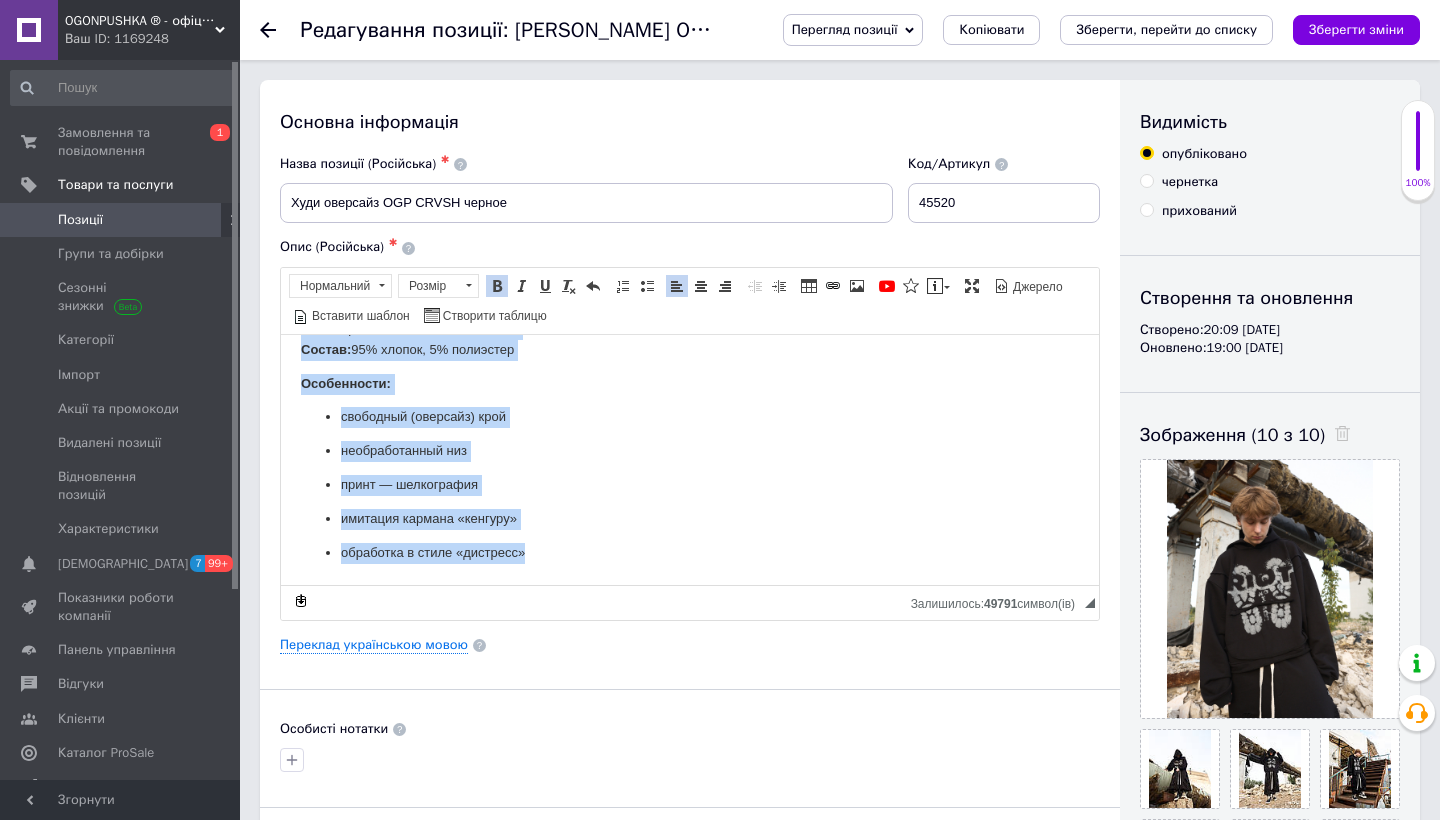 drag, startPoint x: 298, startPoint y: 359, endPoint x: 471, endPoint y: 610, distance: 304.8442 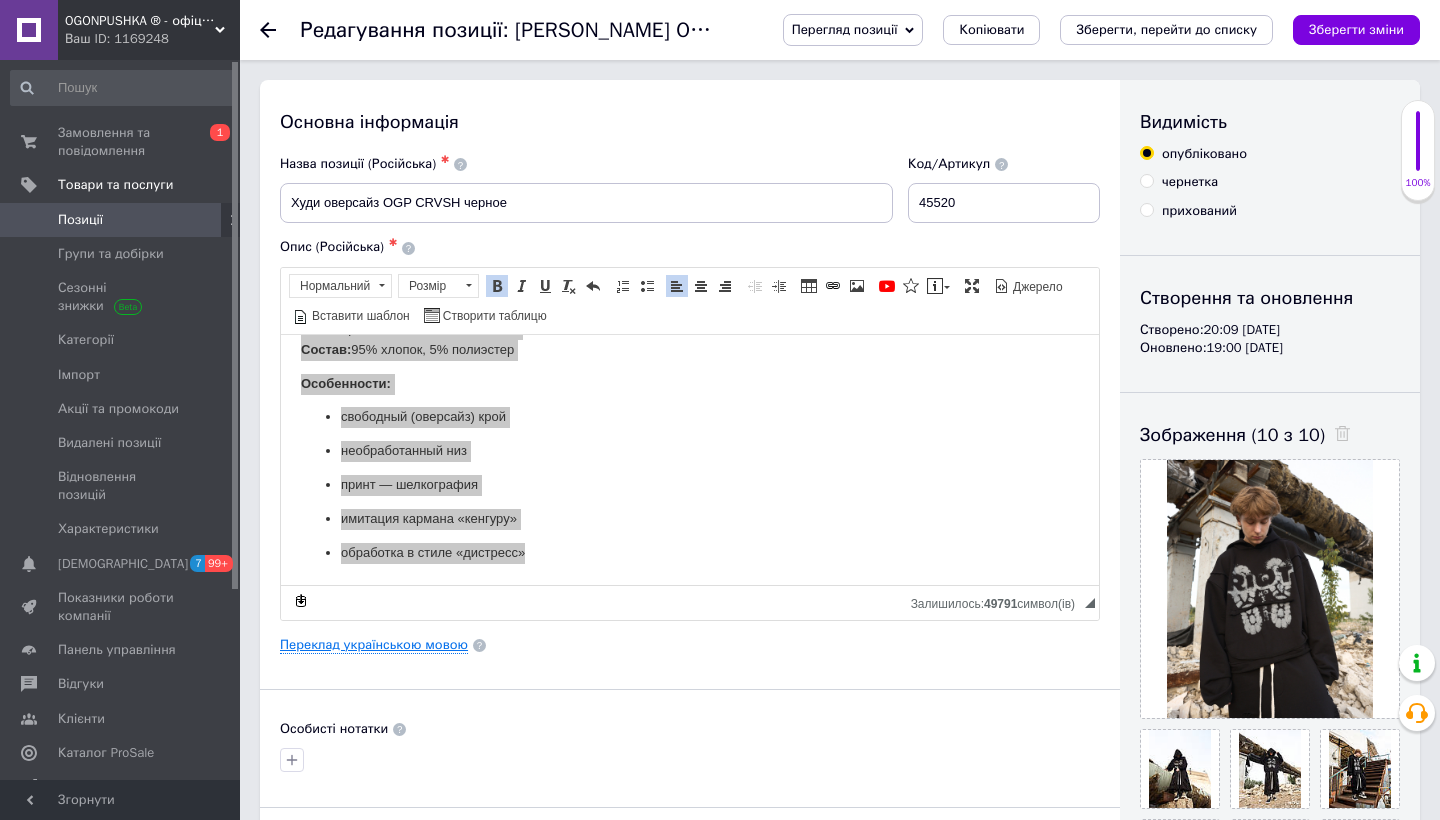click on "Переклад українською мовою" at bounding box center [374, 645] 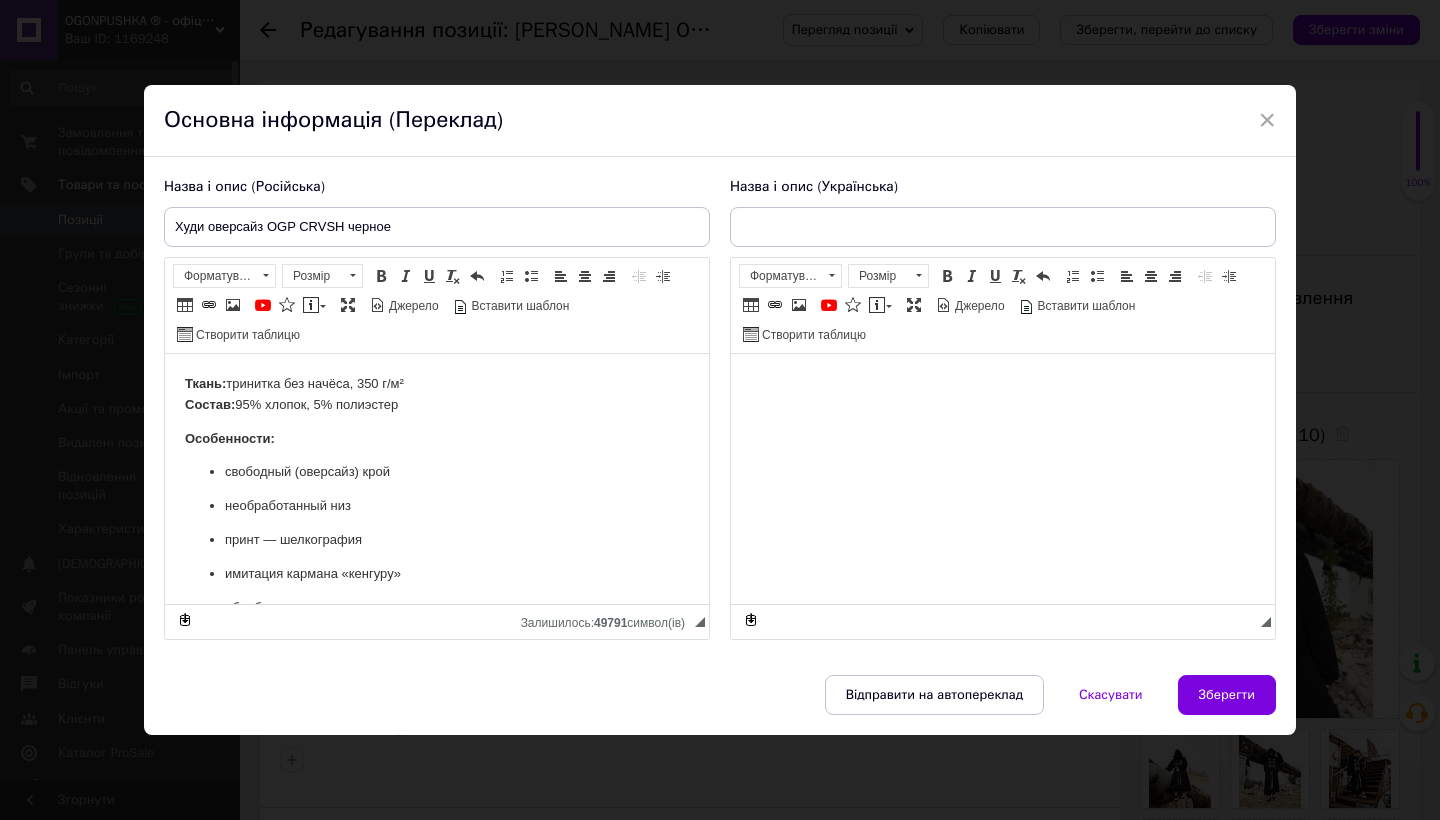 scroll, scrollTop: 0, scrollLeft: 0, axis: both 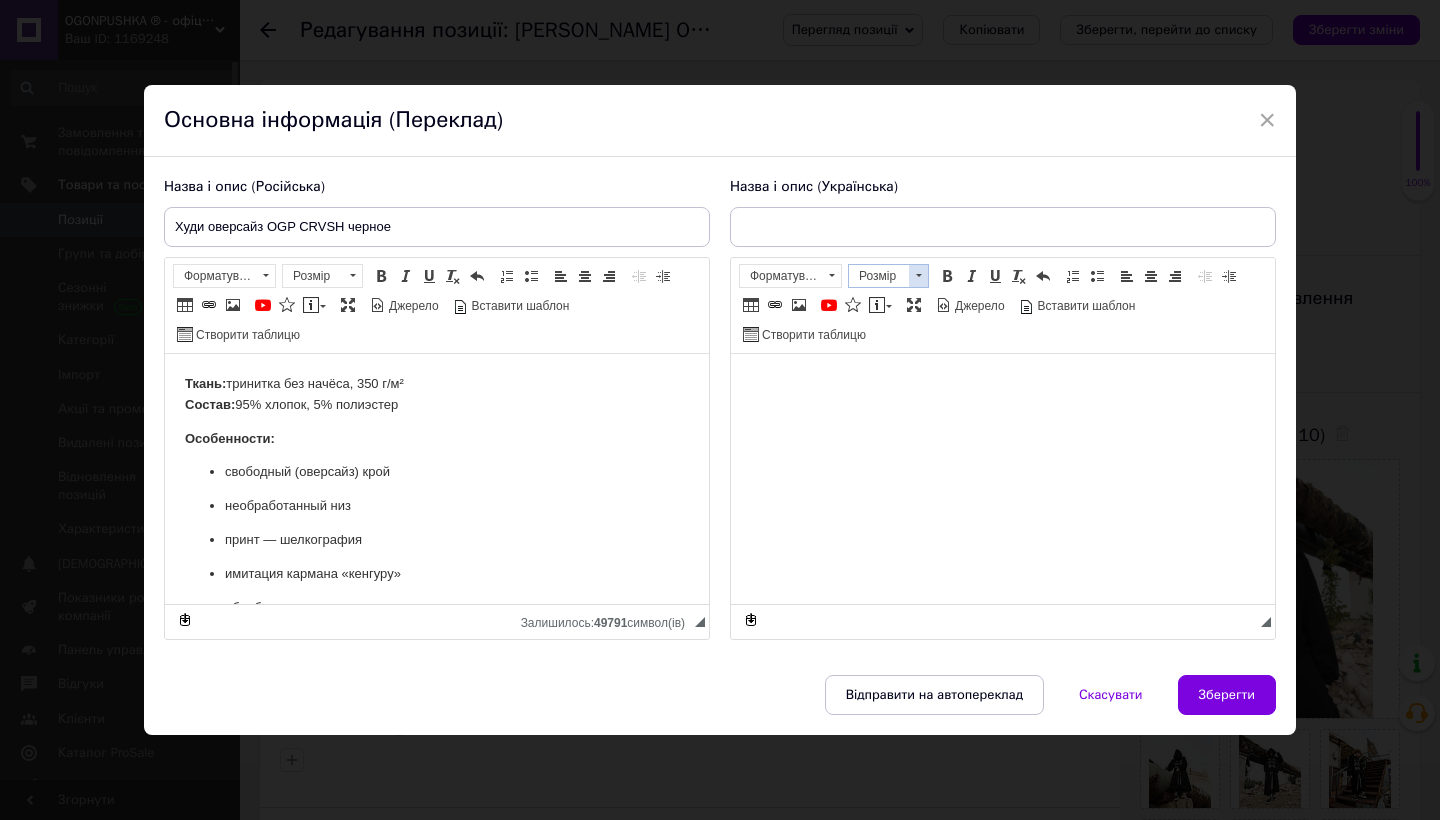 type on "Худі оверсайз OGP CRVSH чорне" 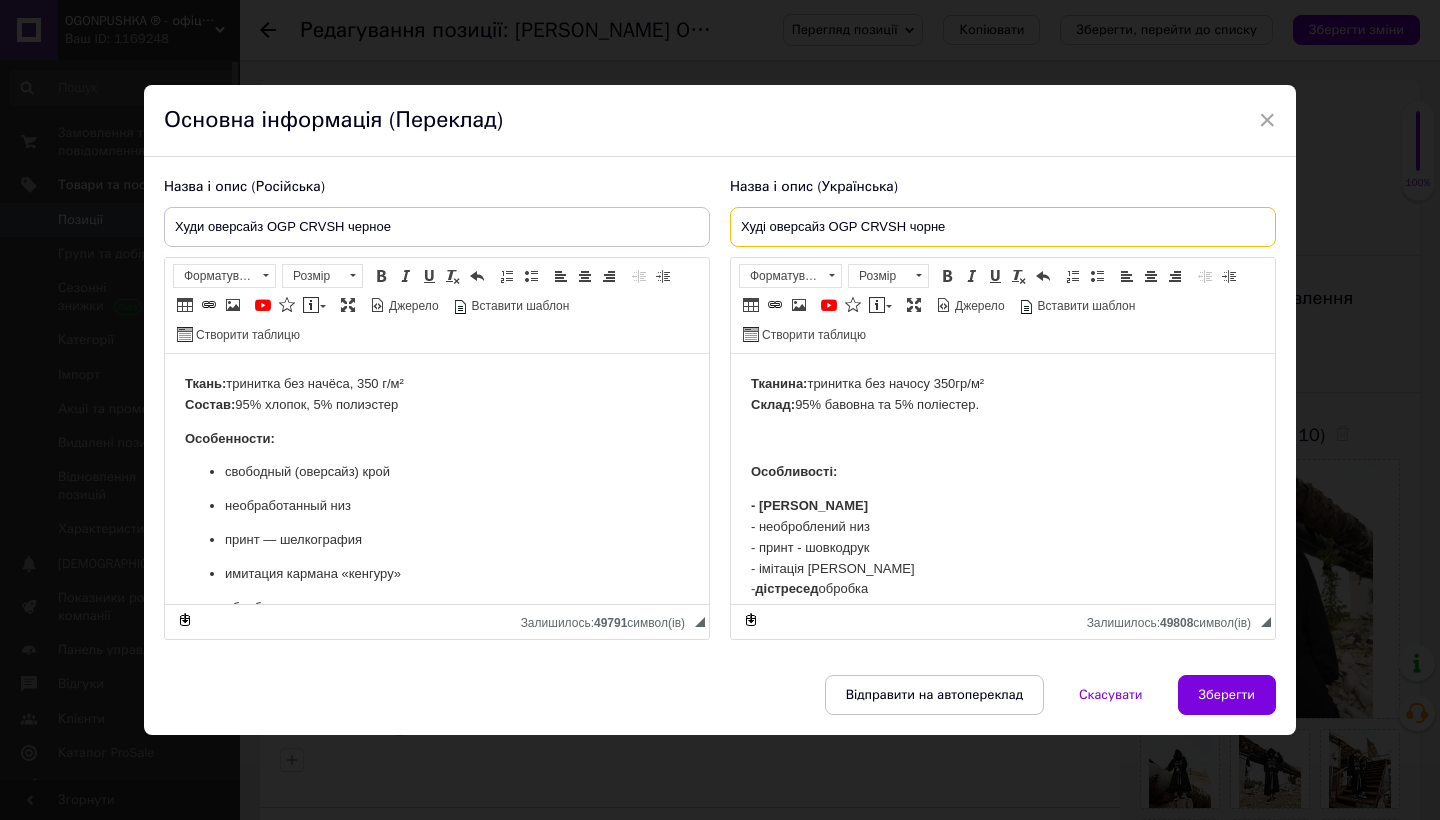 drag, startPoint x: 981, startPoint y: 225, endPoint x: 714, endPoint y: 221, distance: 267.02997 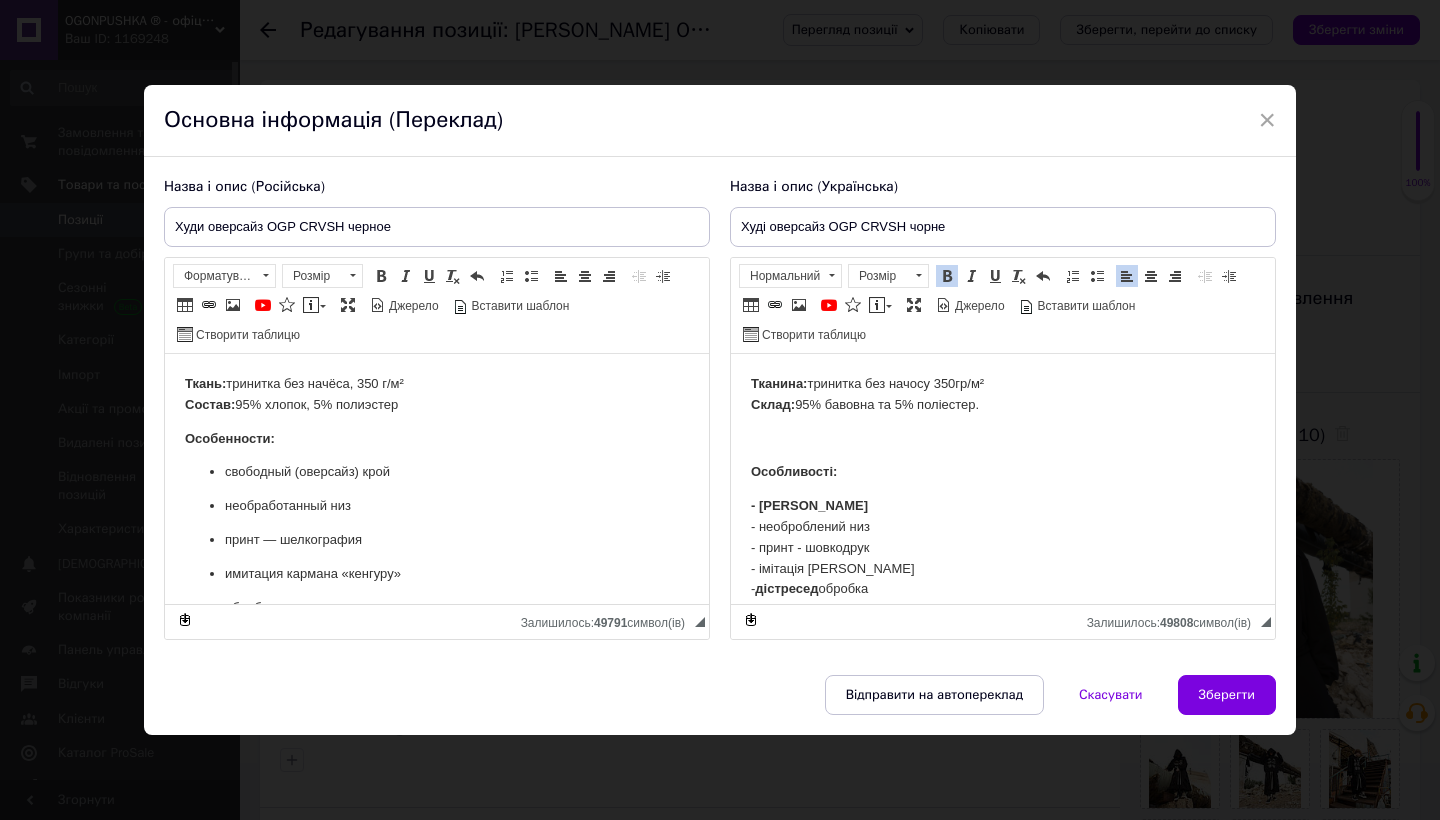 scroll, scrollTop: 9, scrollLeft: 0, axis: vertical 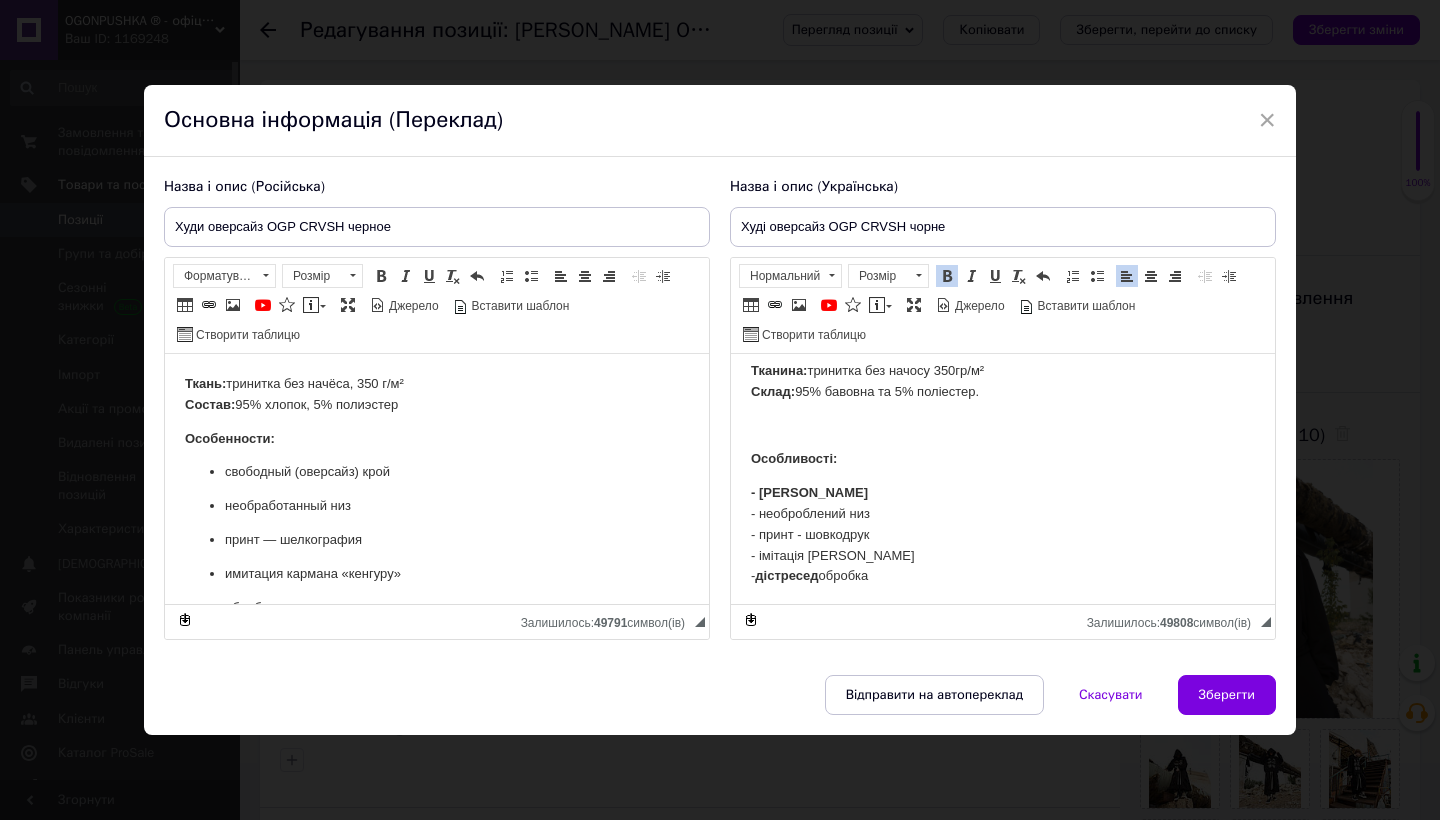 drag, startPoint x: 745, startPoint y: 373, endPoint x: 936, endPoint y: 644, distance: 331.54486 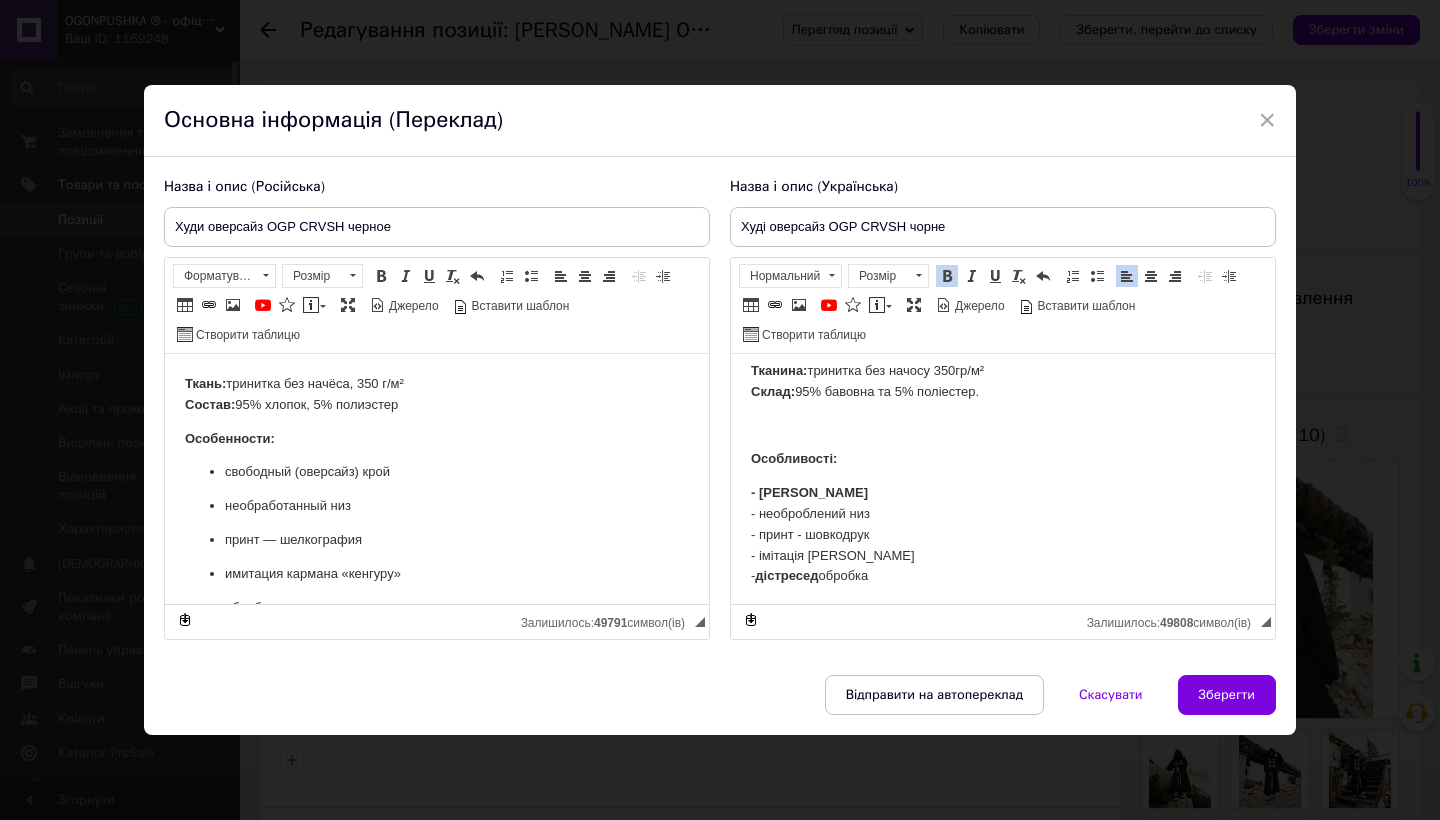 copy on "Тканина:  тринитка без начосу 350гр/м² Склад:  95% бавовна та 5% поліестер. Особливості: - оверсайз крій - необроблений низ - принт - шовкодрук  - імітація карману кенгуру - дістресед  обробка" 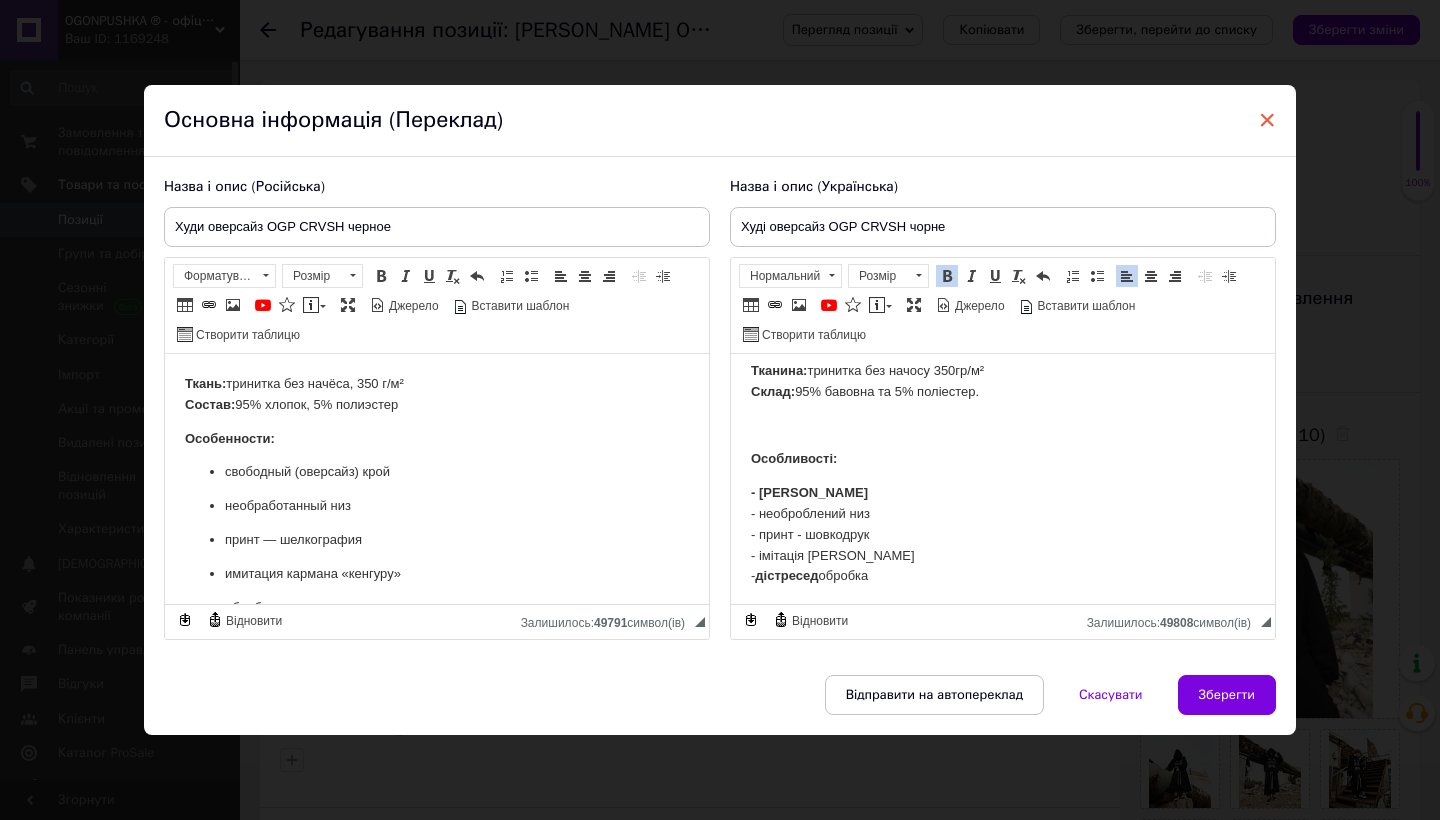 click on "×" at bounding box center (1267, 120) 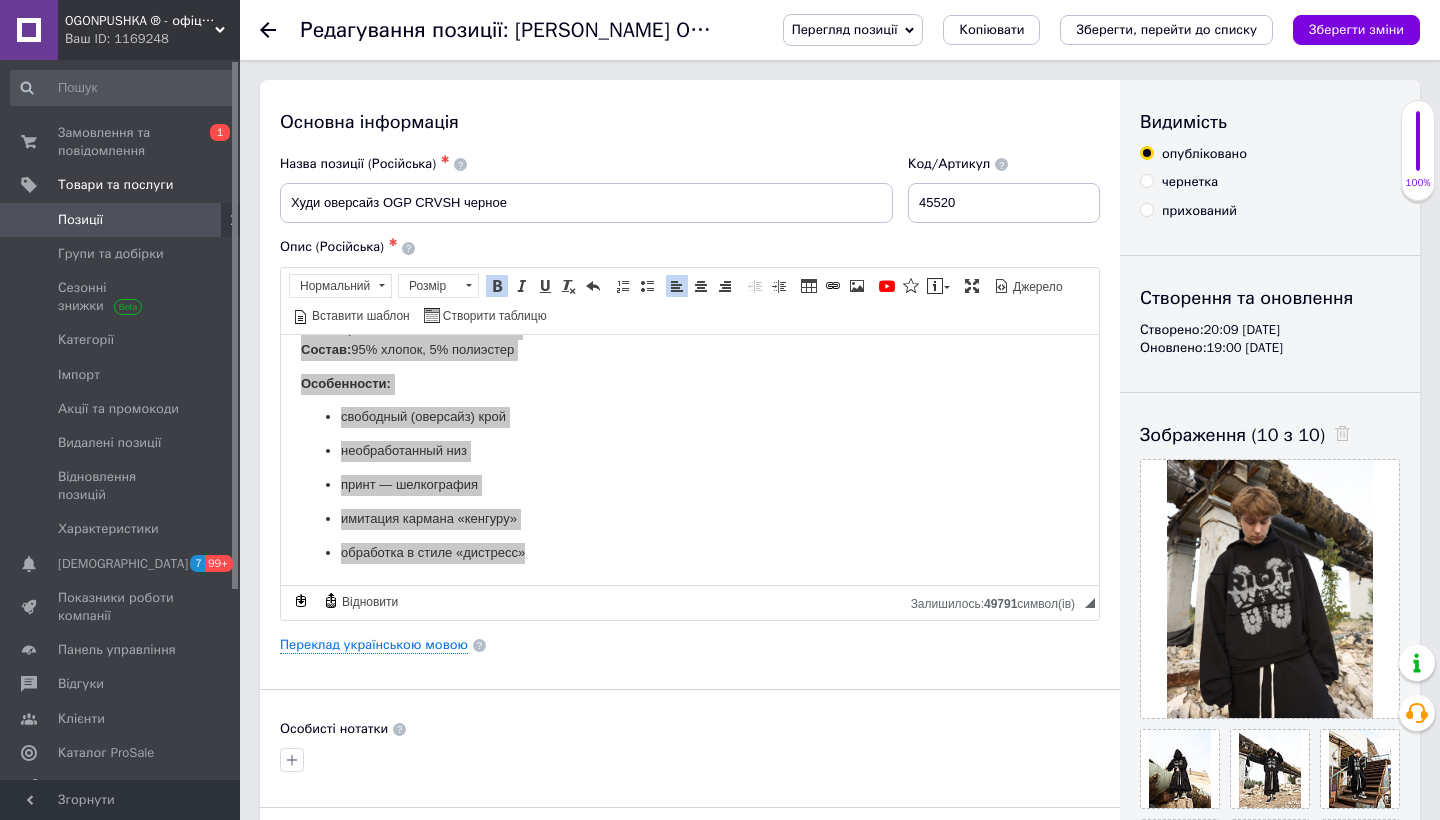 click at bounding box center (280, 30) 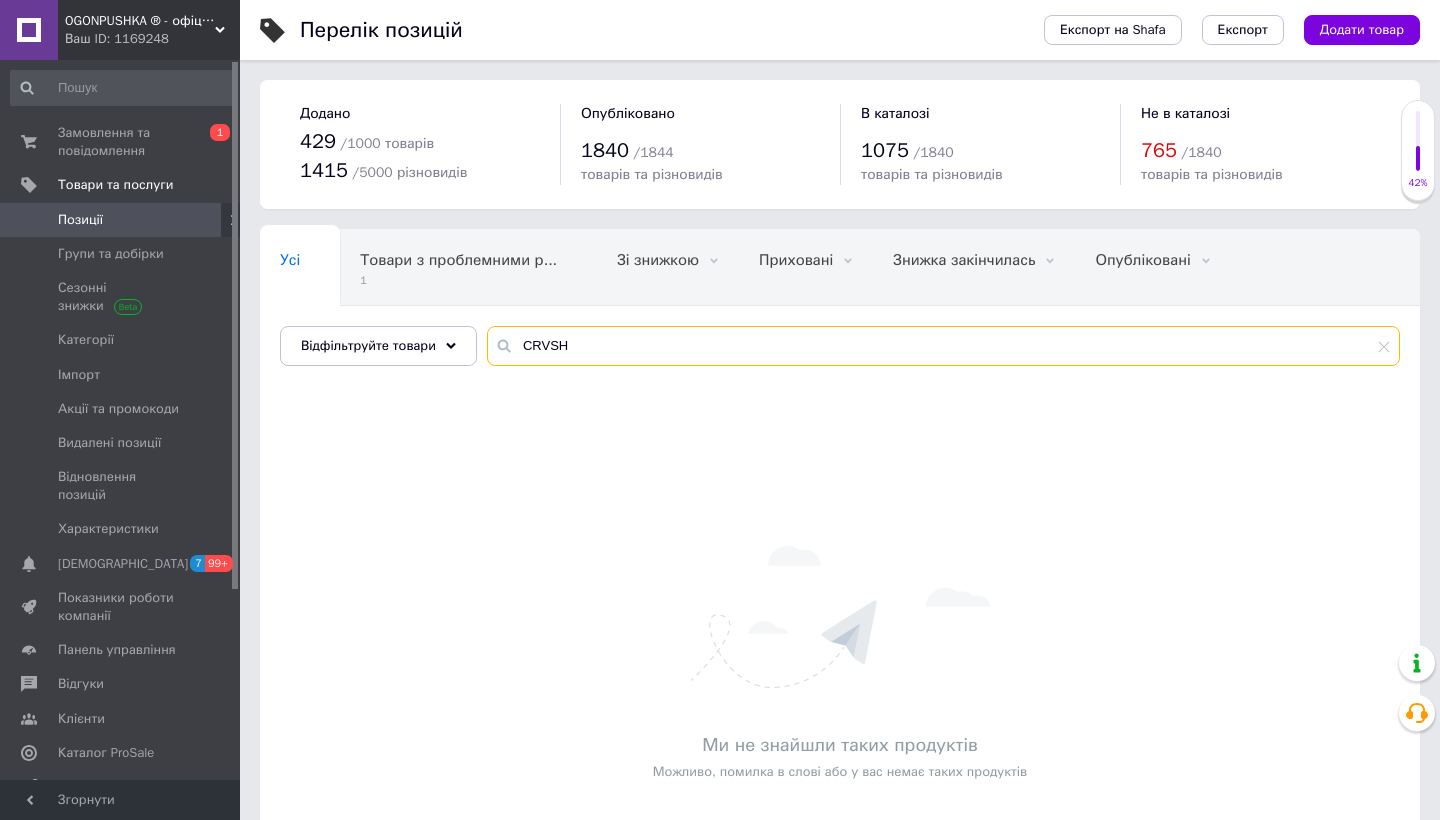 click on "CRVSH" at bounding box center (943, 346) 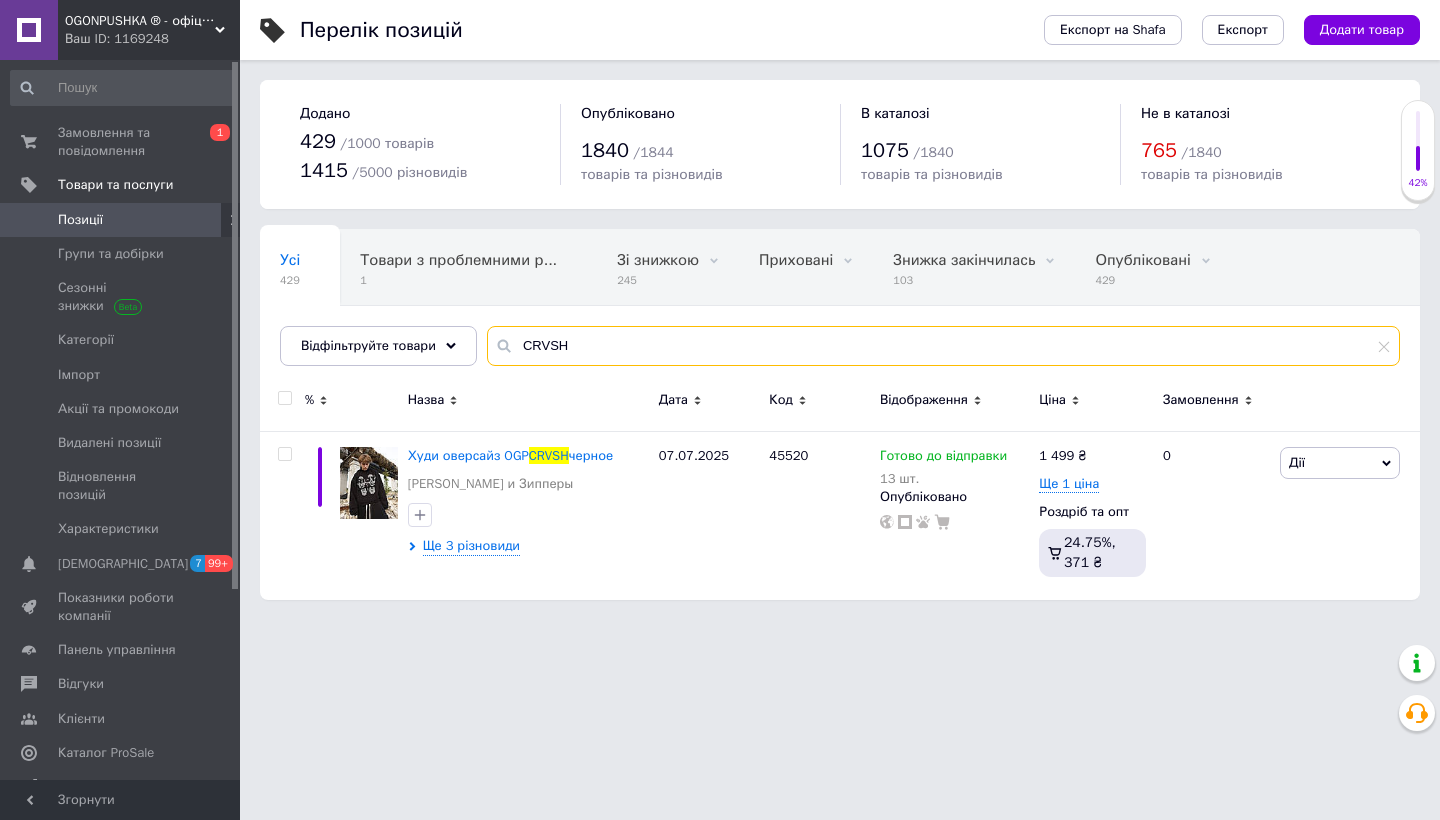 click on "CRVSH" at bounding box center [943, 346] 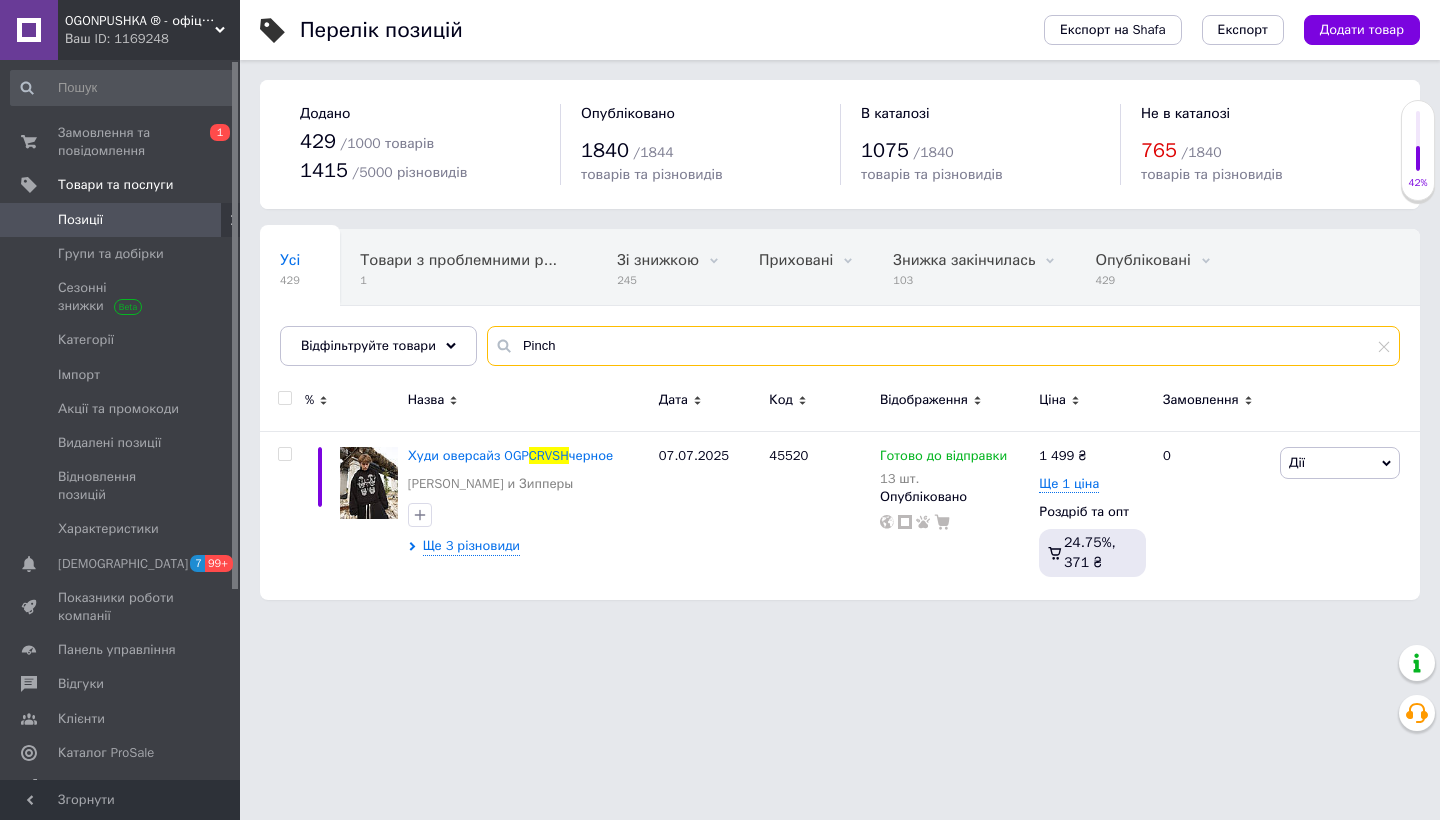 type on "Pinch" 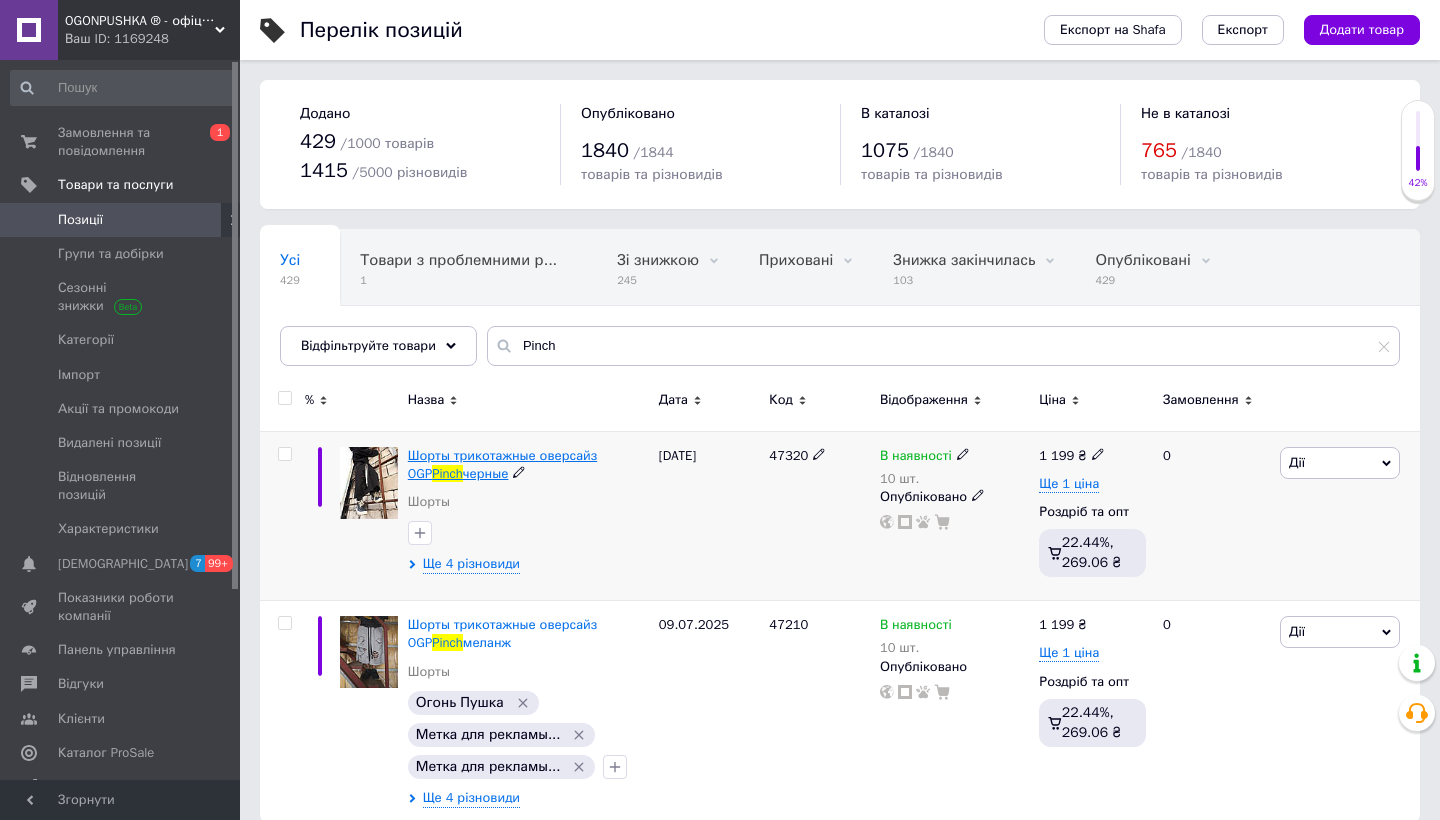 click on "Шорты трикотажные оверсайз OGP" at bounding box center [502, 464] 